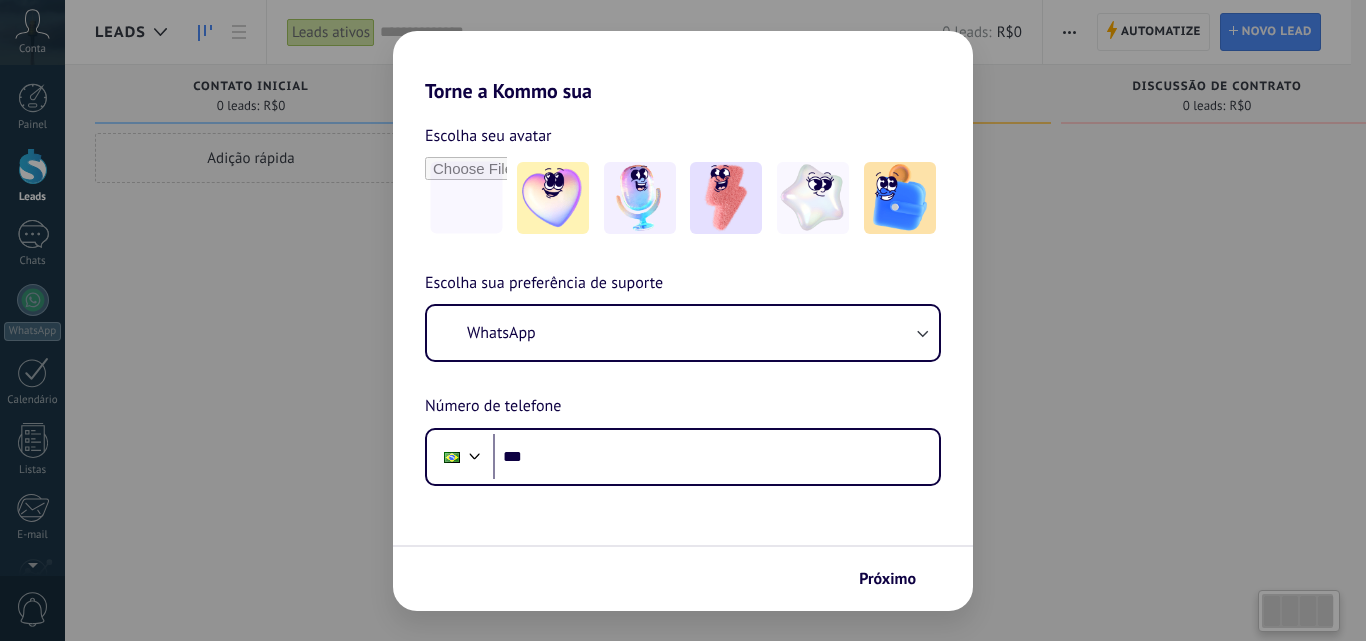 scroll, scrollTop: 0, scrollLeft: 0, axis: both 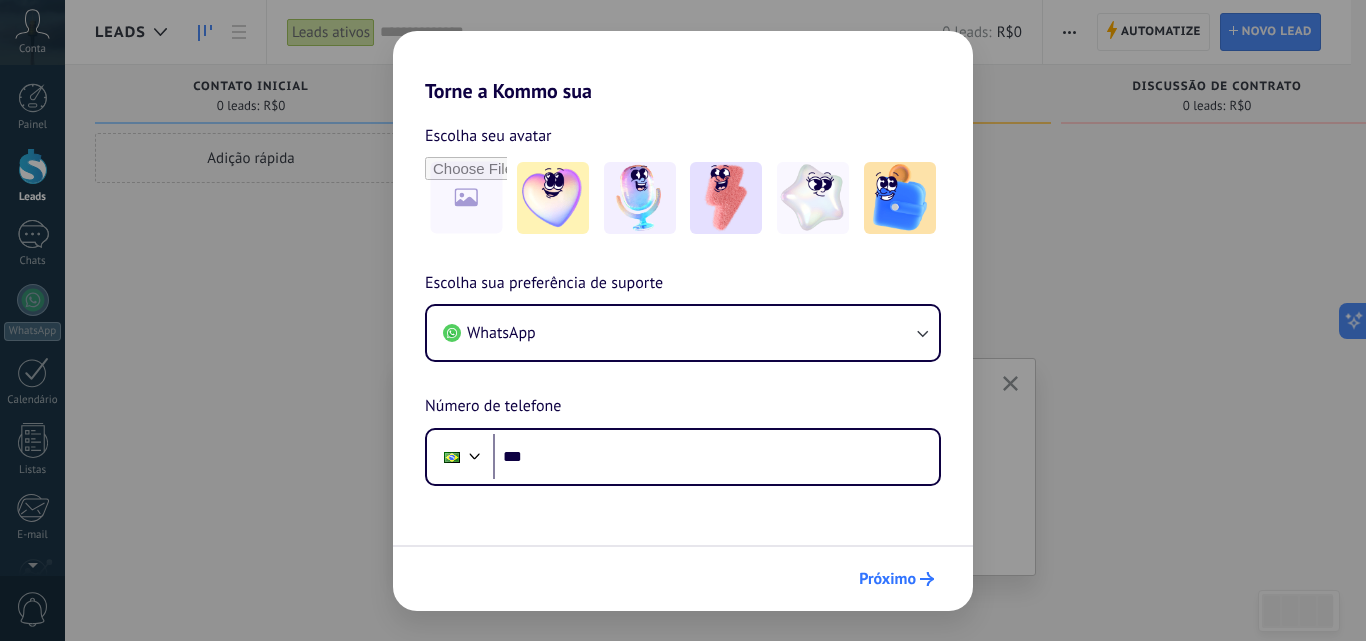 click on "Próximo" at bounding box center (887, 579) 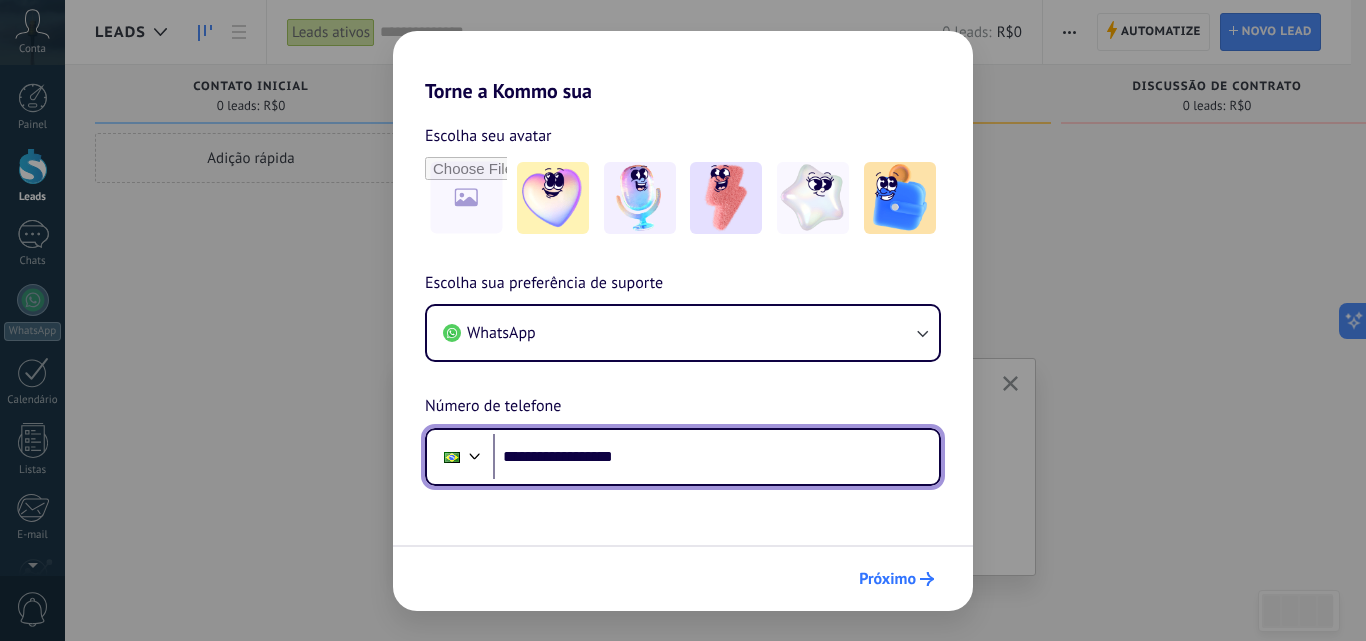 type on "**********" 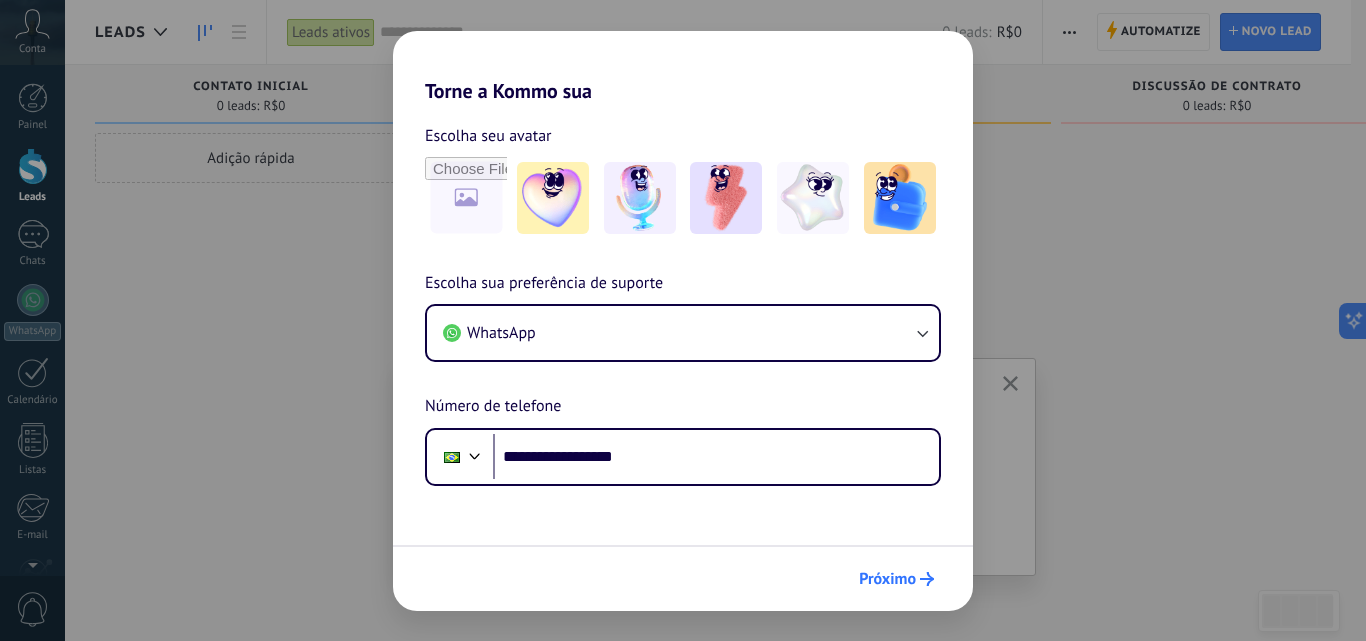 click on "Próximo" at bounding box center (887, 579) 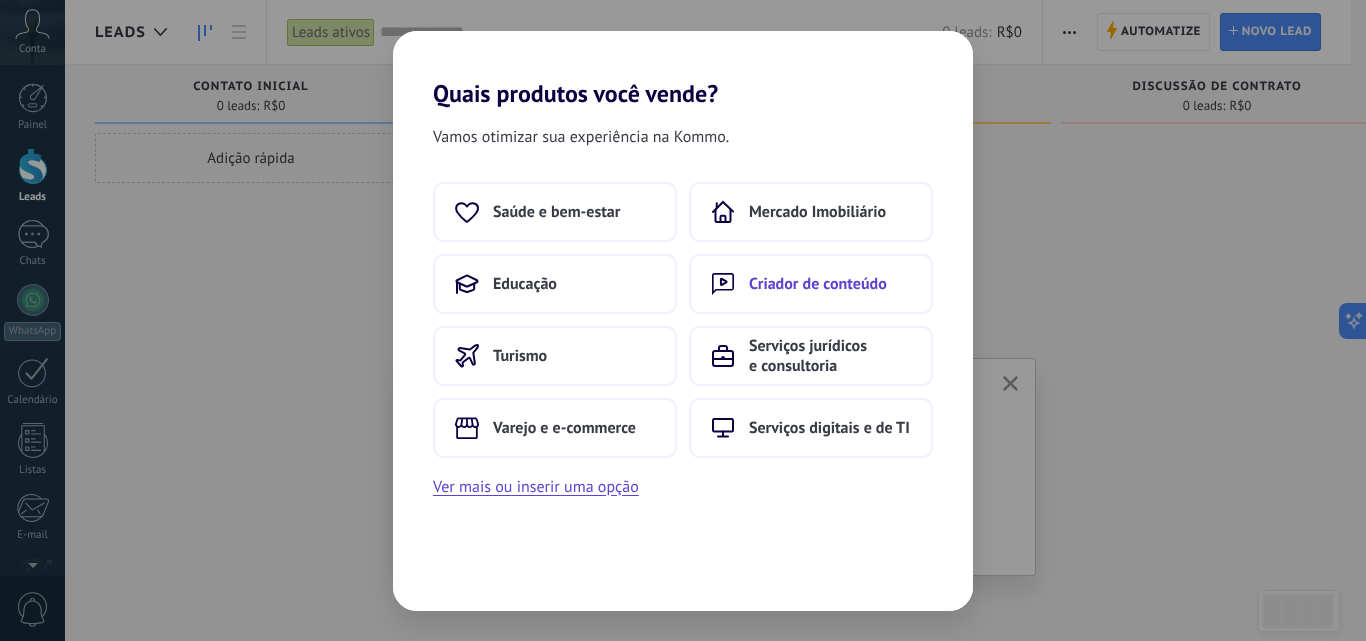 click on "Criador de conteúdo" at bounding box center (556, 212) 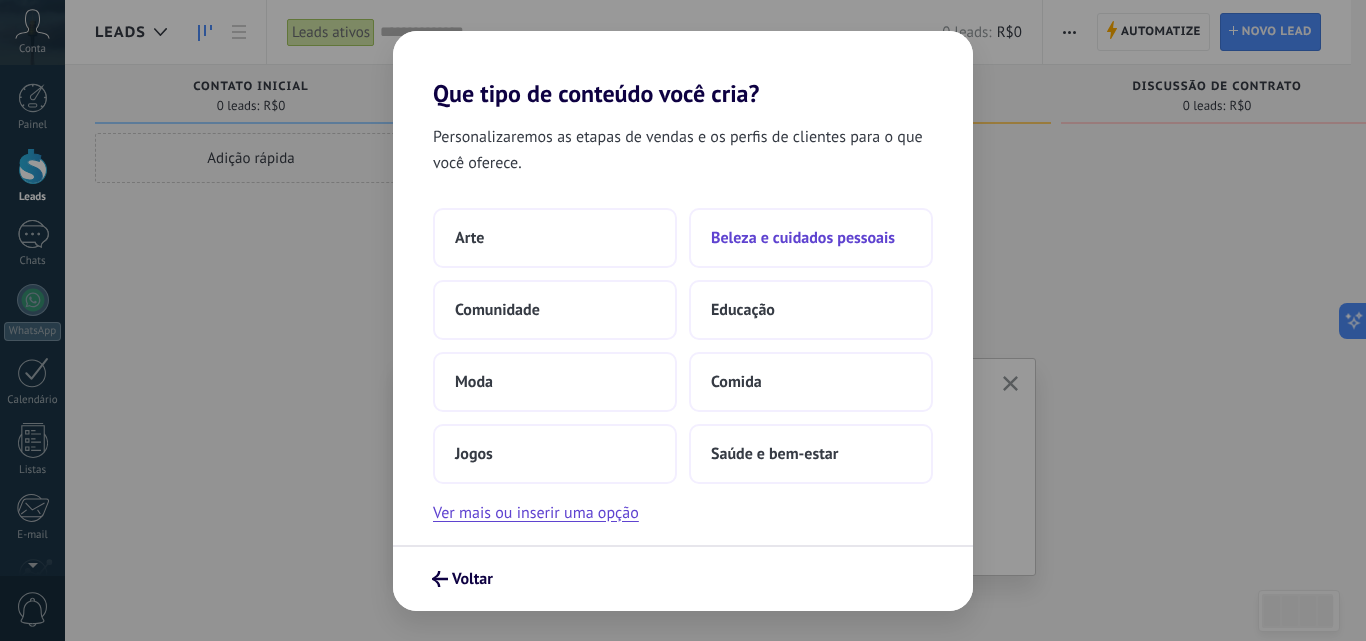 click on "Beleza e cuidados pessoais" at bounding box center (811, 238) 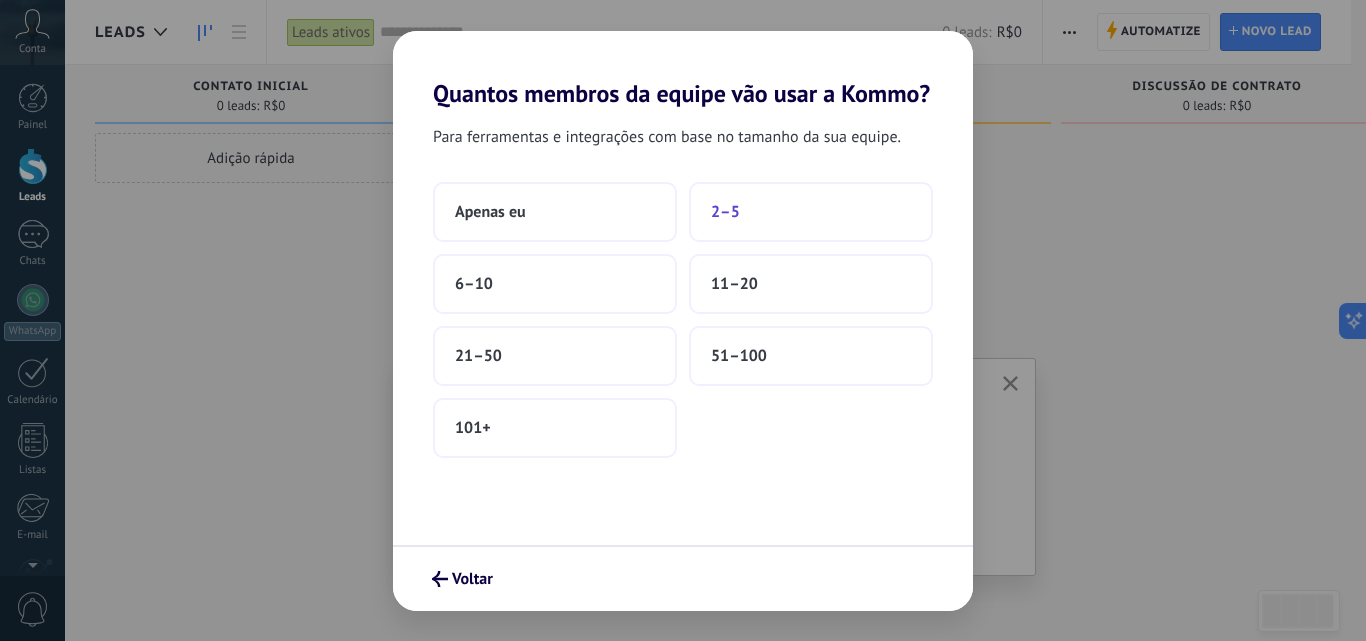 click on "2–5" at bounding box center (811, 212) 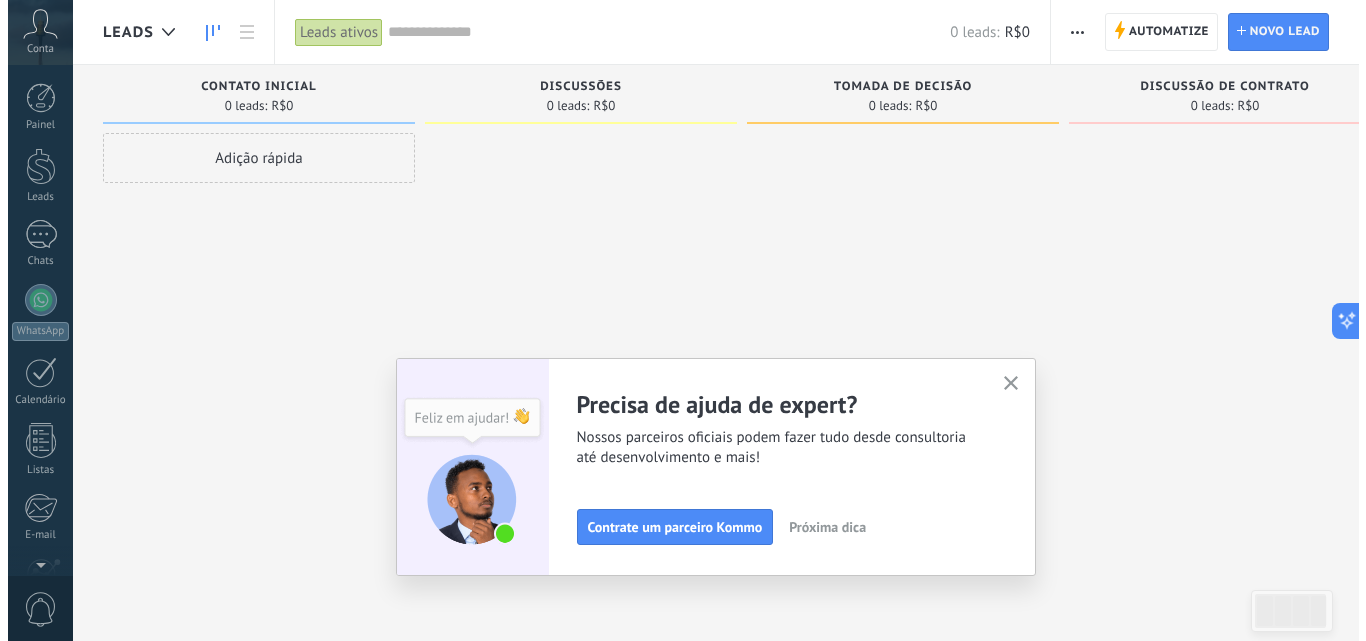 scroll, scrollTop: 191, scrollLeft: 0, axis: vertical 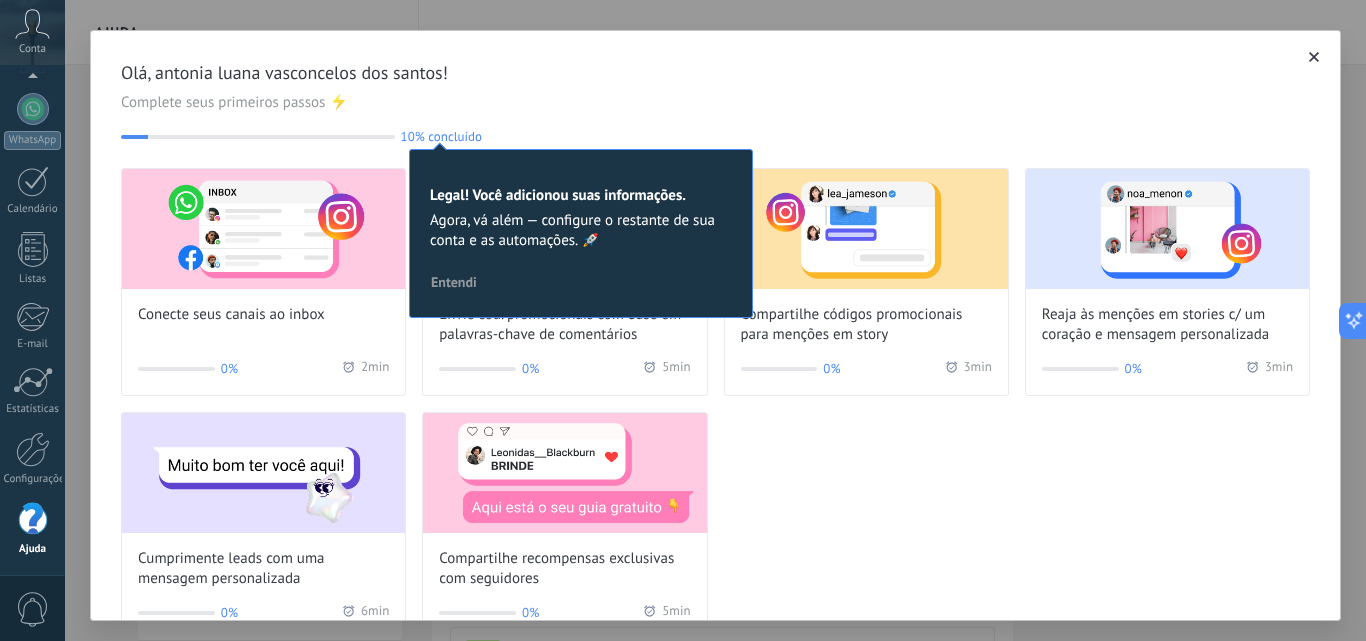 click at bounding box center (1314, 57) 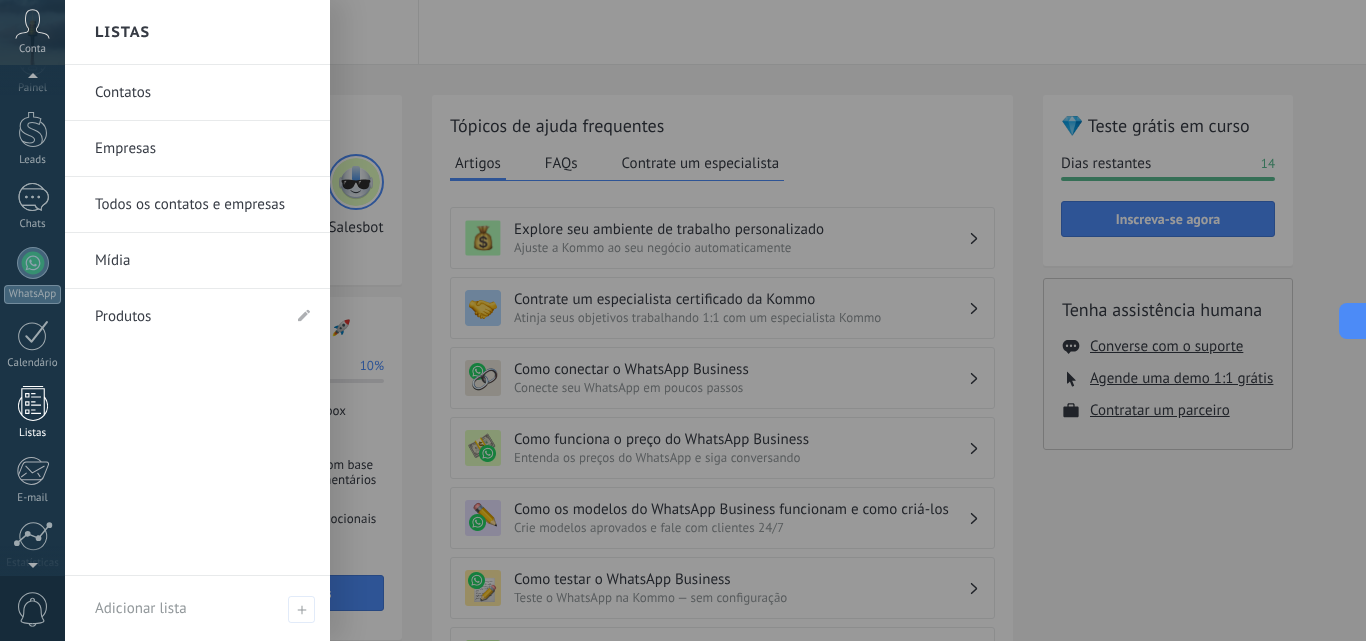 scroll, scrollTop: 0, scrollLeft: 0, axis: both 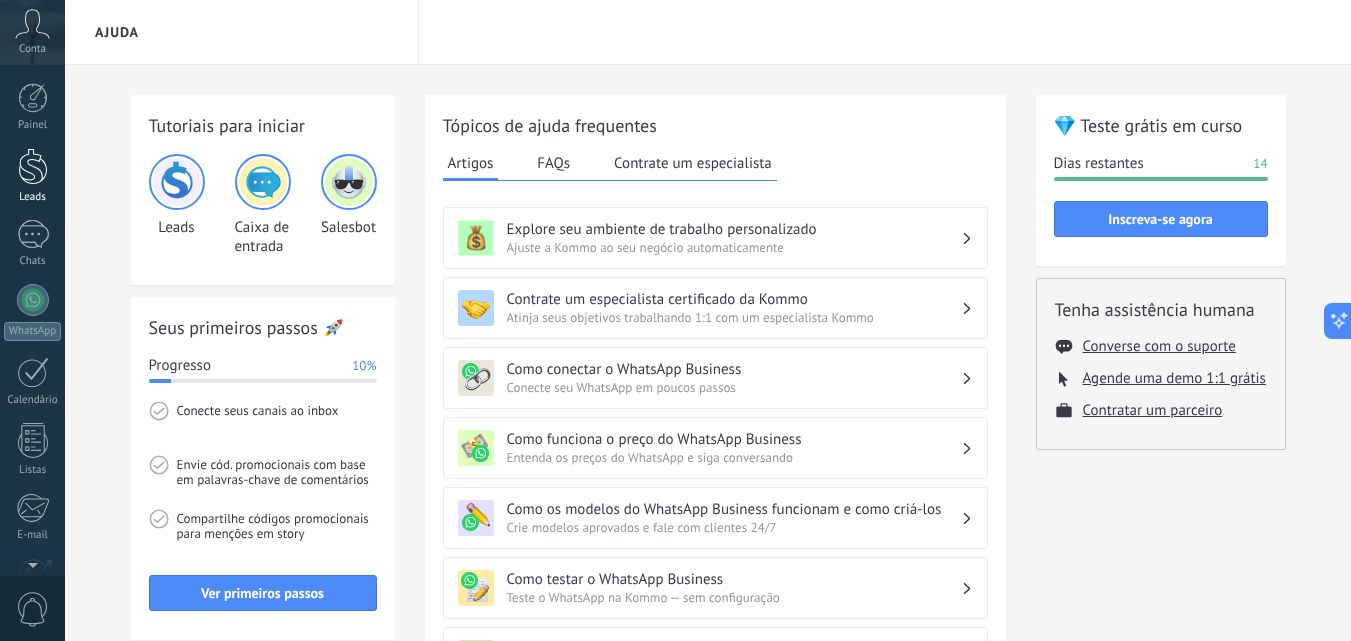 click at bounding box center [33, 166] 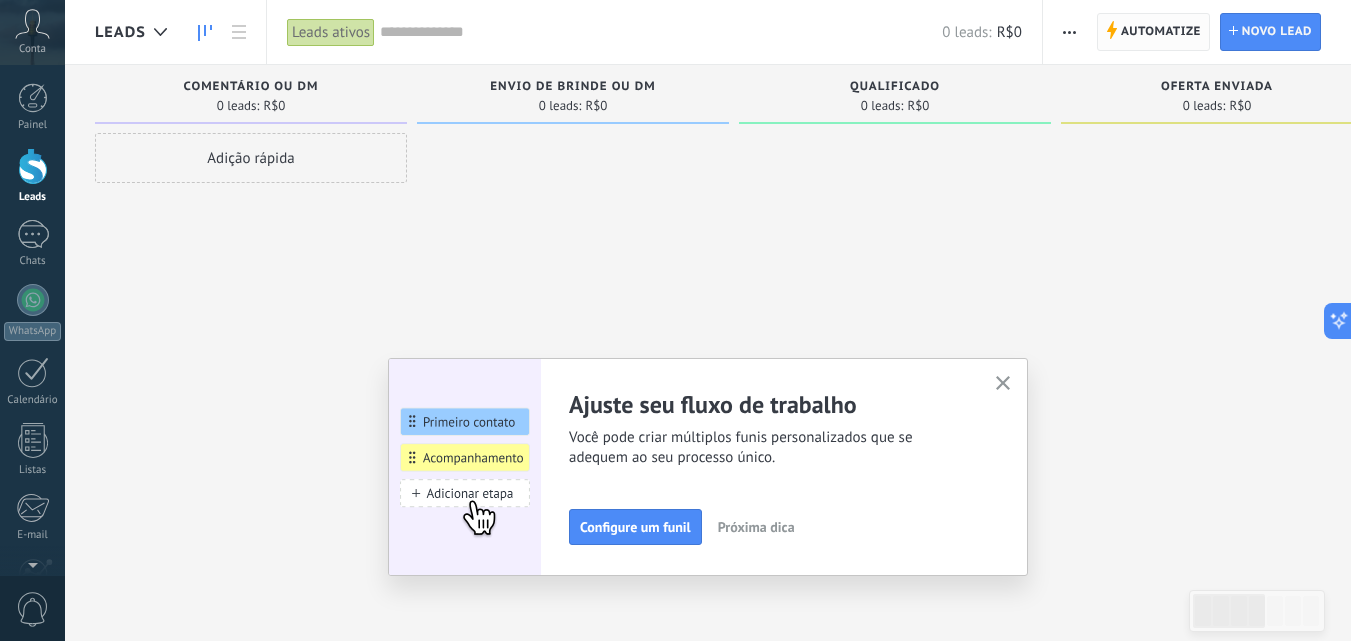 click on "Automatize" at bounding box center (1161, 32) 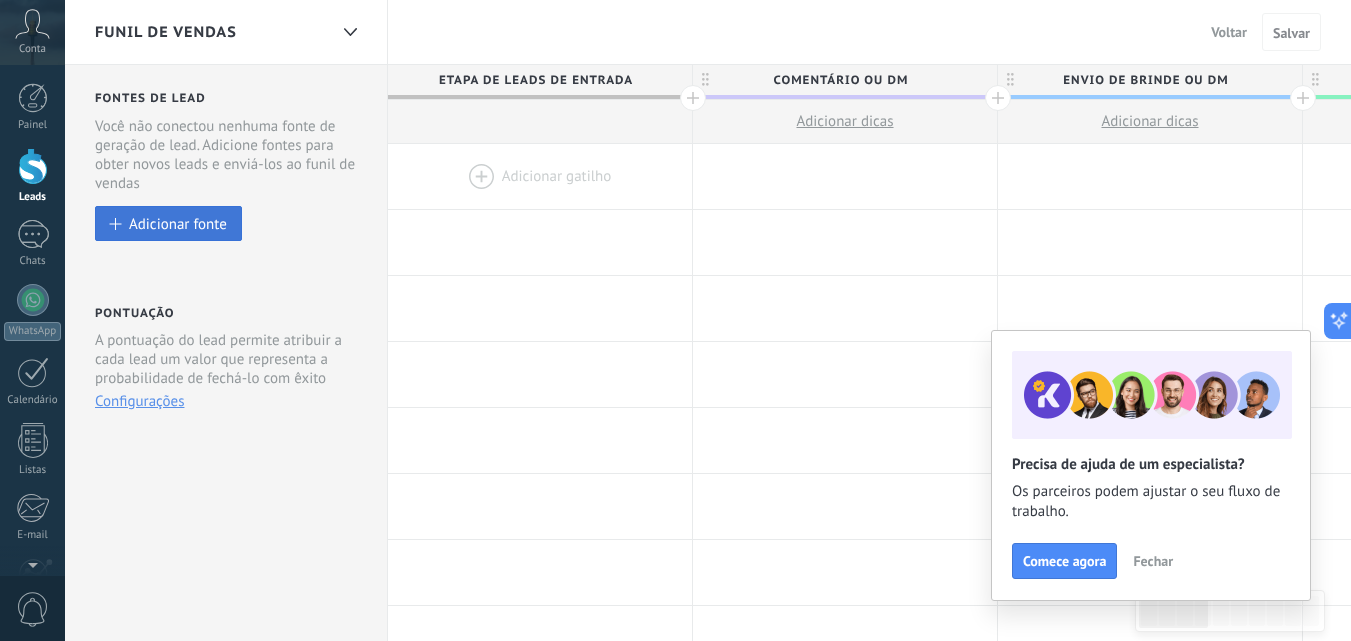 click on "Adicionar fonte" at bounding box center [178, 223] 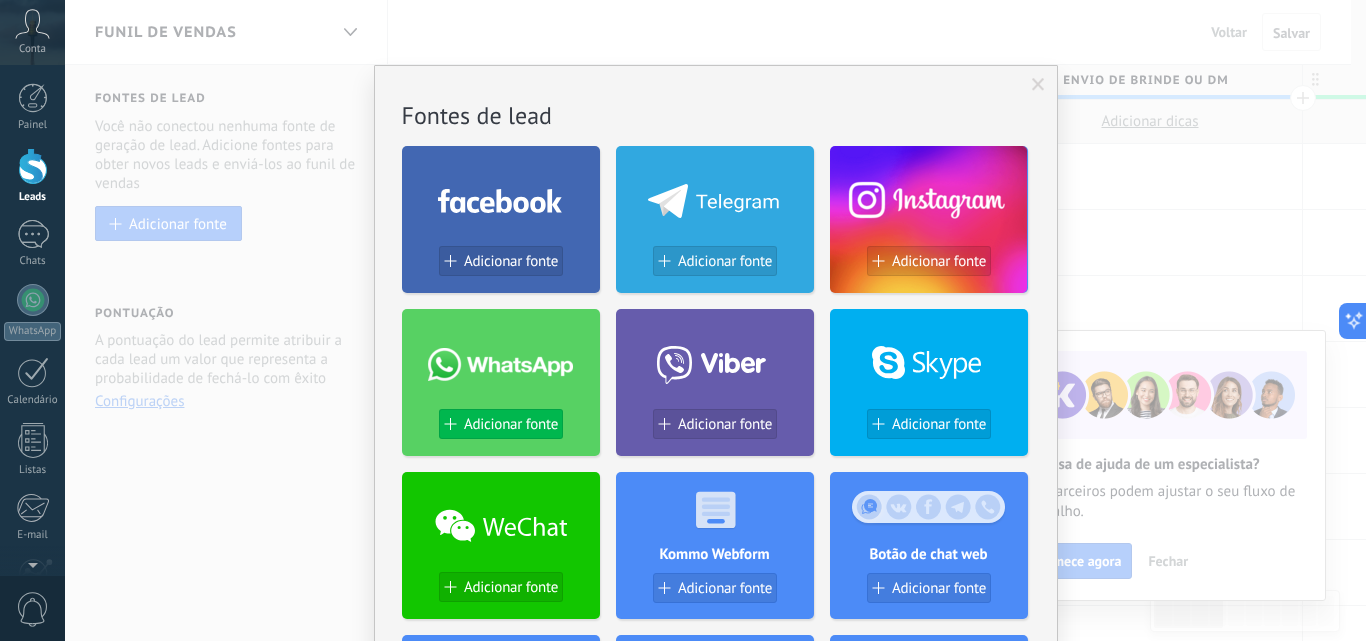 click on "Adicionar fonte" at bounding box center [511, 424] 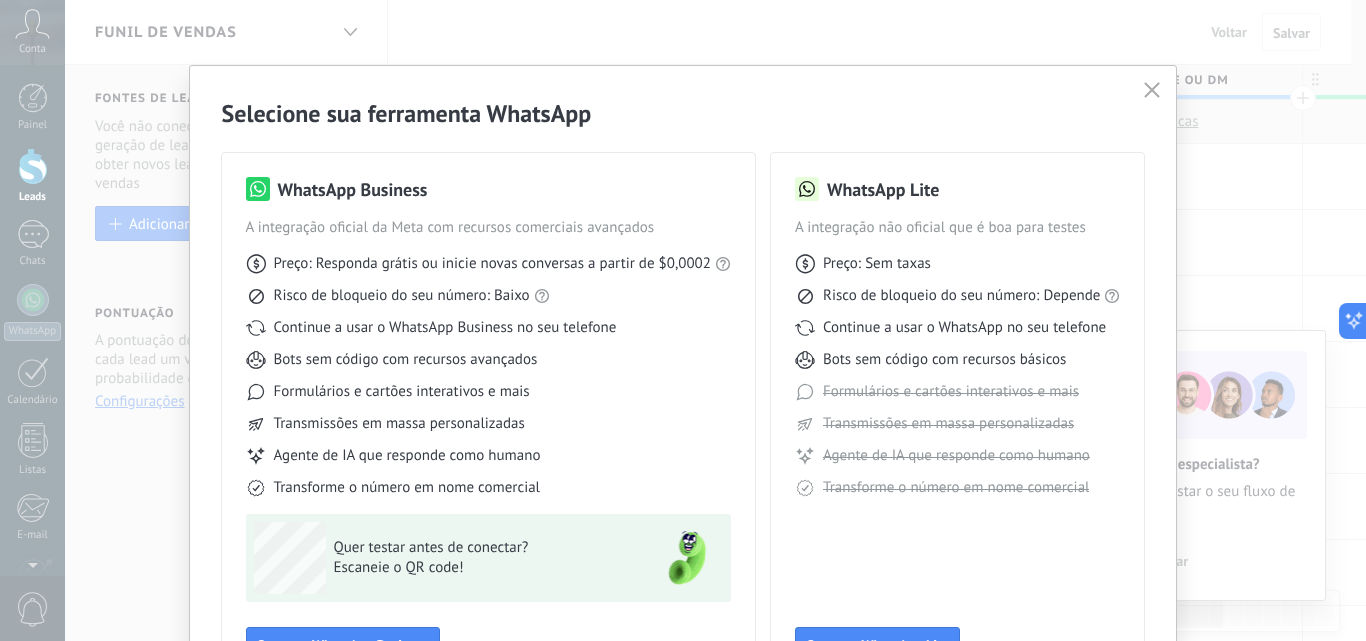 click on "WhatsApp Lite" at bounding box center [488, 189] 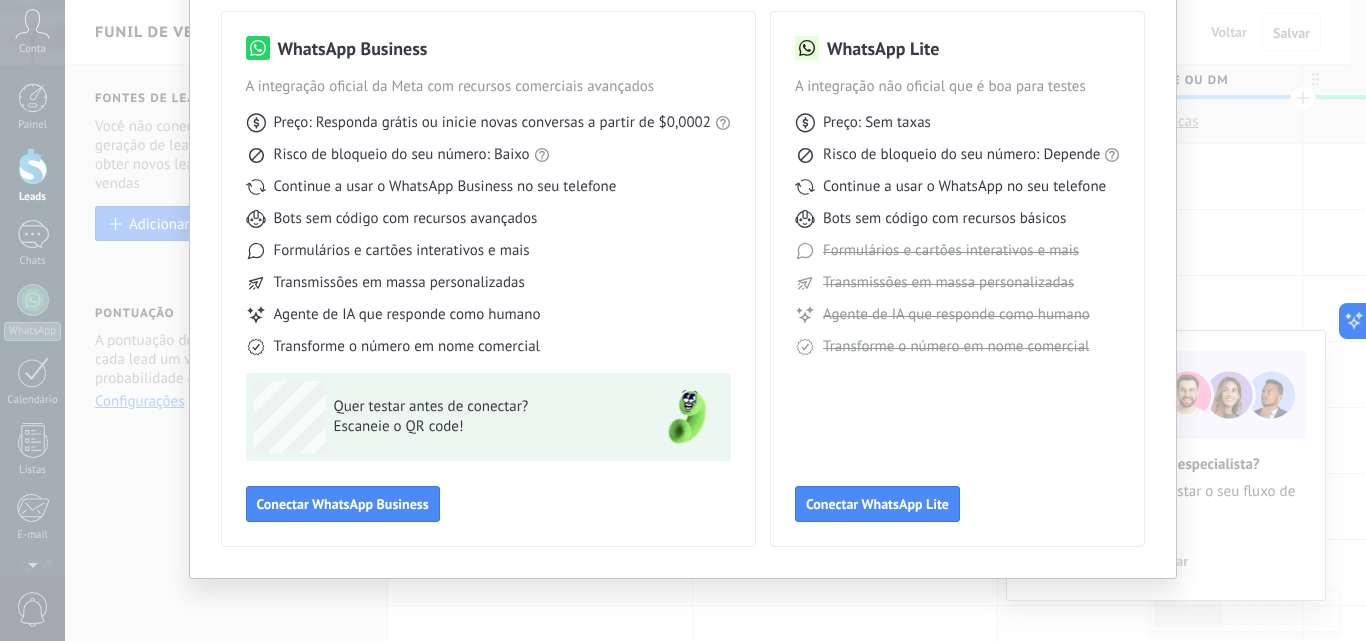 scroll, scrollTop: 144, scrollLeft: 0, axis: vertical 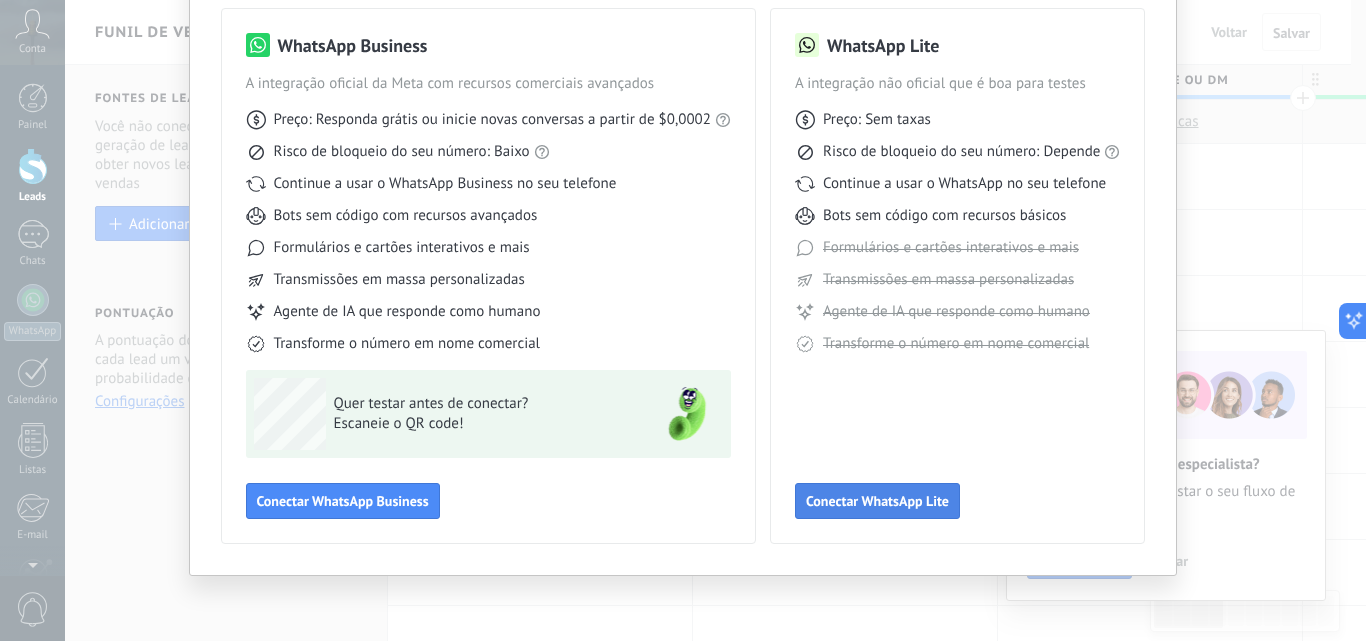 click on "Conectar WhatsApp Lite" at bounding box center (343, 501) 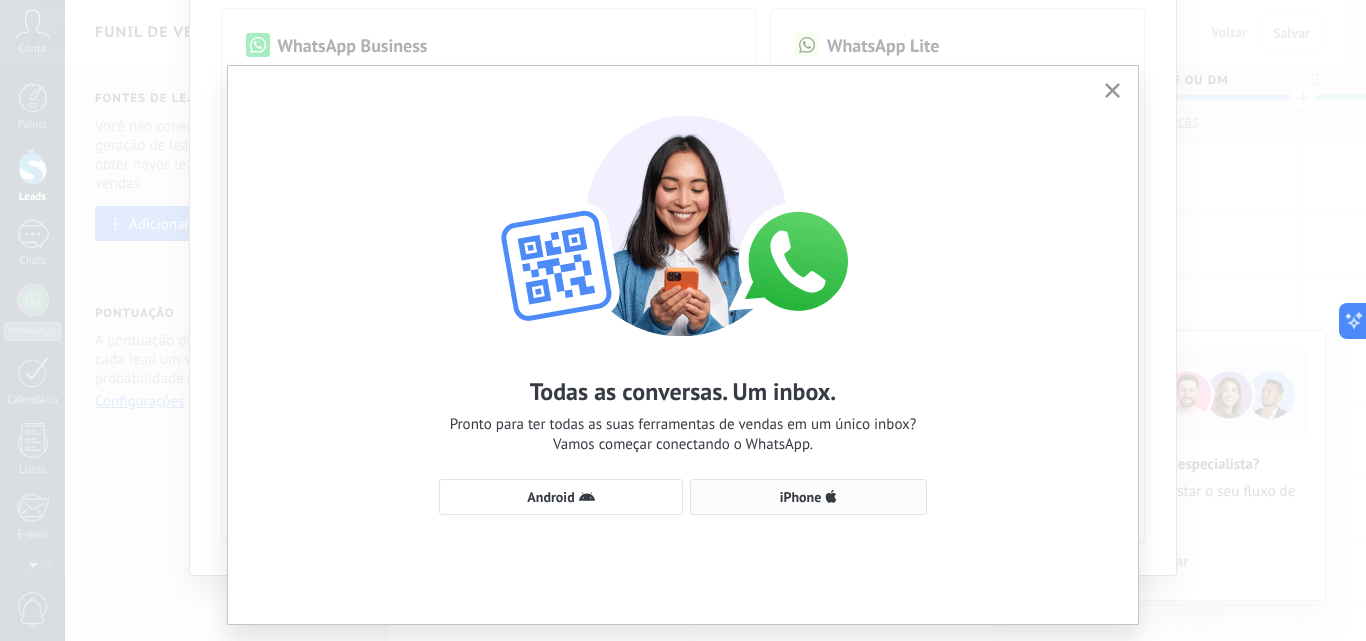 click on "iPhone" at bounding box center [550, 497] 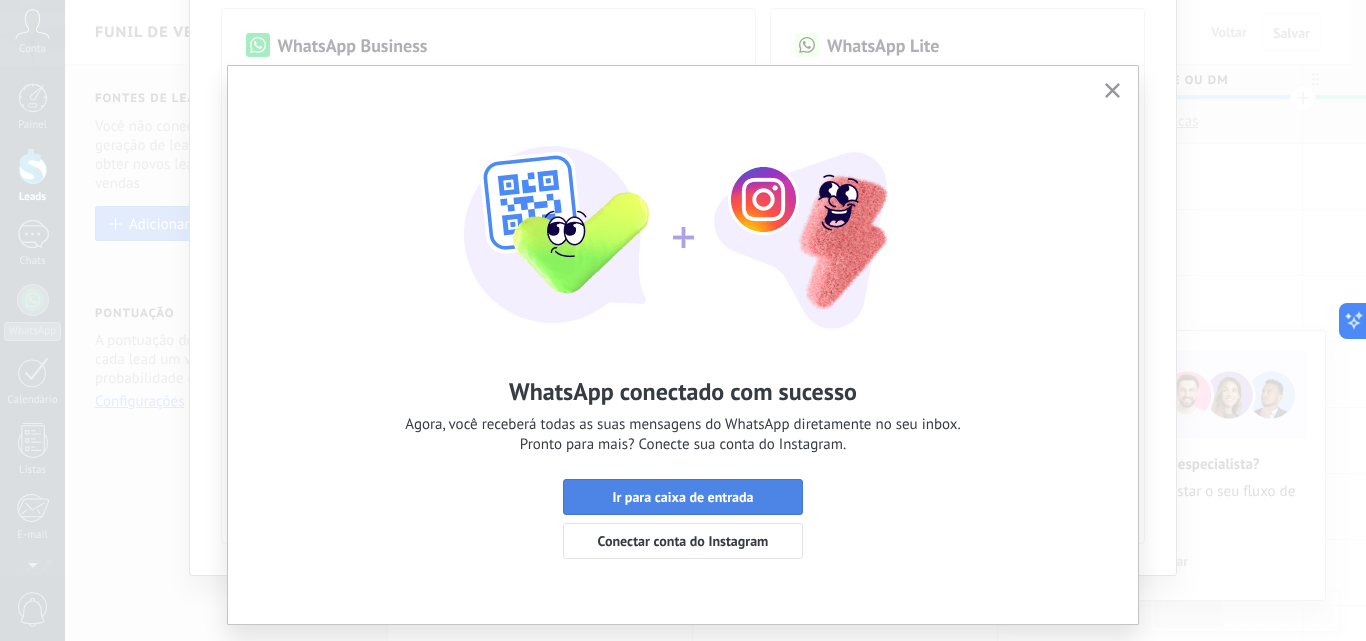click on "Ir para caixa de entrada" at bounding box center [682, 497] 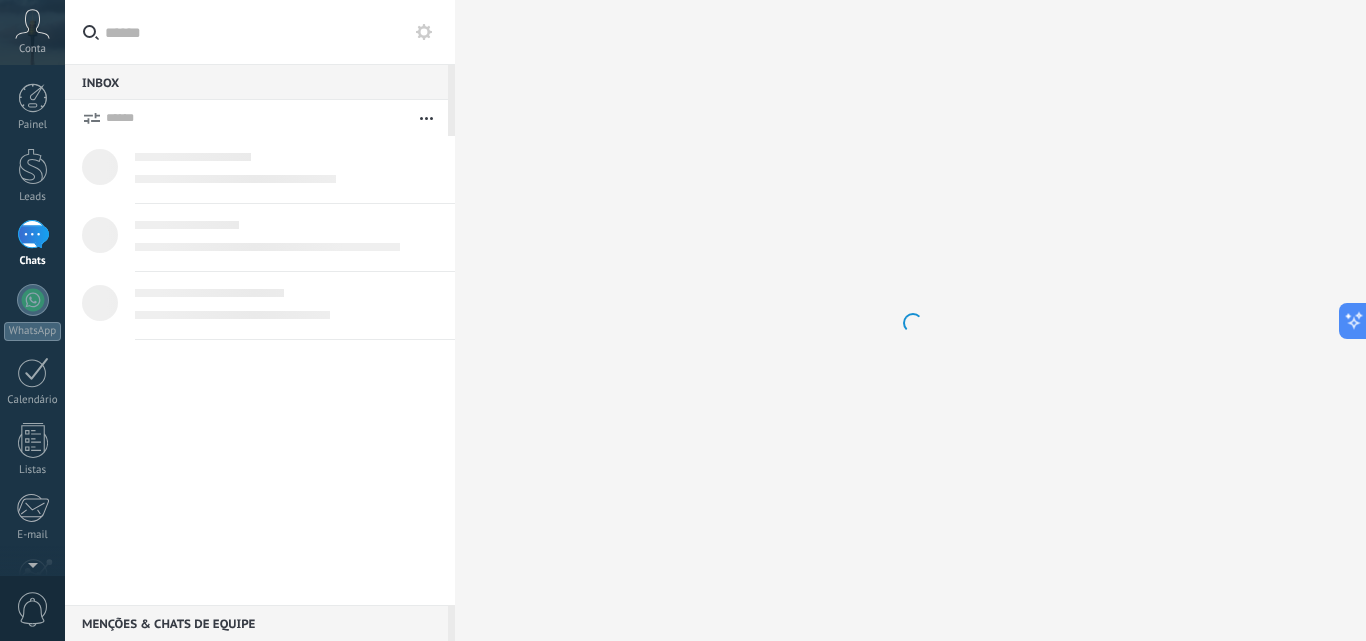 scroll, scrollTop: 0, scrollLeft: 0, axis: both 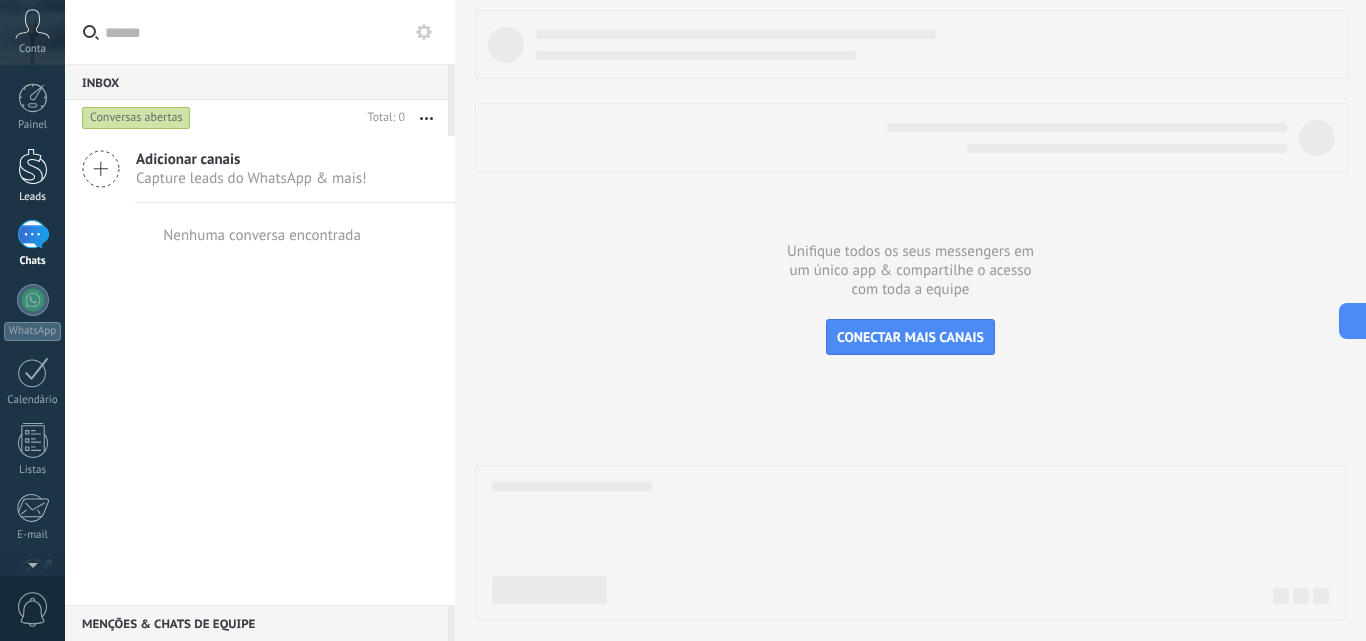click at bounding box center [33, 166] 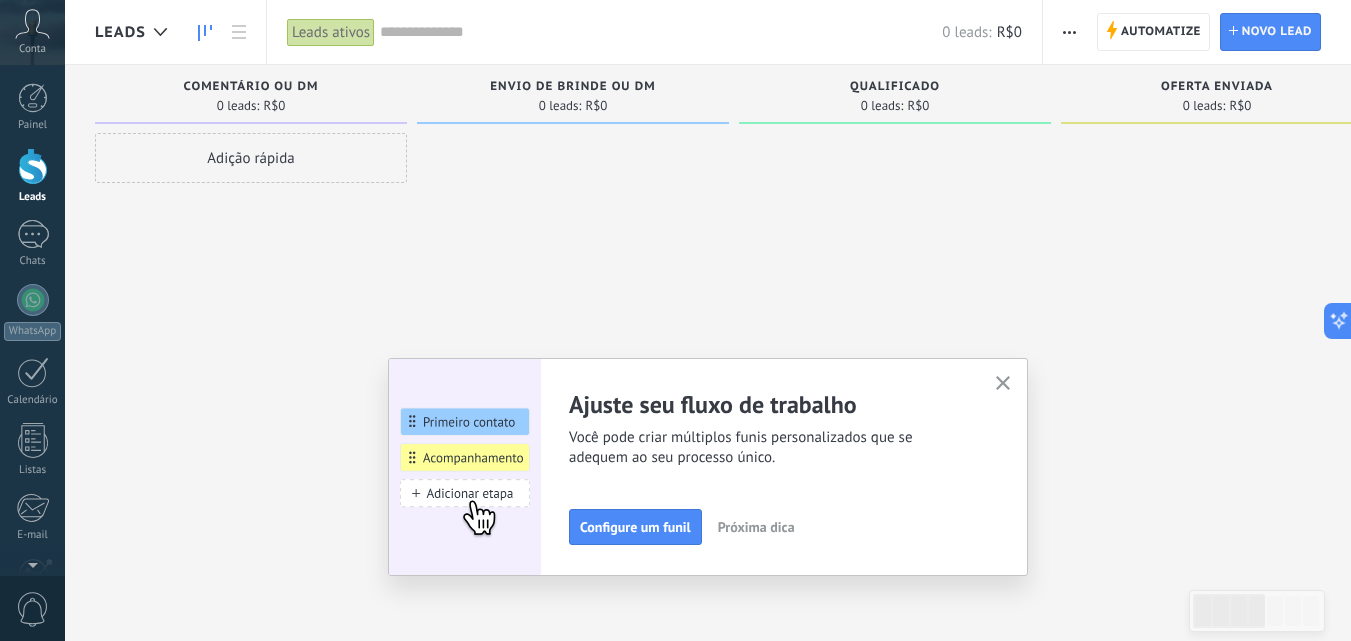 click at bounding box center (1003, 383) 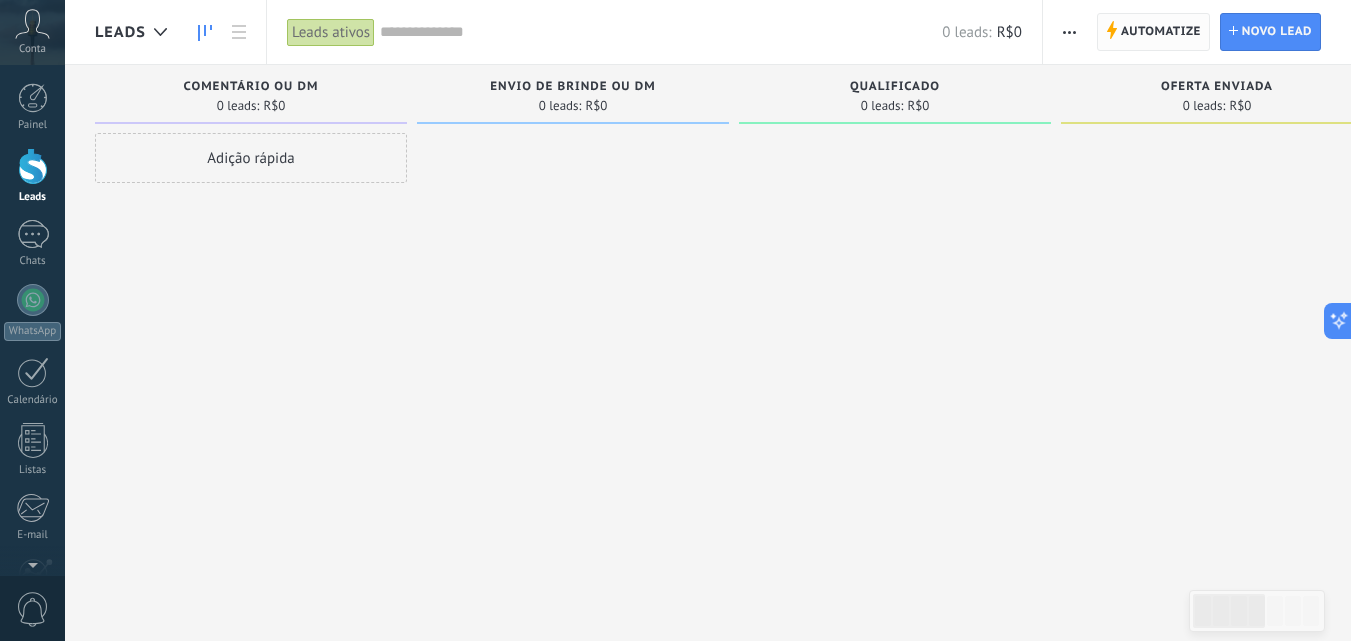 click on "Automatize" at bounding box center (1161, 32) 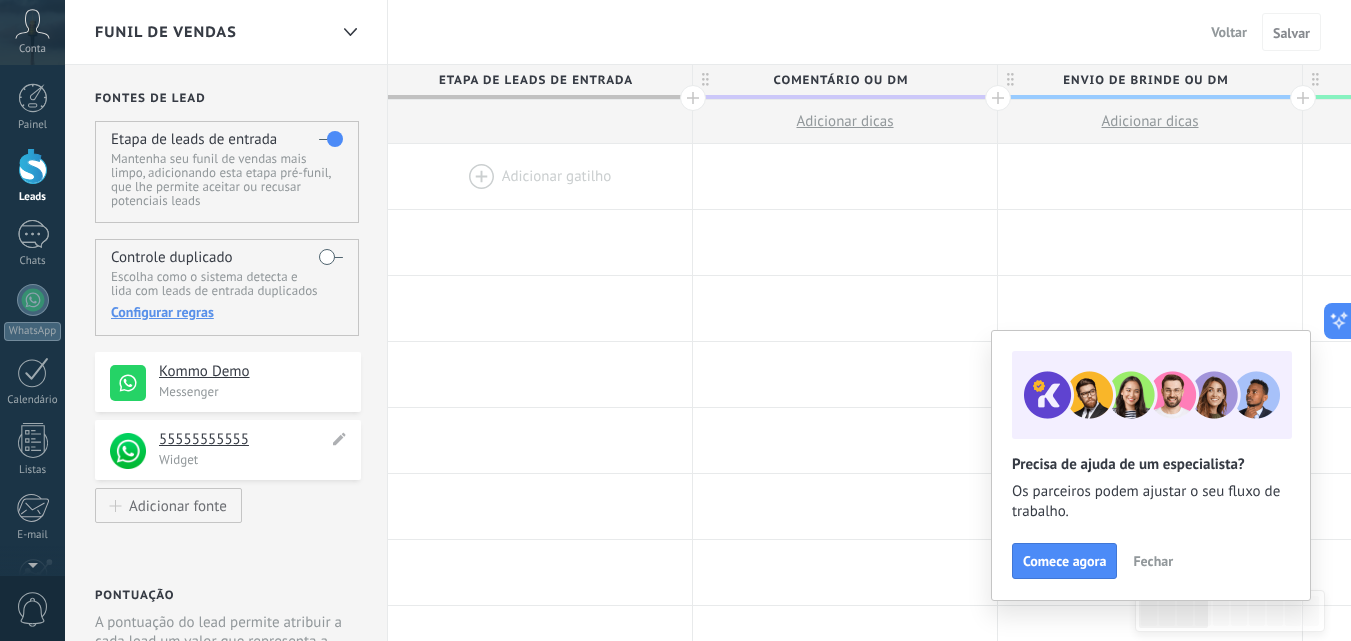 click on "Widget" at bounding box center (254, 459) 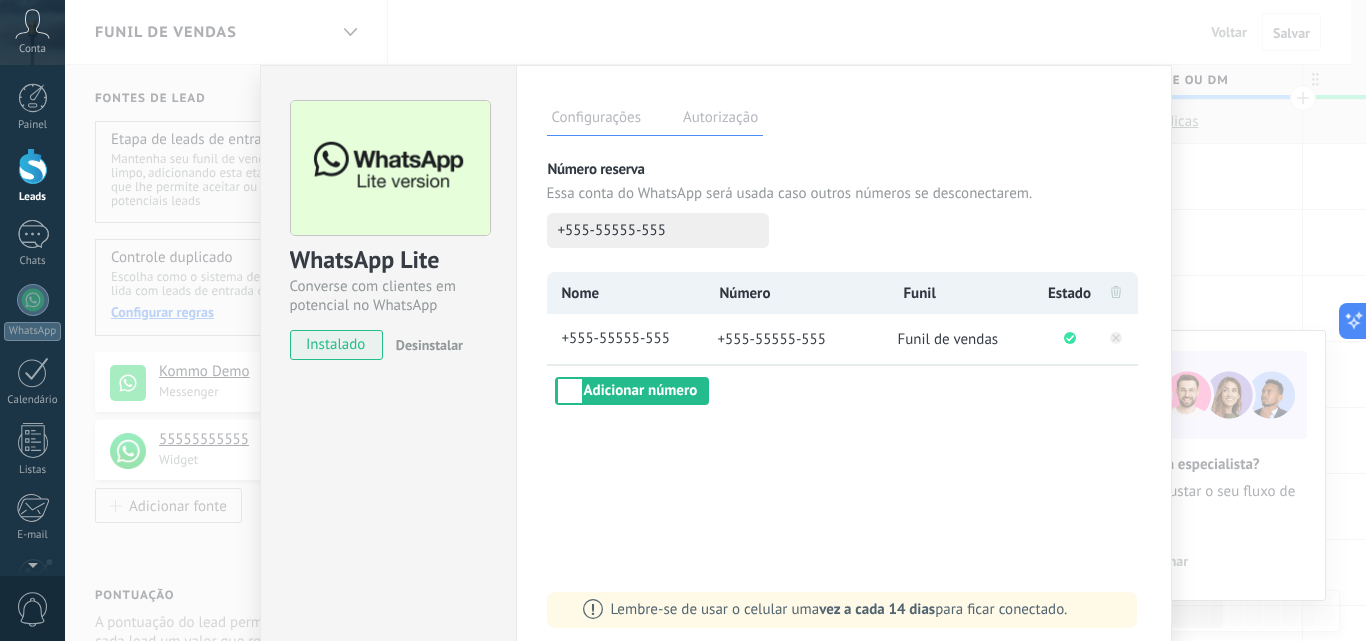 click on "WhatsApp Lite Converse com clientes em potencial no WhatsApp instalado Desinstalar Configurações Autorização Esta aba registra os usuários que permitiram acesso à esta conta. Se você quiser remover a possibilidade de um usuário de enviar solicitações para a conta em relação a esta integração, você pode revogar o acesso. Se o acesso de todos os usuários for revogado, a integração parará de funcionar. Este app está instalado, mas ninguém concedeu acesso ainda. Mais de 2 bilhões de pessoas usam ativamente o WhatsApp para se conectar com amigos, familiares e empresas. Essa integração adiciona o app de mensagem mais popular ao seu arsenal de comunicação: capture automaticamente leads em mensagens recebidas, compartilhe o acesso de bate-papo com toda a equipe e aprimore tudo isso com as ferramentas integradas da Kommo, como o botão de engajamento e o Robô de vendas. Mais _: Salvar Número reserva Essa conta do WhatsApp será usada caso outros números se desconectarem. Nome Número" at bounding box center (715, 320) 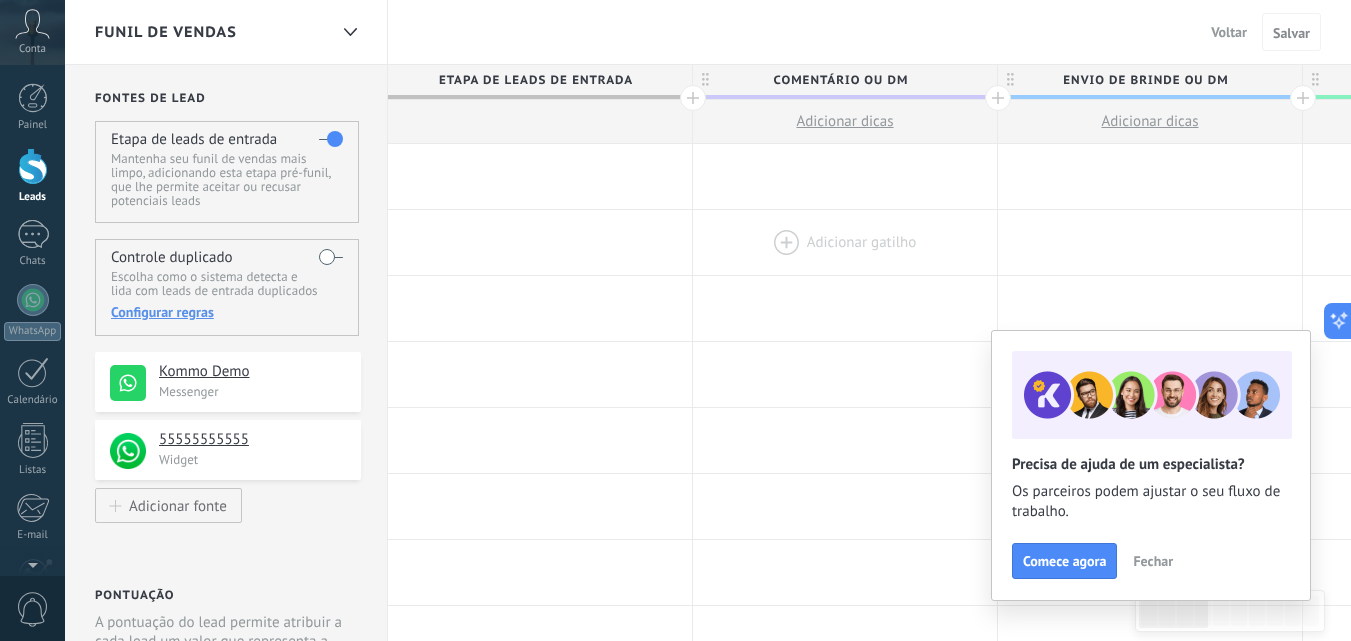 click at bounding box center (540, 176) 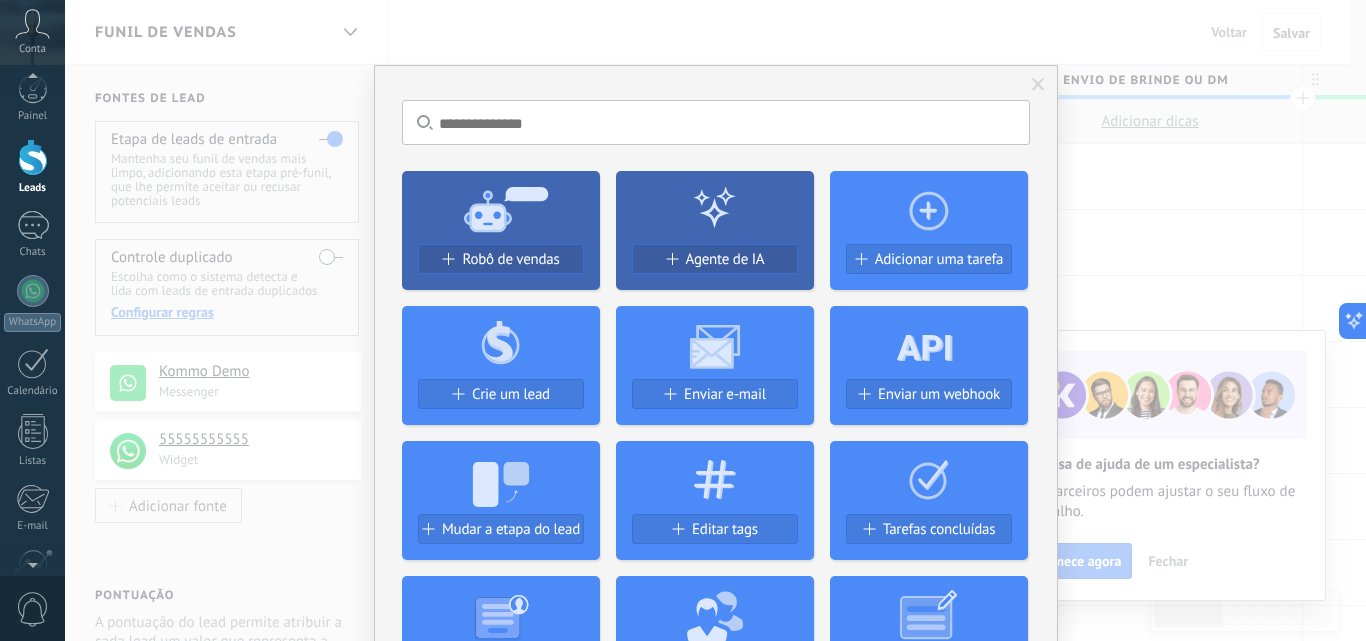 scroll, scrollTop: 0, scrollLeft: 0, axis: both 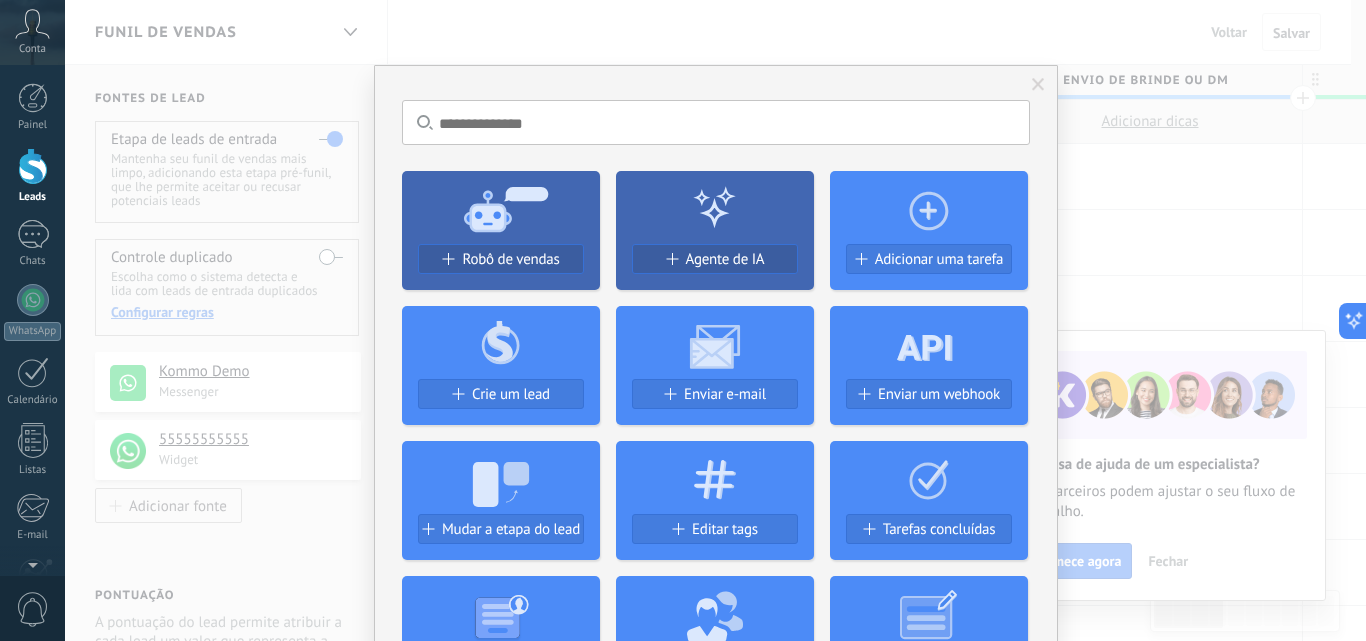 click on "Sem resultados. Robô de vendas Agente de IA Adicionar uma tarefa Crie um lead Enviar e-mail Enviar um webhook Mudar a etapa do lead Editar tags Tarefas concluídas Gerar formulário Alterar usuário de lead Alterar campo Deletar arquivos Widgets" at bounding box center (715, 320) 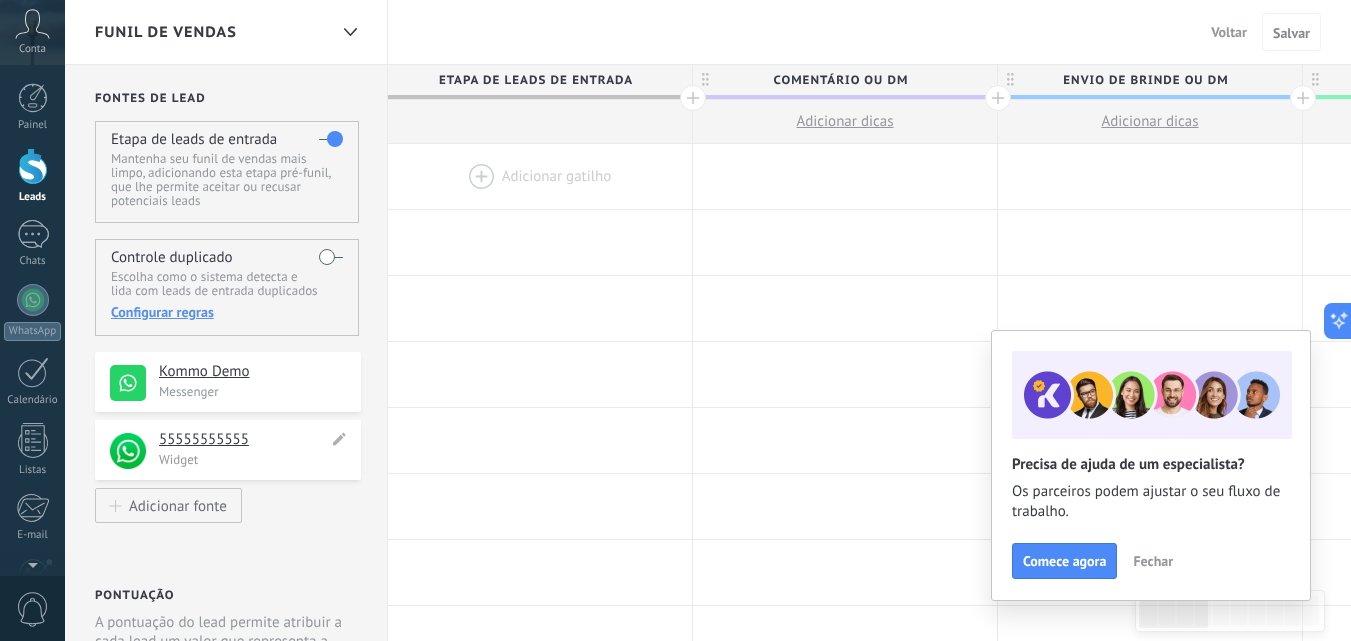 click on "55555555555" at bounding box center (243, 440) 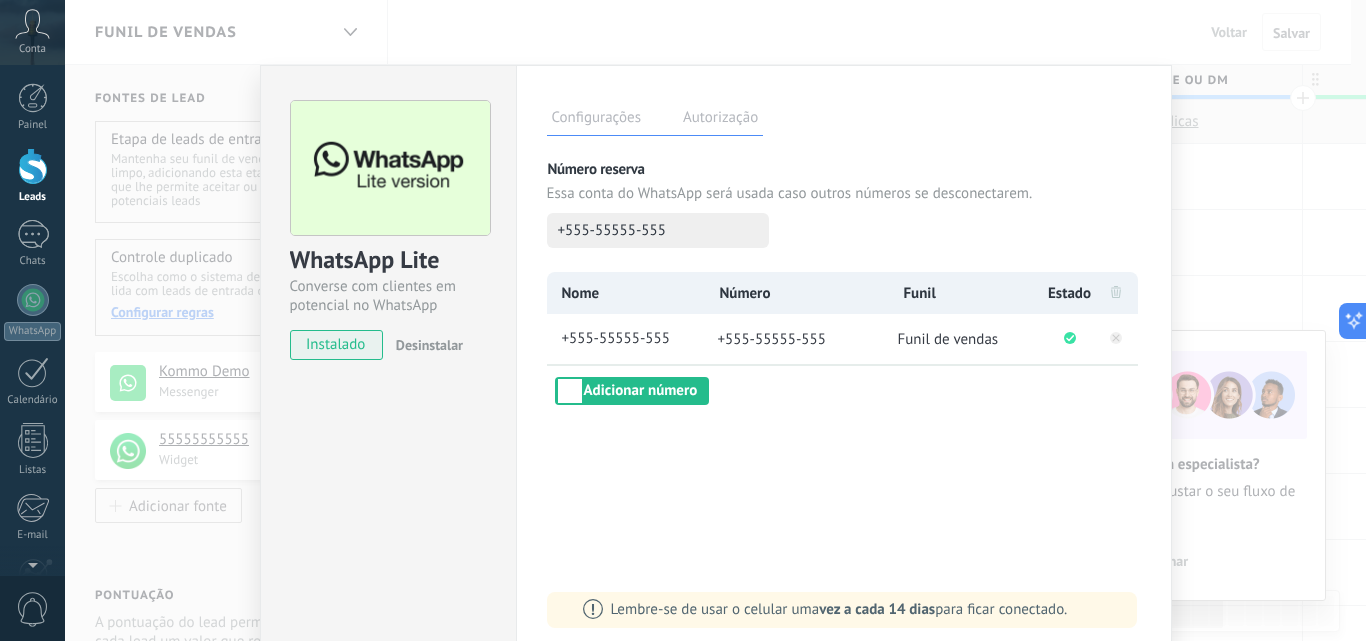 click on "Autorização" at bounding box center [720, 120] 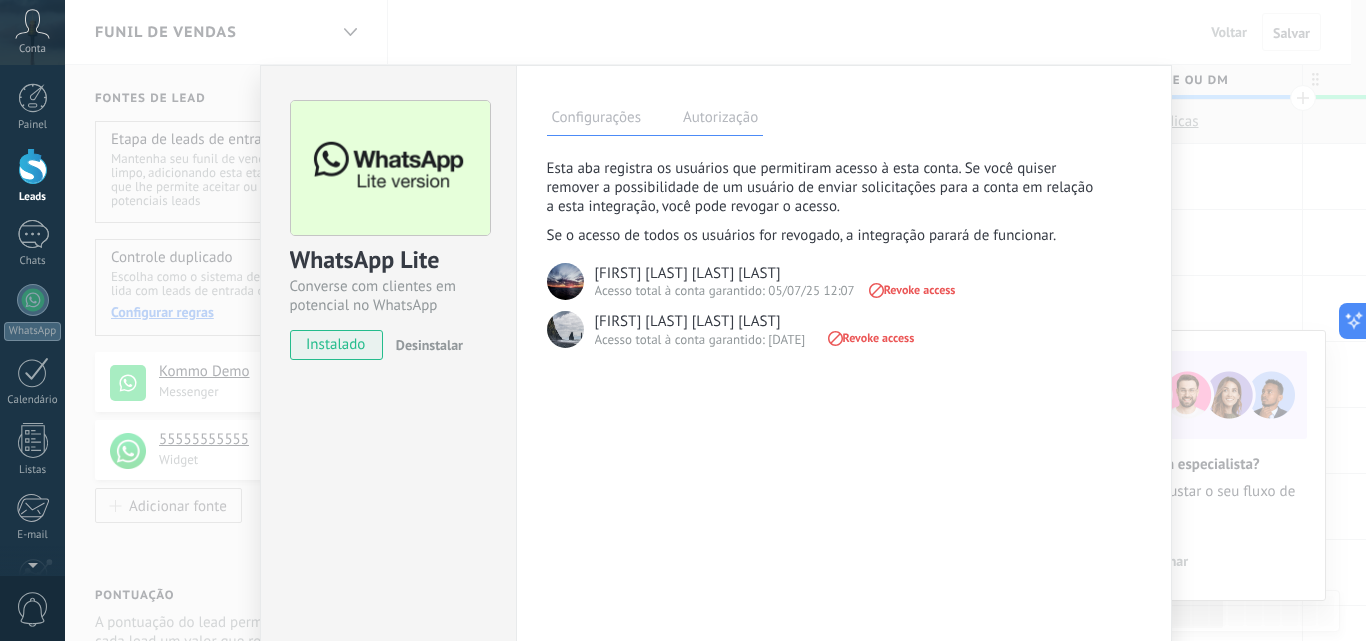 click on "Revoke access" at bounding box center (911, 290) 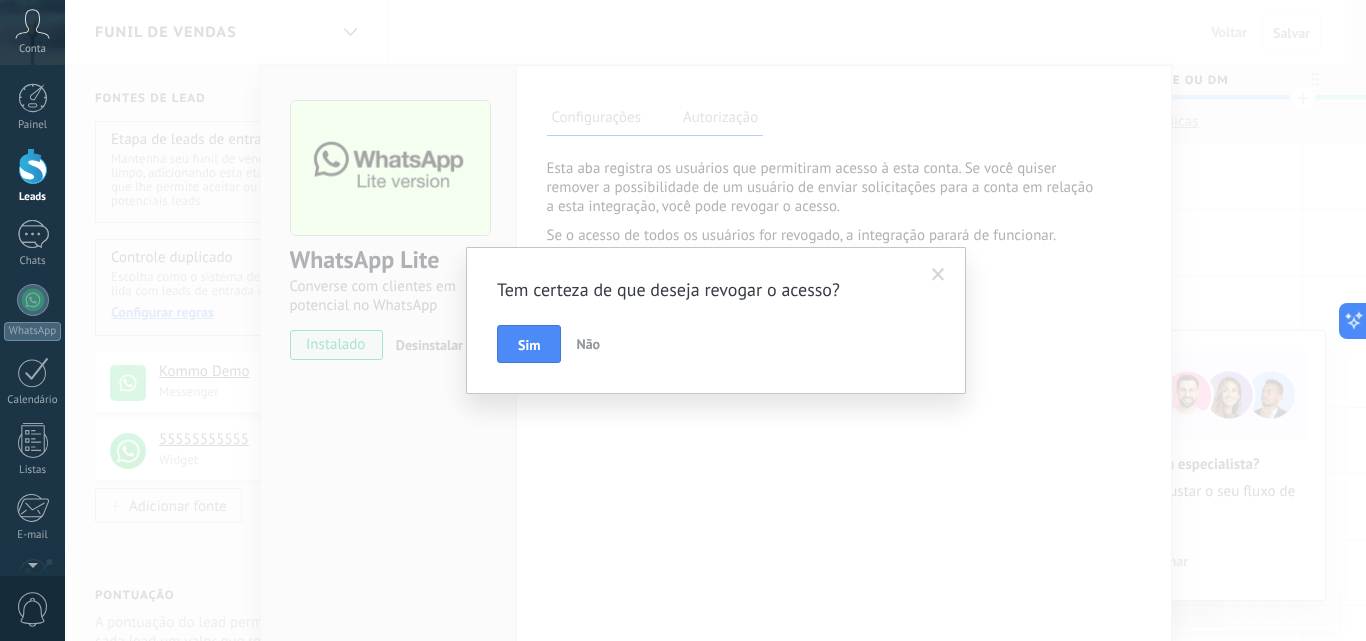 click at bounding box center (938, 275) 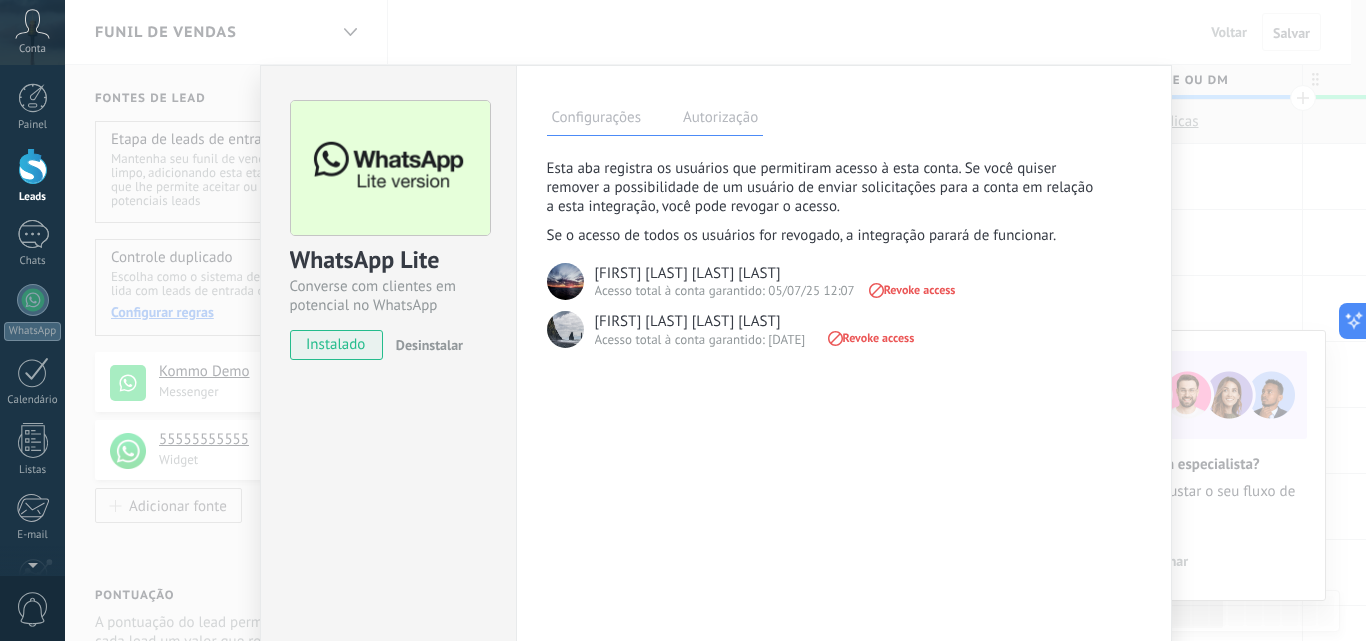 click on "Configurações Autorização Esta aba registra os usuários que permitiram acesso à esta conta. Se você quiser remover a possibilidade de um usuário de enviar solicitações para a conta em relação a esta integração, você pode revogar o acesso. Se o acesso de todos os usuários for revogado, a integração parará de funcionar. Este app está instalado, mas ninguém concedeu acesso ainda. antonia luana vasconcelos dos santos Acesso total à conta garantido: 05/07/25 12:07 Revoke access antonia luana vasconcelos dos santos Acesso total à conta garantido: 05/07/25 12:08 Revoke access Mais de 2 bilhões de pessoas usam ativamente o WhatsApp para se conectar com amigos, familiares e empresas. Essa integração adiciona o app de mensagem mais popular ao seu arsenal de comunicação: capture automaticamente leads em mensagens recebidas, compartilhe o acesso de bate-papo com toda a equipe e aprimore tudo isso com as ferramentas integradas da Kommo, como o botão de engajamento e o Robô de vendas. Mais _:" at bounding box center (844, 362) 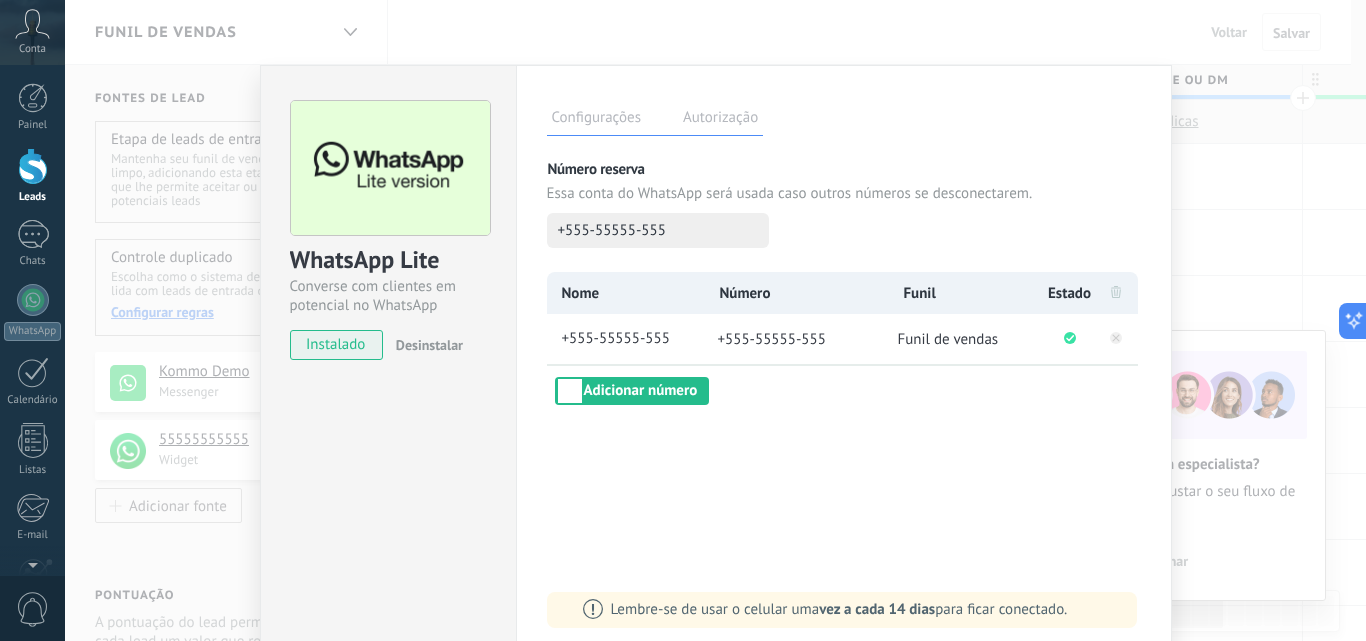 click on "Autorização" at bounding box center [720, 120] 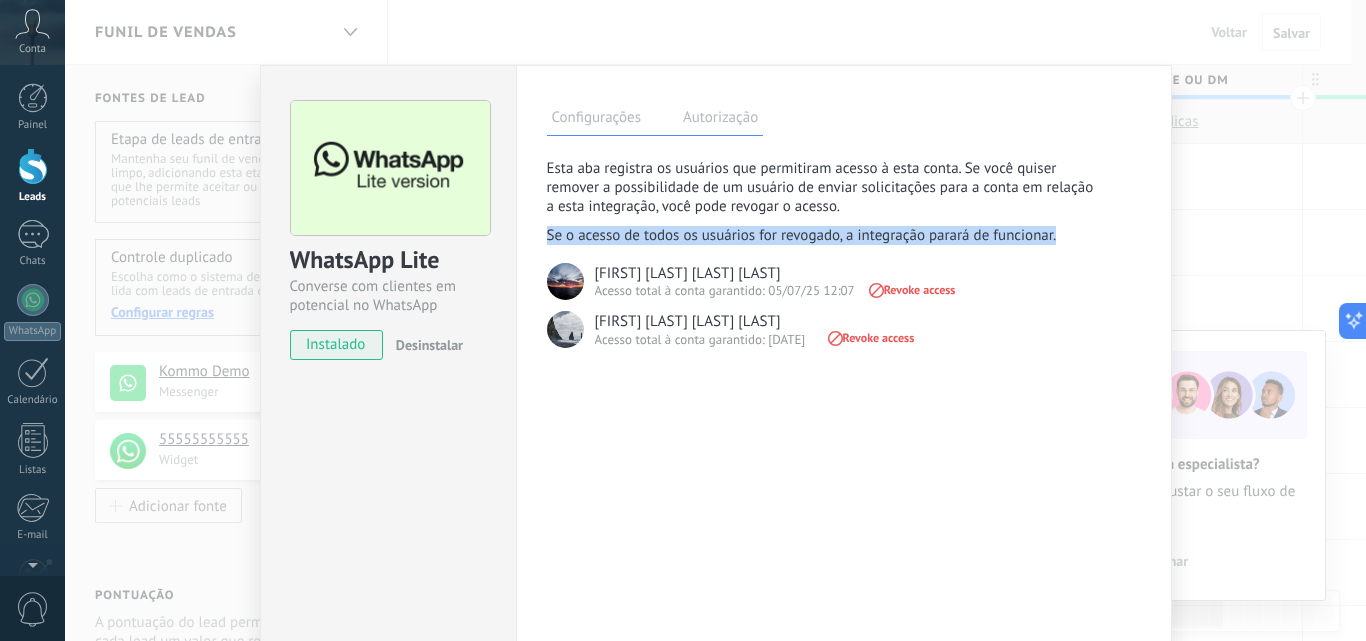 drag, startPoint x: 539, startPoint y: 238, endPoint x: 1057, endPoint y: 245, distance: 518.0473 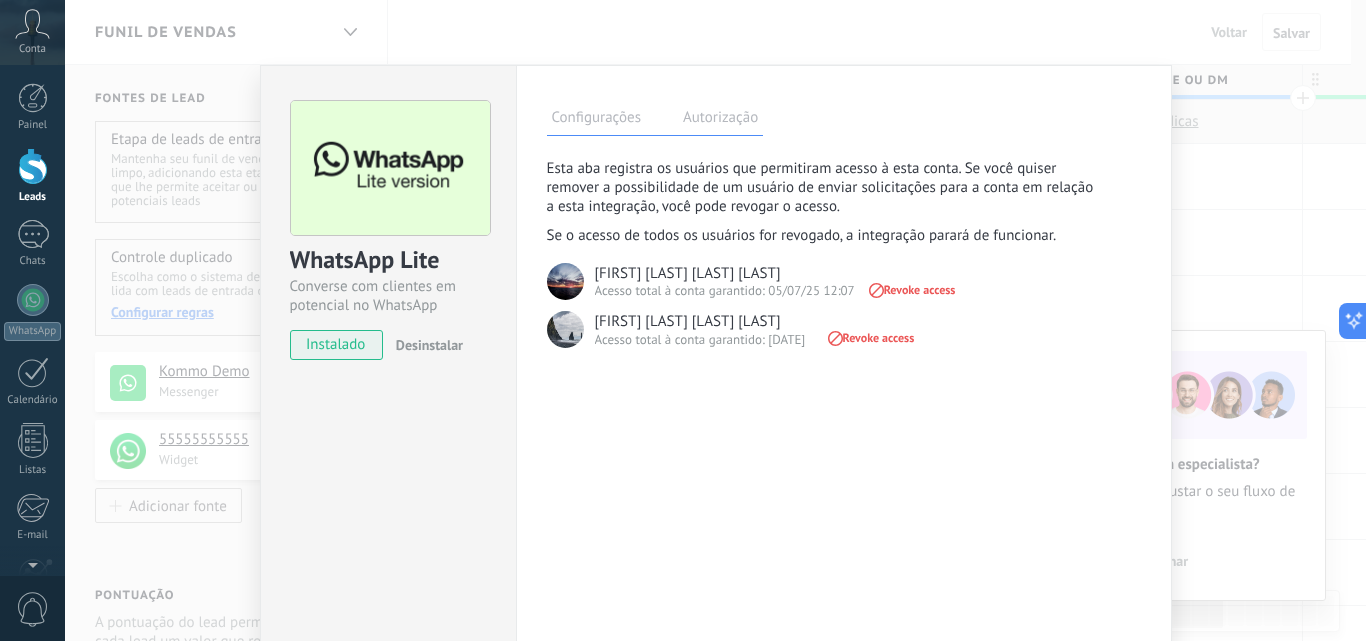 drag, startPoint x: 1062, startPoint y: 309, endPoint x: 965, endPoint y: 334, distance: 100.16985 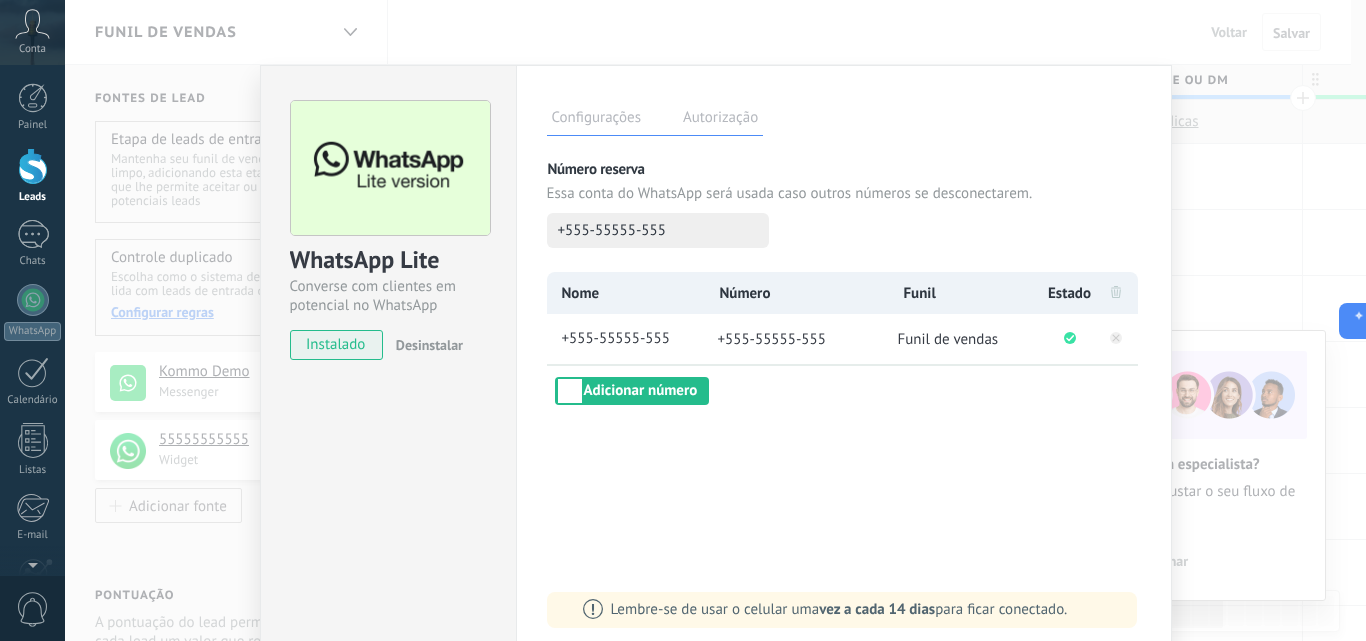 click on "WhatsApp Lite Converse com clientes em potencial no WhatsApp instalado Desinstalar Configurações Autorização Esta aba registra os usuários que permitiram acesso à esta conta. Se você quiser remover a possibilidade de um usuário de enviar solicitações para a conta em relação a esta integração, você pode revogar o acesso. Se o acesso de todos os usuários for revogado, a integração parará de funcionar. Este app está instalado, mas ninguém concedeu acesso ainda. Mais de 2 bilhões de pessoas usam ativamente o WhatsApp para se conectar com amigos, familiares e empresas. Essa integração adiciona o app de mensagem mais popular ao seu arsenal de comunicação: capture automaticamente leads em mensagens recebidas, compartilhe o acesso de bate-papo com toda a equipe e aprimore tudo isso com as ferramentas integradas da Kommo, como o botão de engajamento e o Robô de vendas. Mais _: Salvar Número reserva Essa conta do WhatsApp será usada caso outros números se desconectarem. Nome Número" at bounding box center (715, 320) 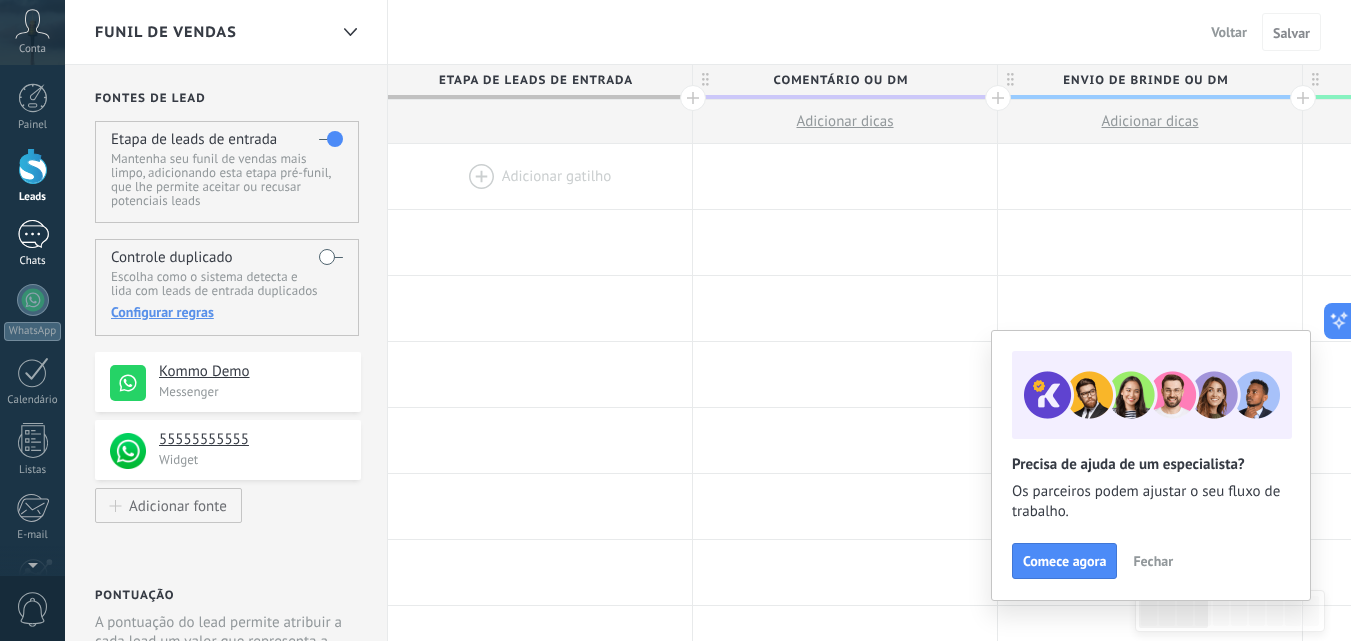 click on "Chats" at bounding box center (32, 244) 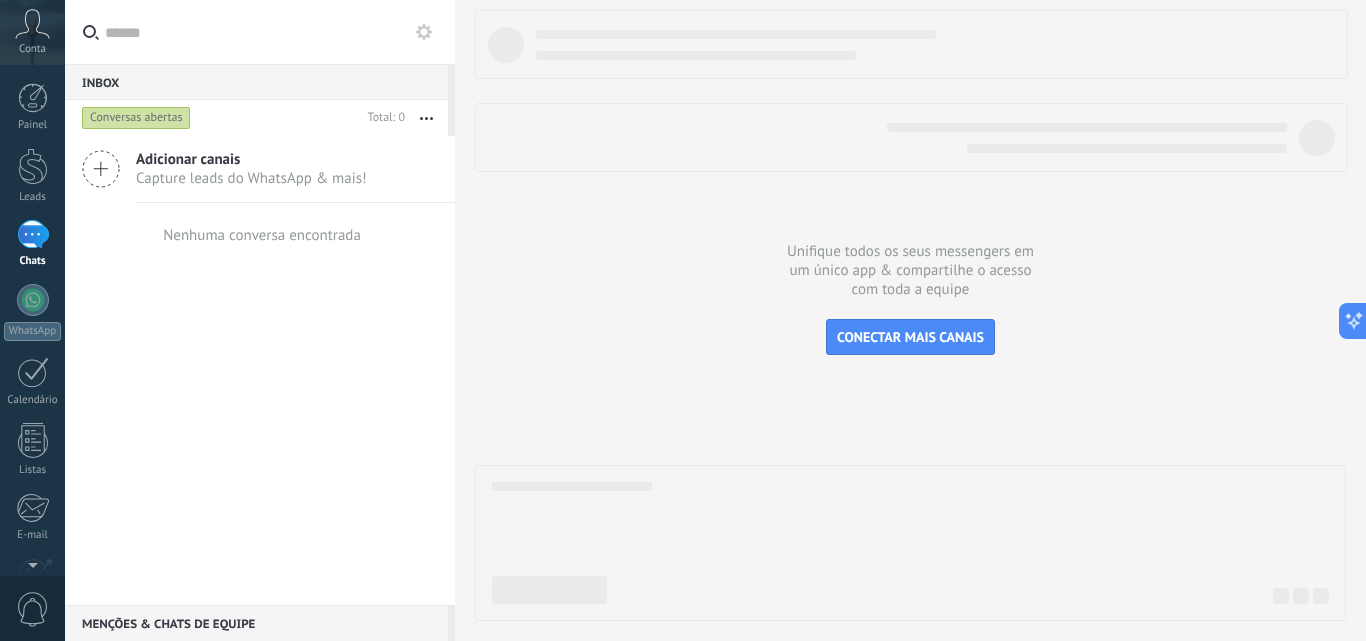click on "Capture leads do WhatsApp & mais!" at bounding box center [251, 178] 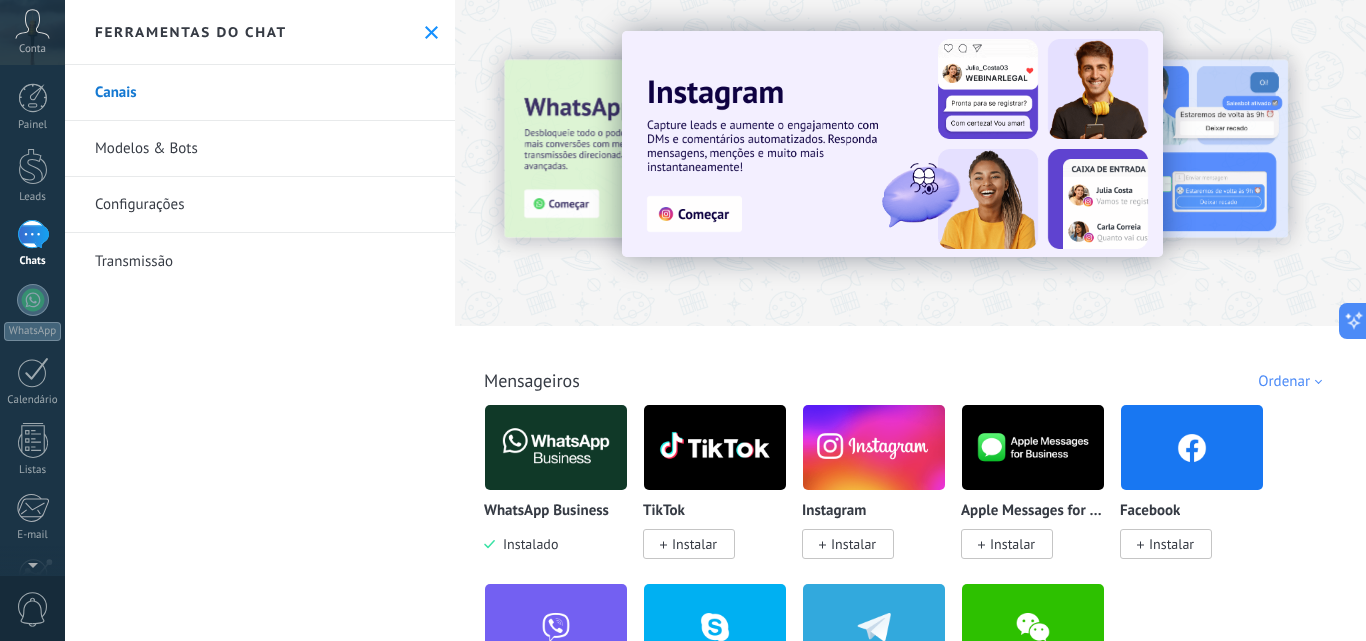 scroll, scrollTop: 100, scrollLeft: 0, axis: vertical 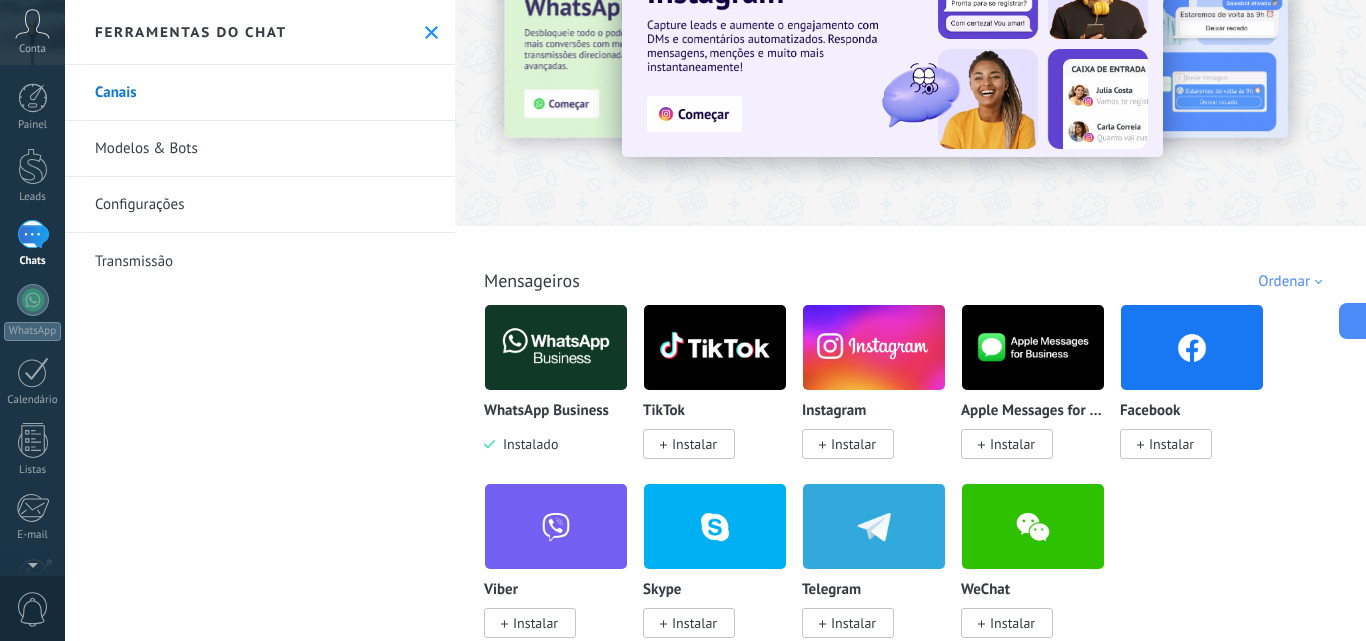 click on "WhatsApp Business Instalado" at bounding box center [556, 379] 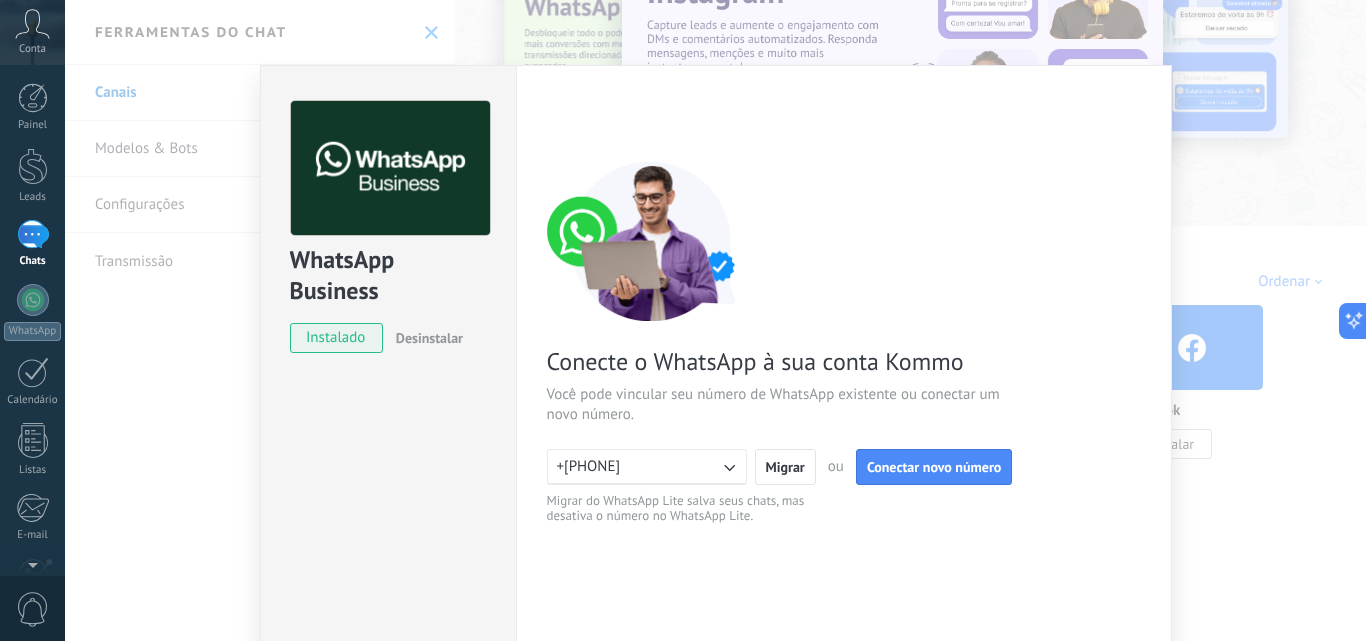 click on "WhatsApp Business instalado Desinstalar Quer testar a integração antes?   Escaneie o QR code   e veja como funciona. Configurações Autorização Esta aba registra os usuários que permitiram acesso à esta conta. Se você quiser remover a possibilidade de um usuário de enviar solicitações para a conta em relação a esta integração, você pode revogar o acesso. Se o acesso de todos os usuários for revogado, a integração parará de funcionar. Este app está instalado, mas ninguém concedeu acesso ainda. WhatsApp Cloud API Mais _:   Salvar   Voltar 1 Conectar Facebook 2 Finalizar configuração Conecte o WhatsApp à sua conta Kommo Você pode vincular seu número de WhatsApp existente ou conectar um novo número. +[PHONE] Migrar ou Conectar novo número Migrar do WhatsApp Lite salva seus chats, mas desativa o número no WhatsApp Lite. Precisa de ajuda?" at bounding box center (715, 320) 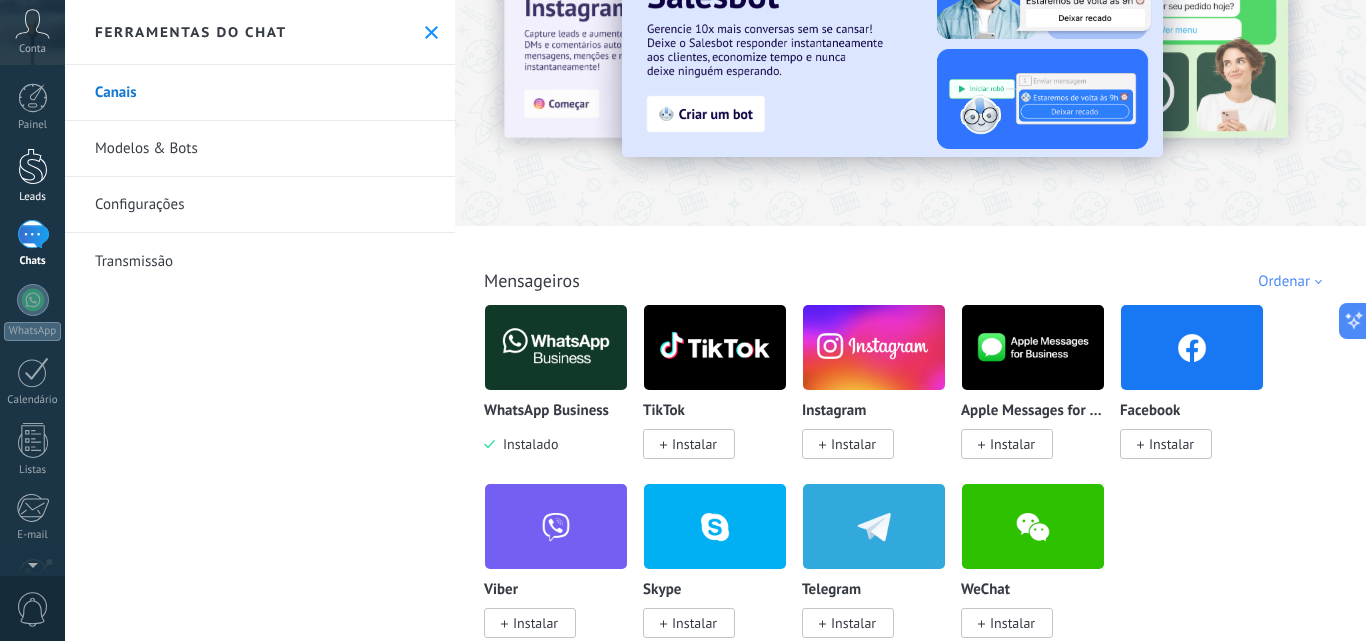 click at bounding box center (33, 166) 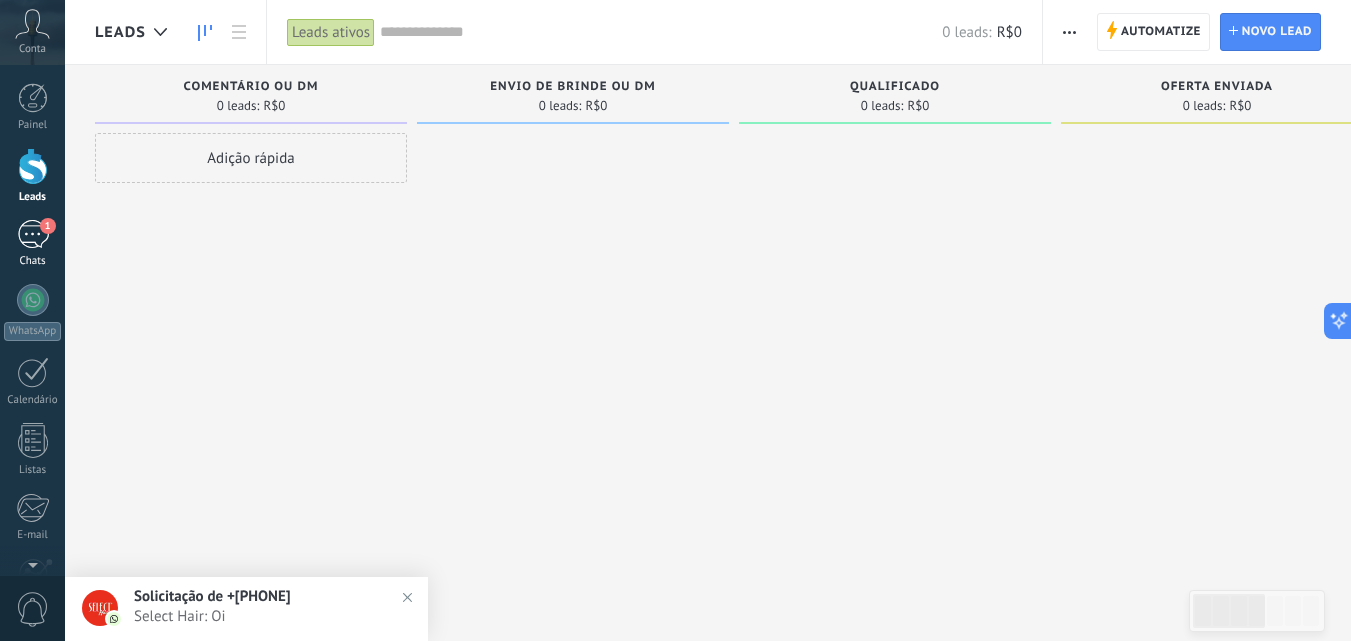 click on "1" at bounding box center (33, 234) 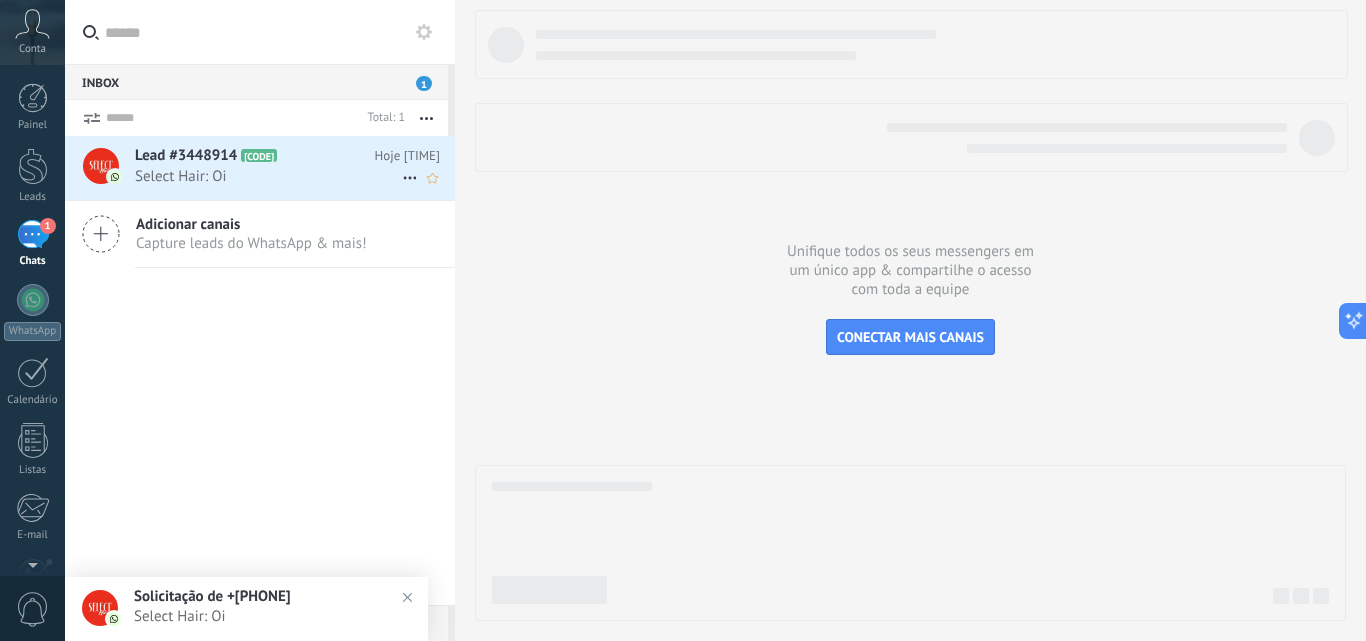 click on "Select Hair: Oi" at bounding box center (268, 176) 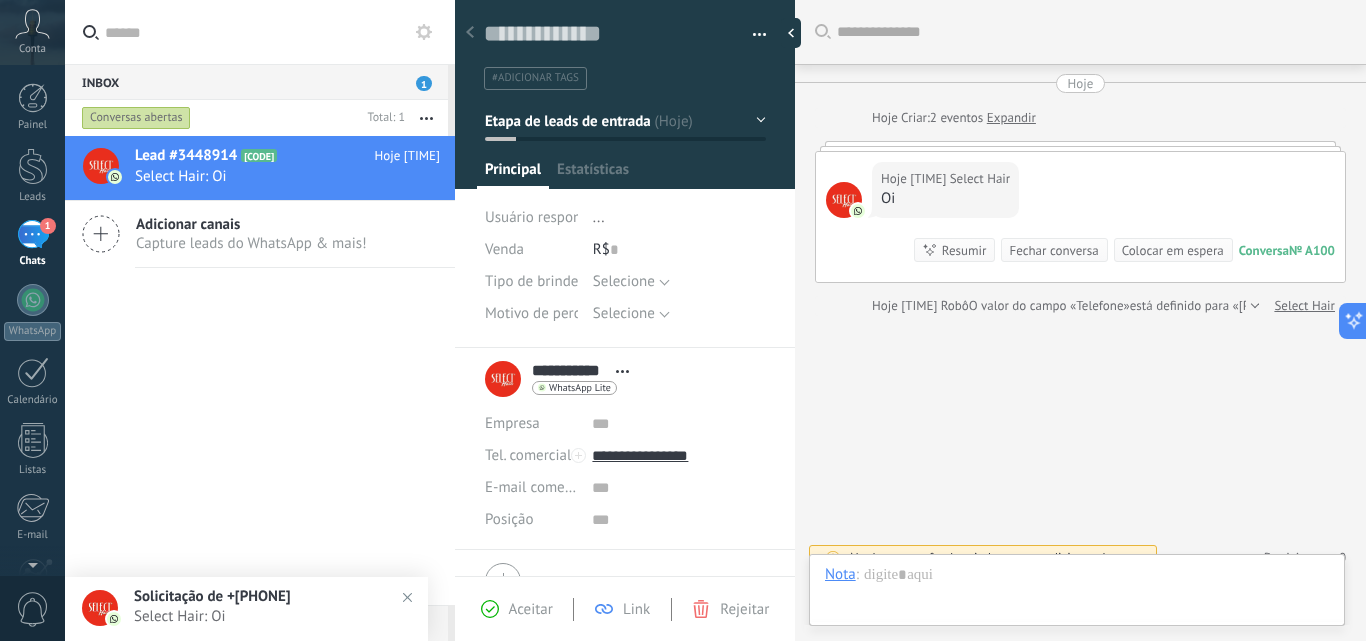 scroll, scrollTop: 24, scrollLeft: 0, axis: vertical 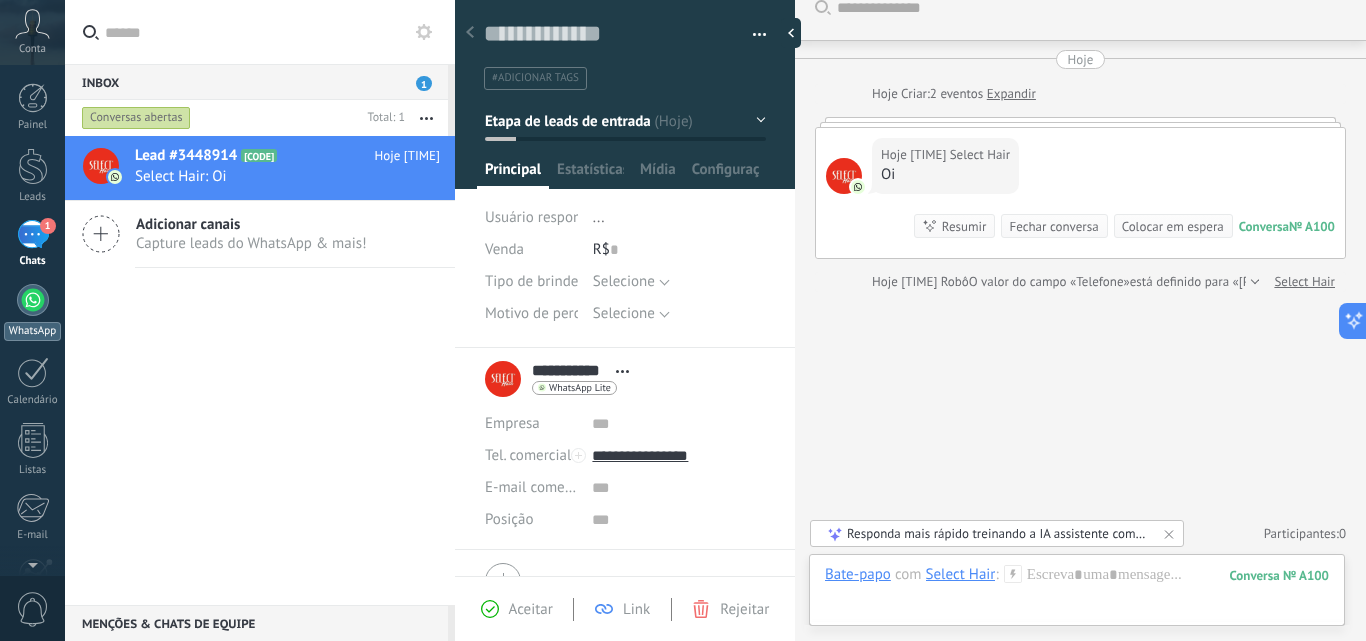 click at bounding box center [33, 300] 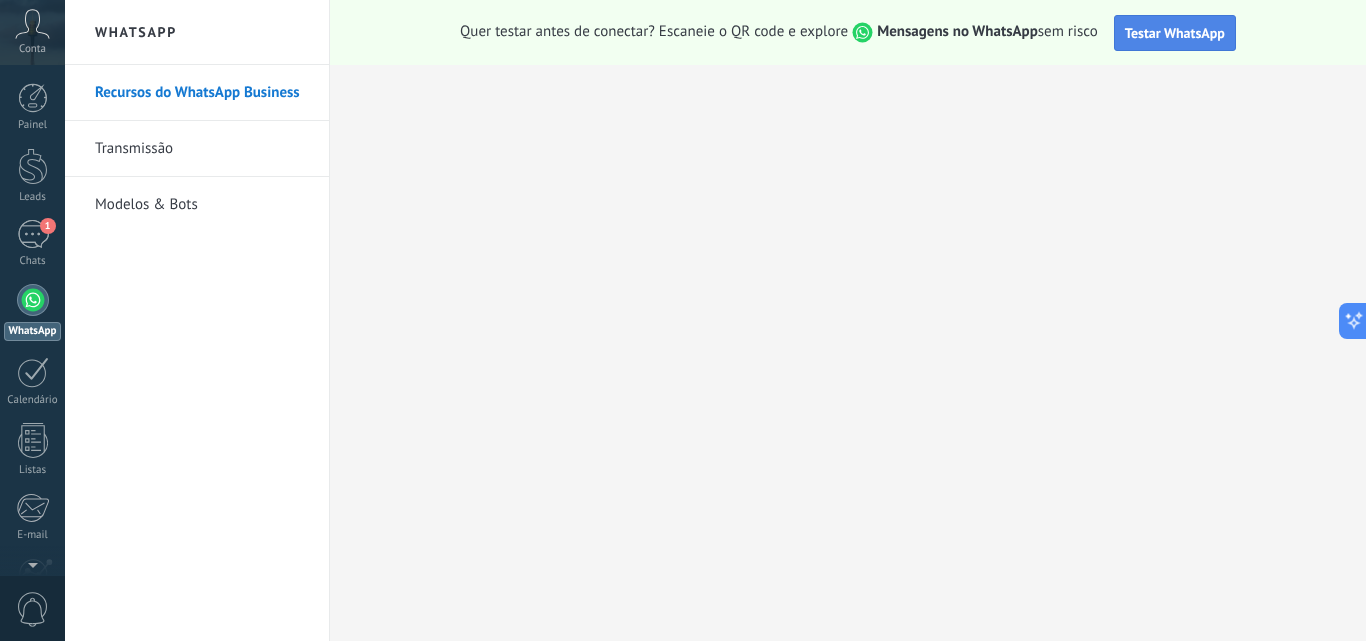 click on "Testar WhatsApp" at bounding box center [1175, 33] 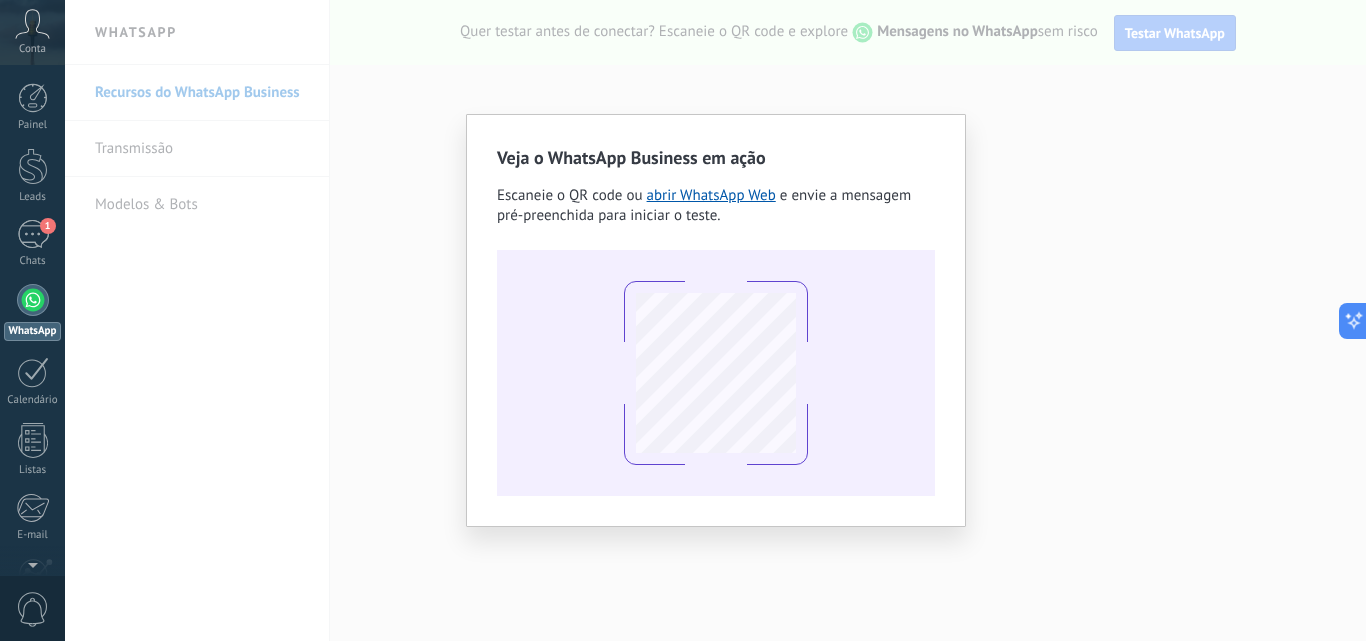 click on "Veja o WhatsApp Business em ação Escaneie o QR code ou   abrir WhatsApp Web   e envie a mensagem pré-preenchida para iniciar o teste." at bounding box center (715, 320) 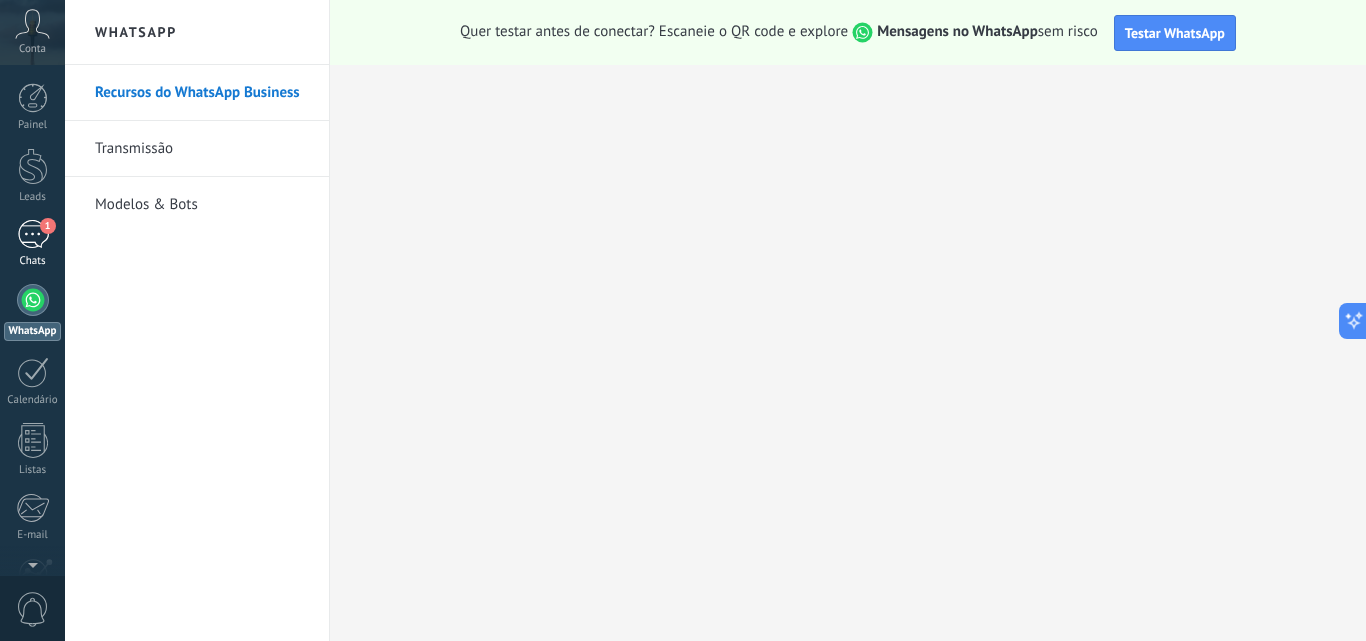 click on "1" at bounding box center (33, 234) 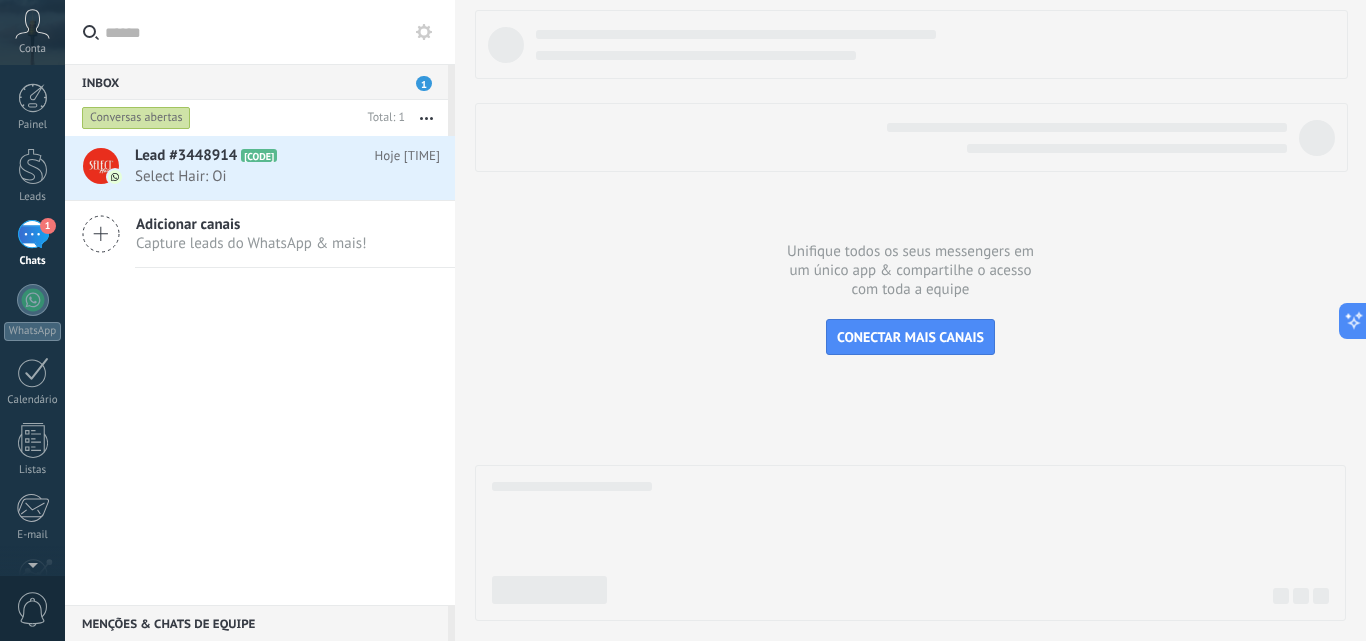 click on "Adicionar canais" at bounding box center (251, 224) 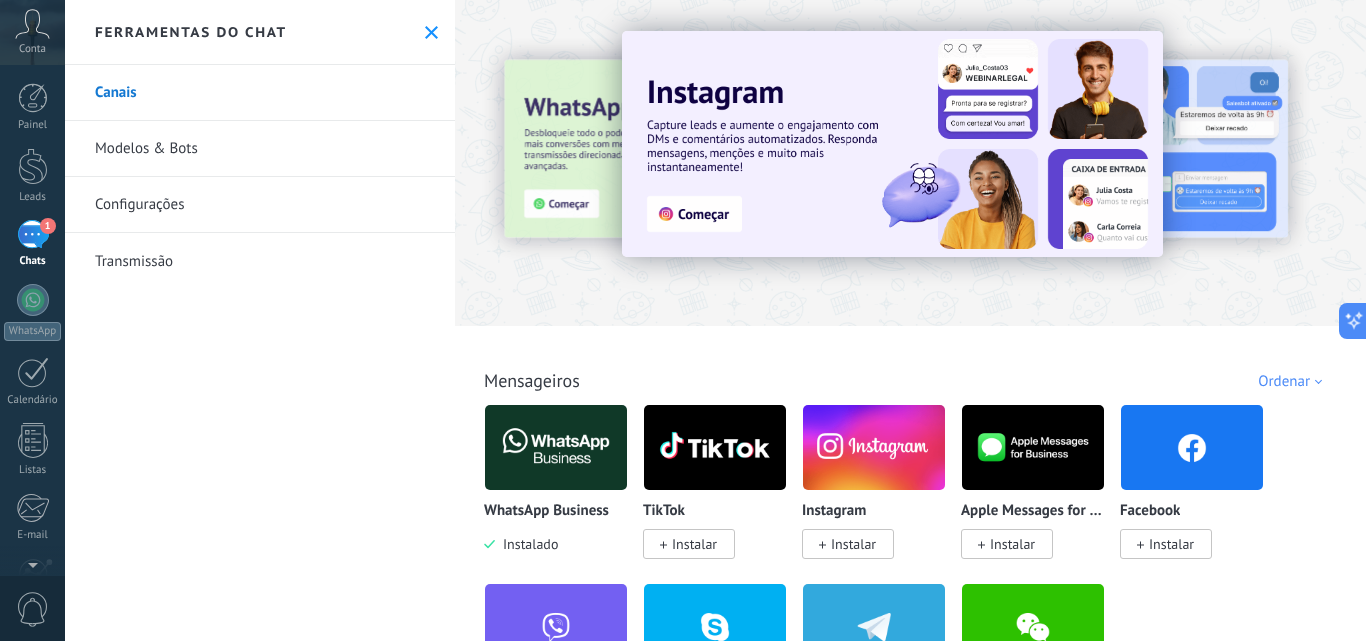 click on "Transmissão" at bounding box center [260, 261] 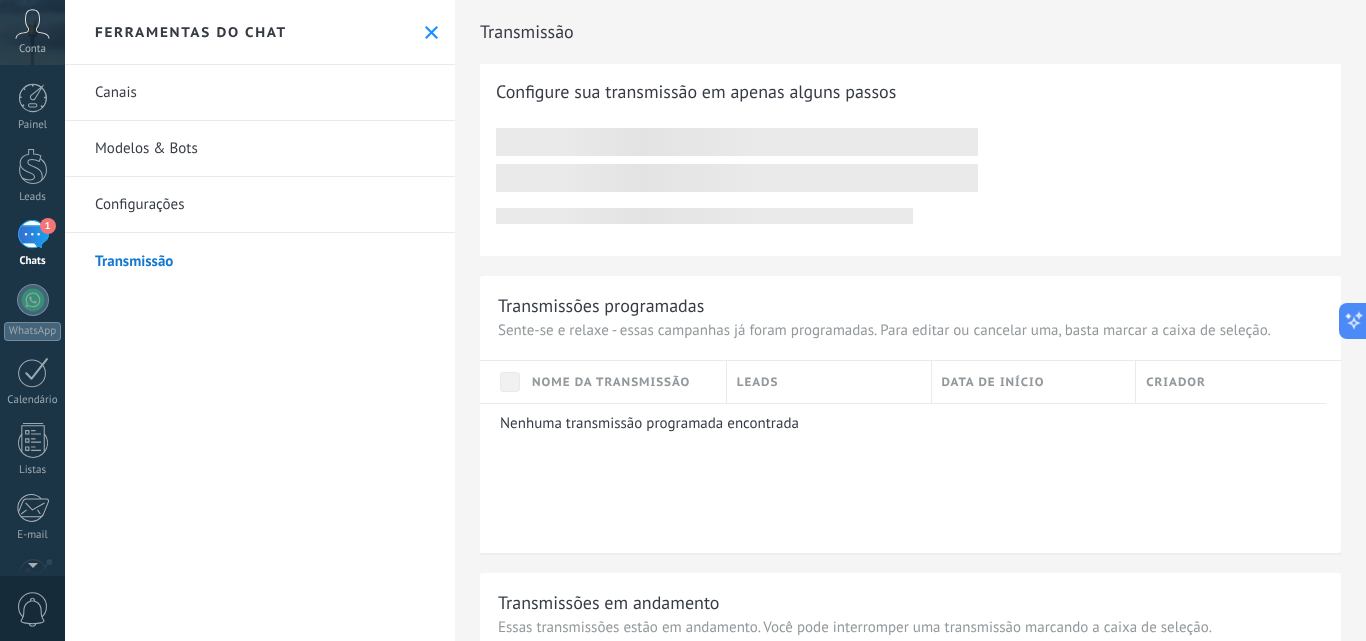 click on "Configurações" at bounding box center [260, 205] 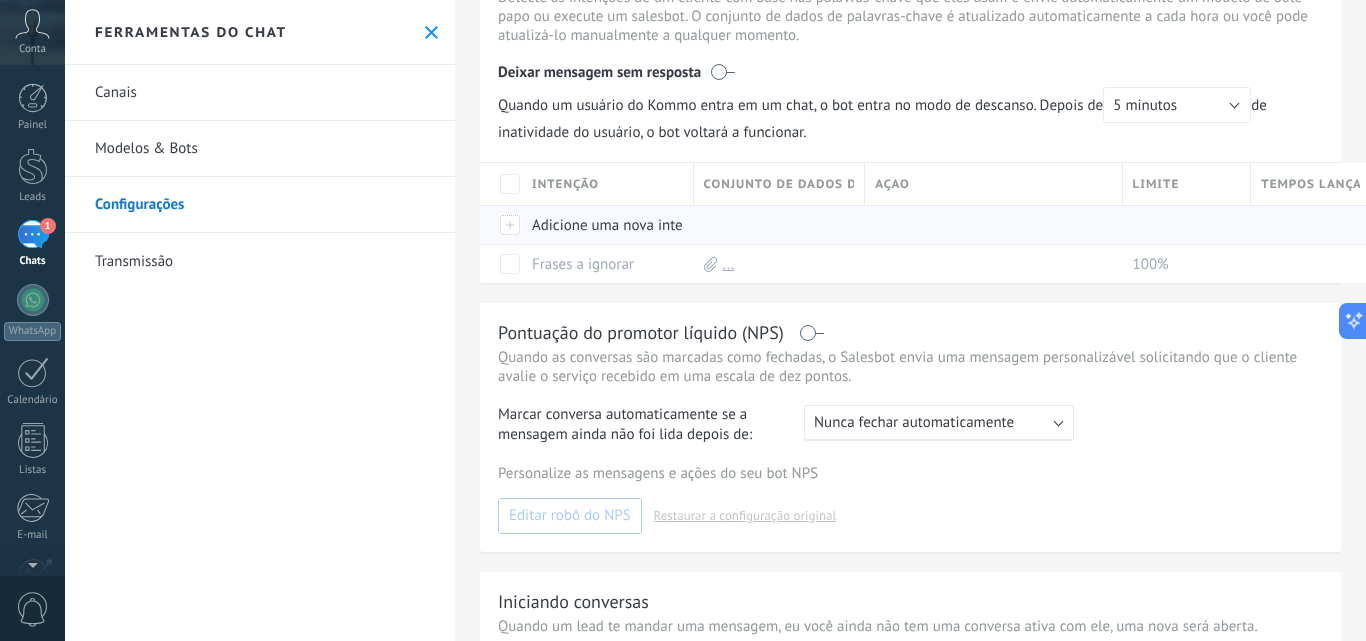 scroll, scrollTop: 400, scrollLeft: 0, axis: vertical 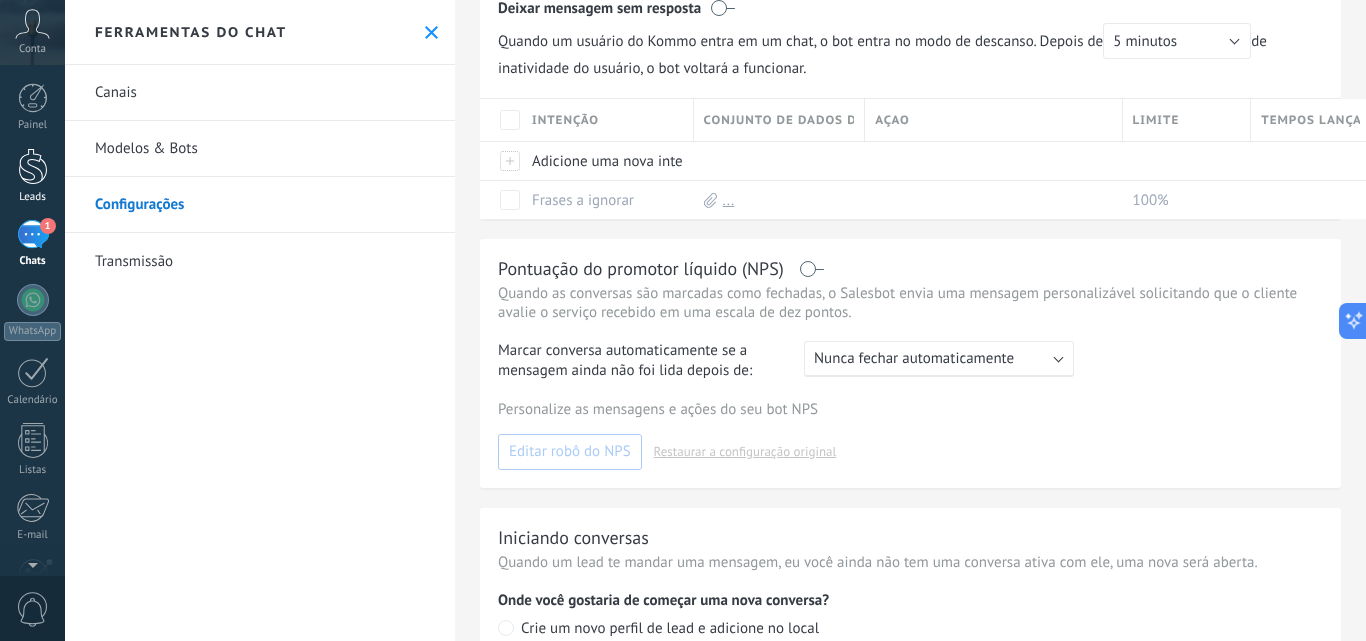 click at bounding box center [33, 166] 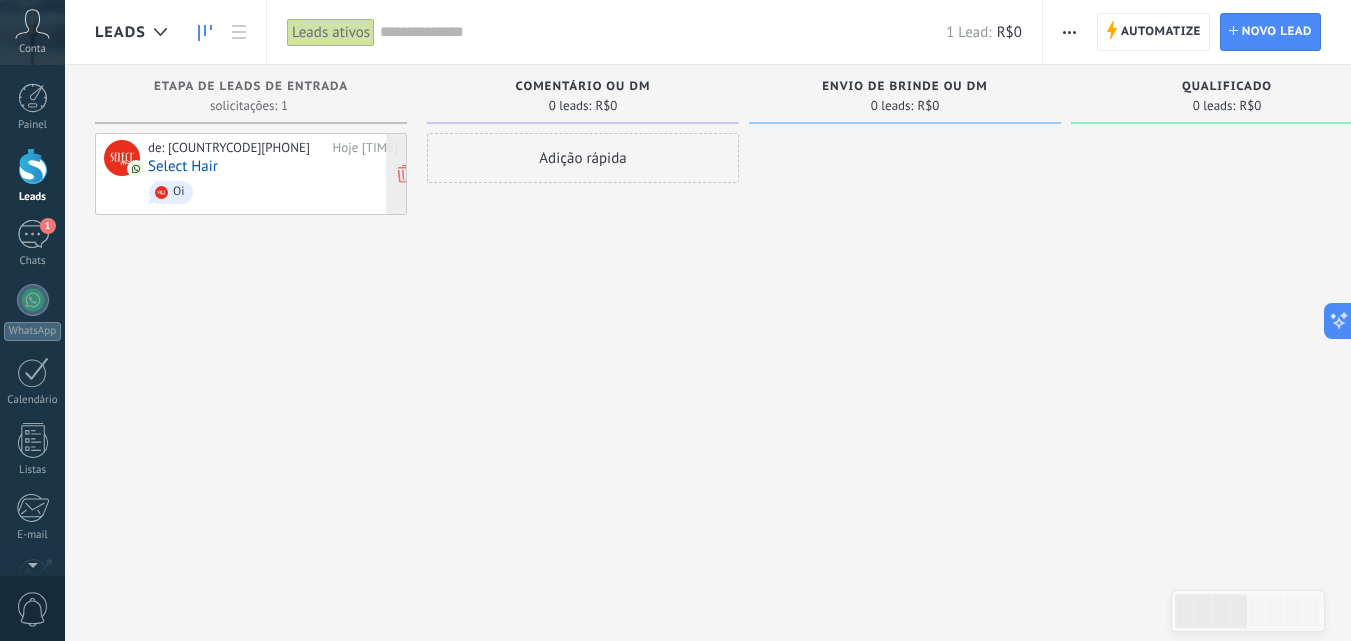 click on "de: [PHONE] Hoje [TIME] [BUSINESS_NAME] Oi" at bounding box center (273, 174) 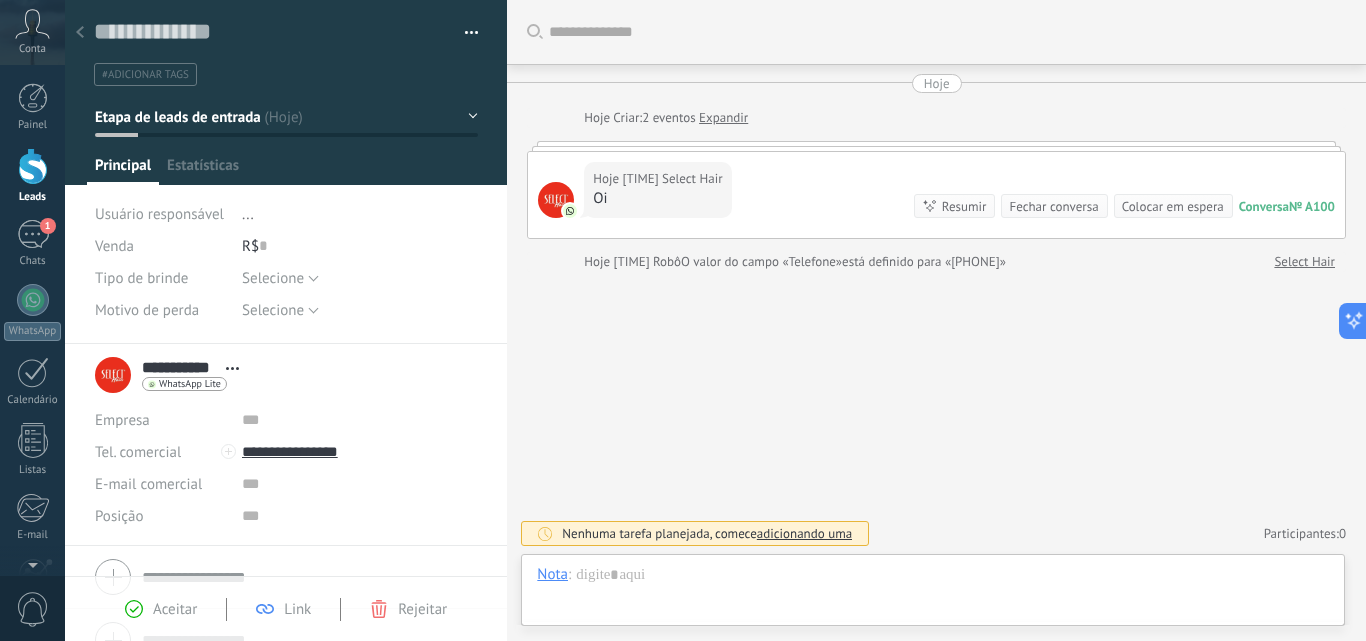 scroll, scrollTop: 30, scrollLeft: 0, axis: vertical 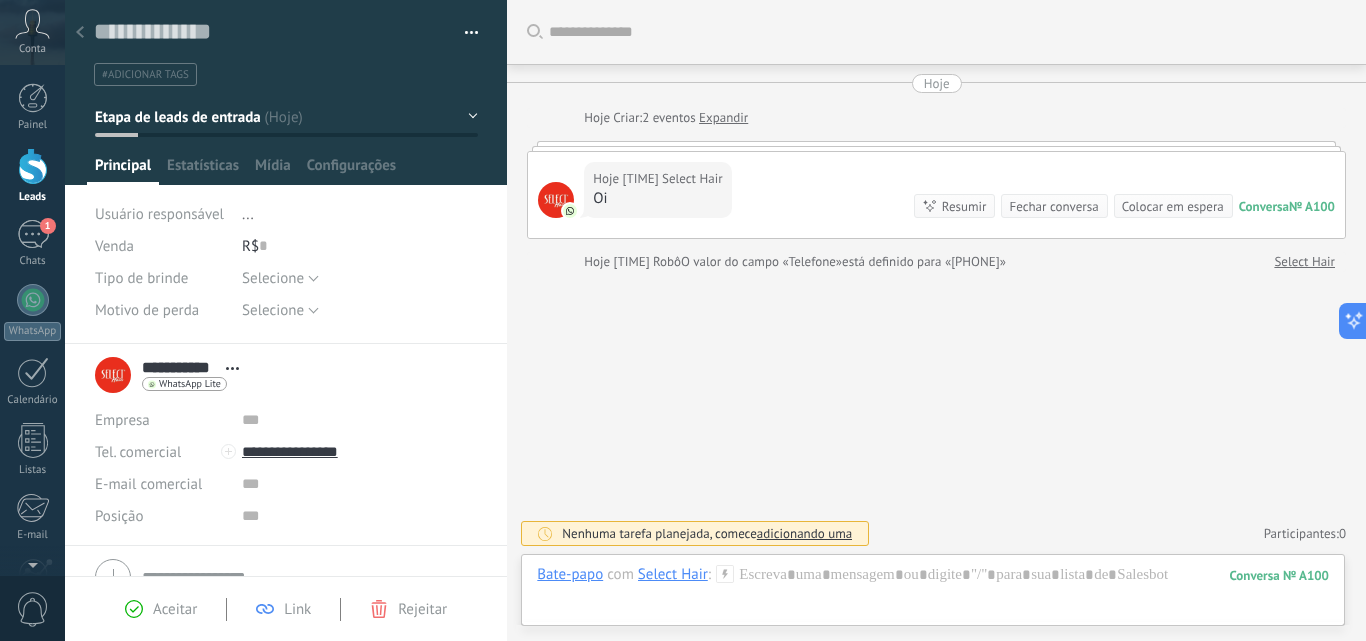 click at bounding box center [933, 595] 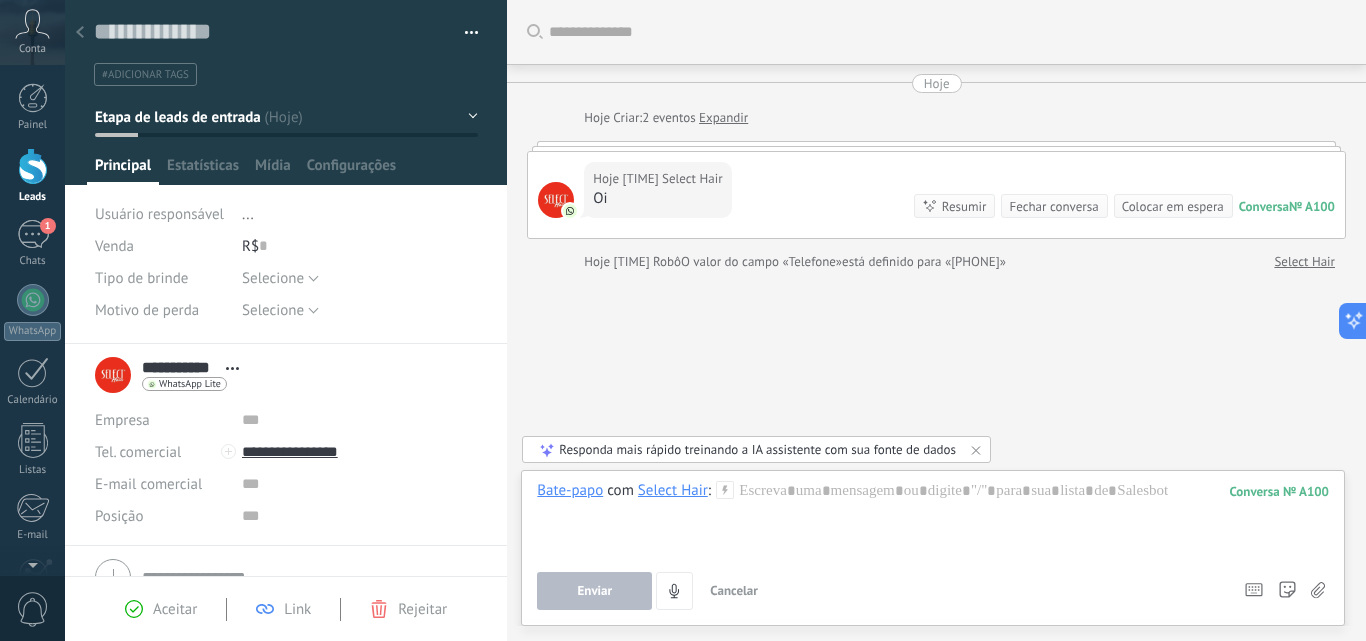click on "WhatsApp Lite" at bounding box center [190, 384] 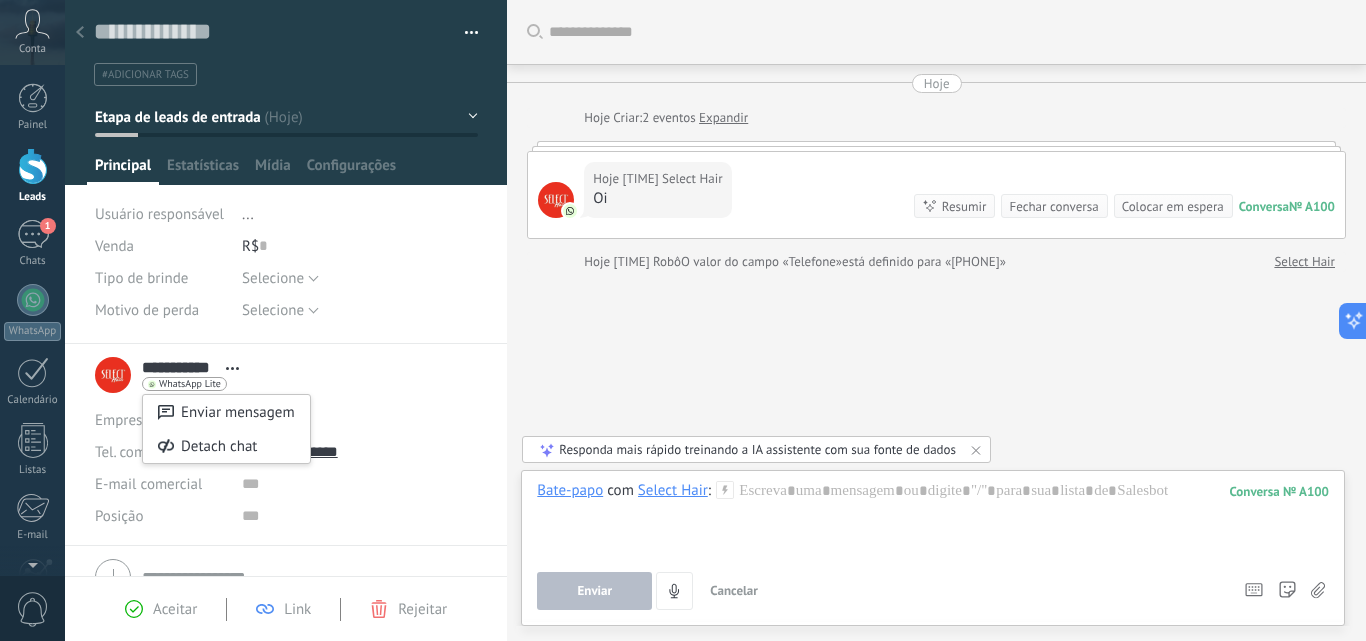 click at bounding box center (683, 320) 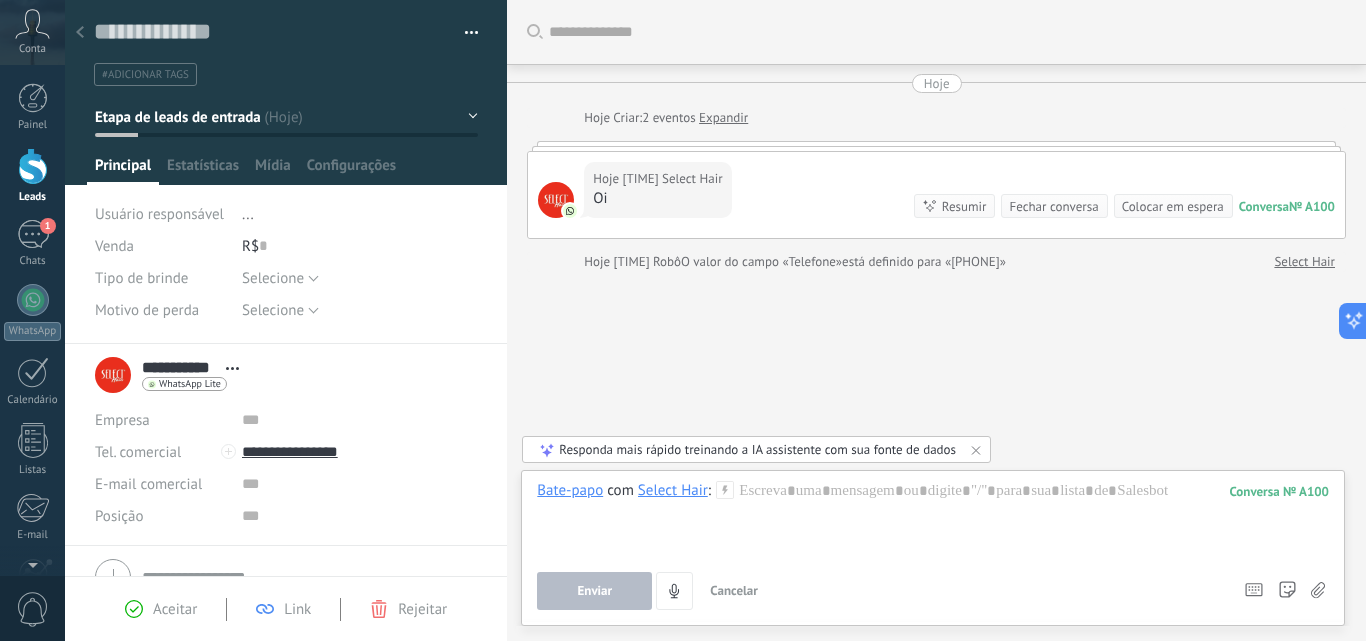 click at bounding box center [80, 33] 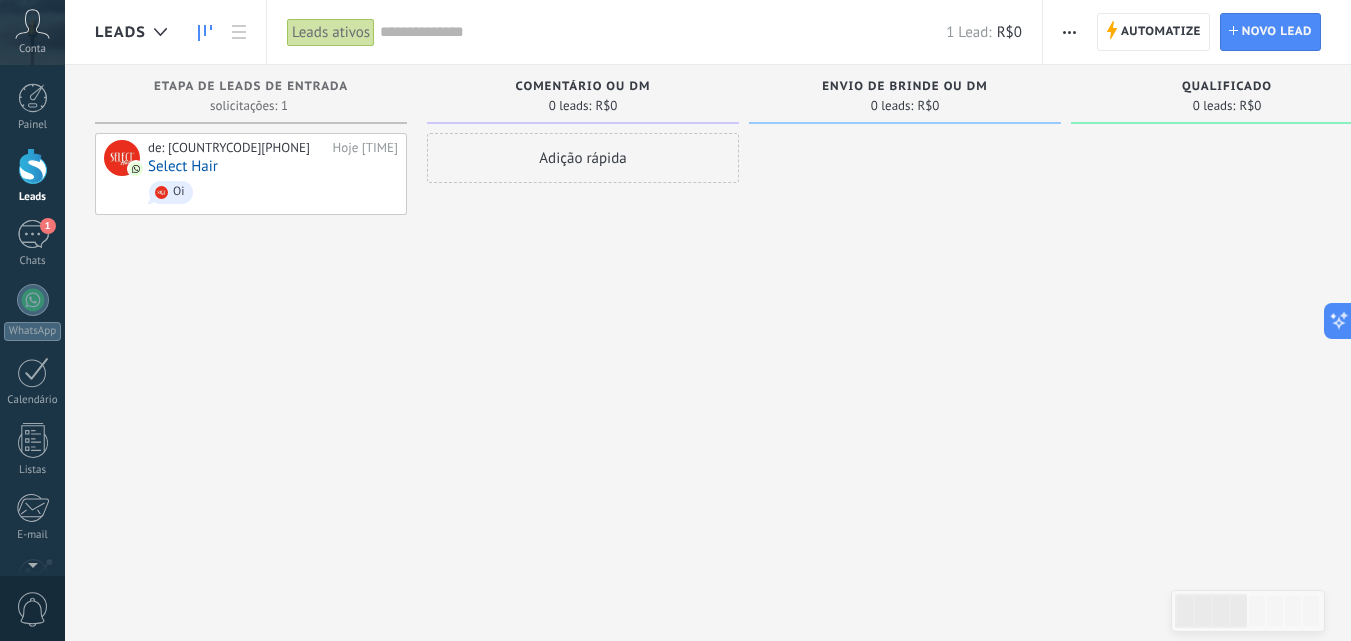 click on "Painel
Leads
1
Chats
WhatsApp
Clientes" at bounding box center [32, 425] 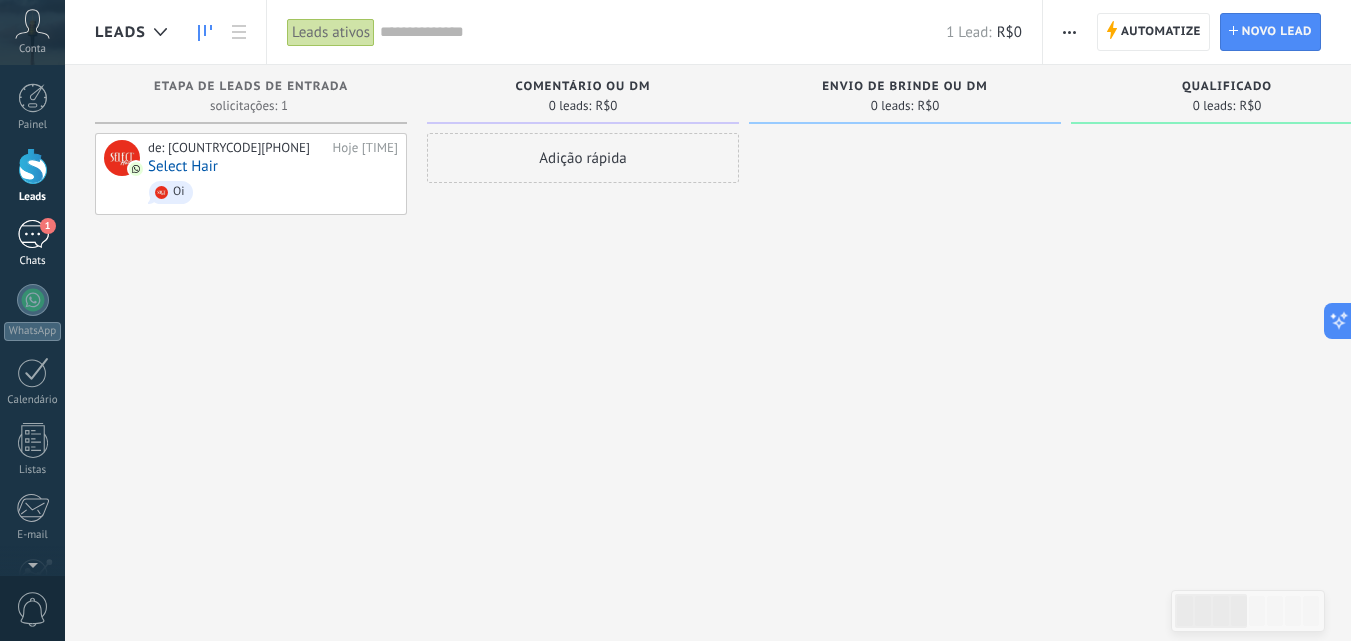 click on "1" at bounding box center [33, 234] 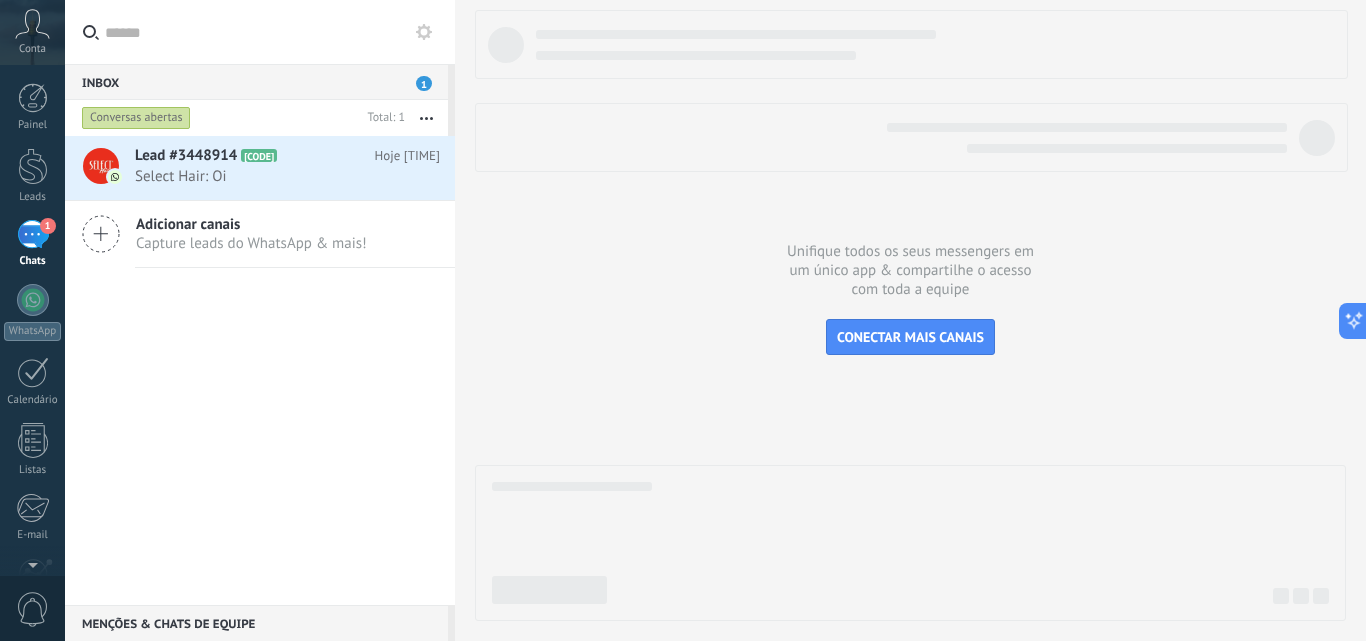 click at bounding box center (424, 32) 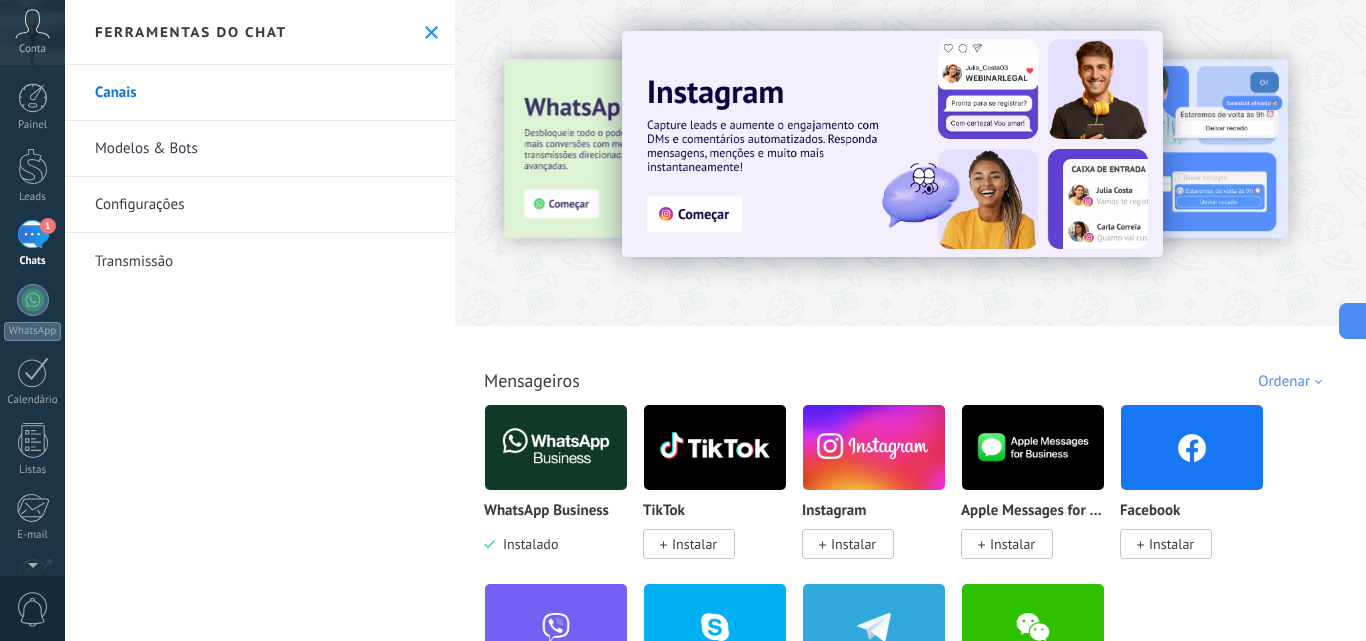 click at bounding box center (556, 447) 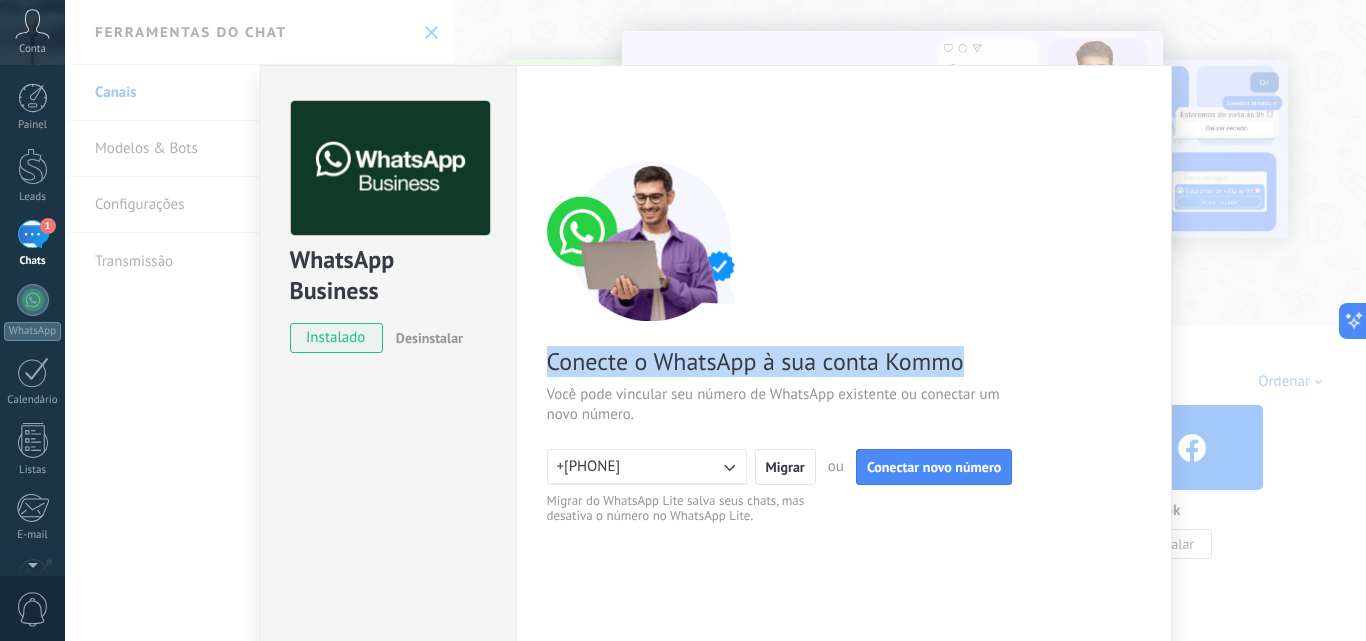 drag, startPoint x: 1008, startPoint y: 345, endPoint x: 546, endPoint y: 360, distance: 462.24344 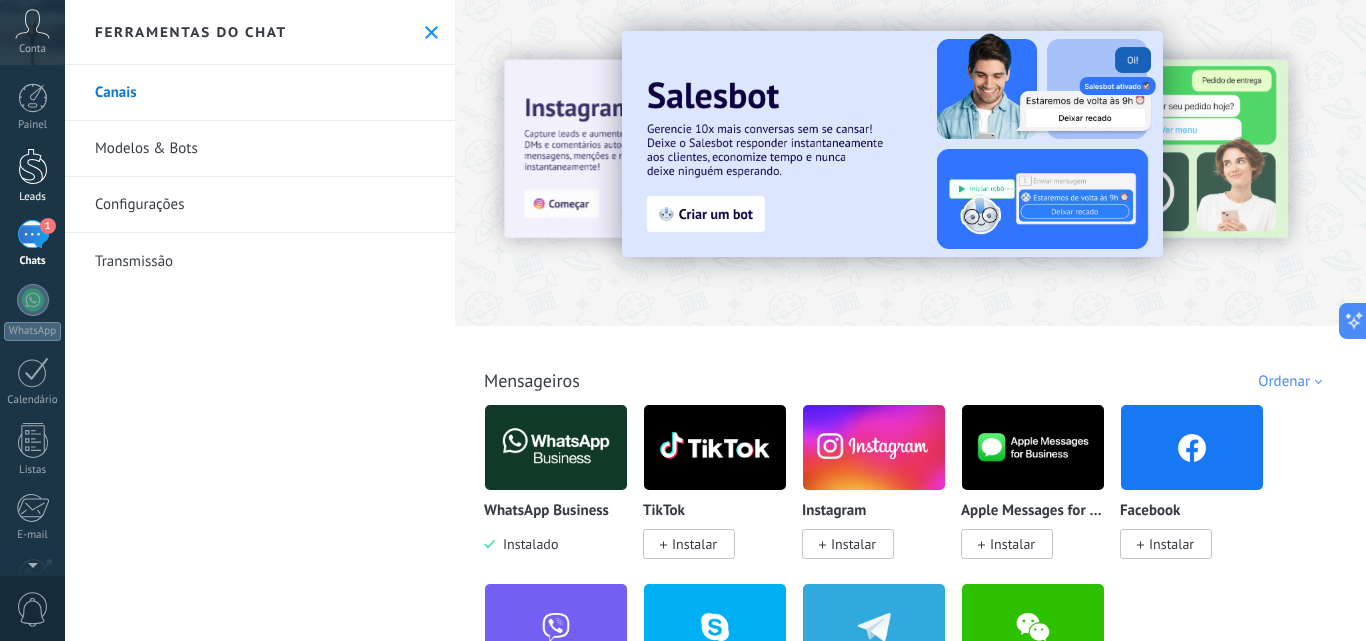 click at bounding box center [33, 166] 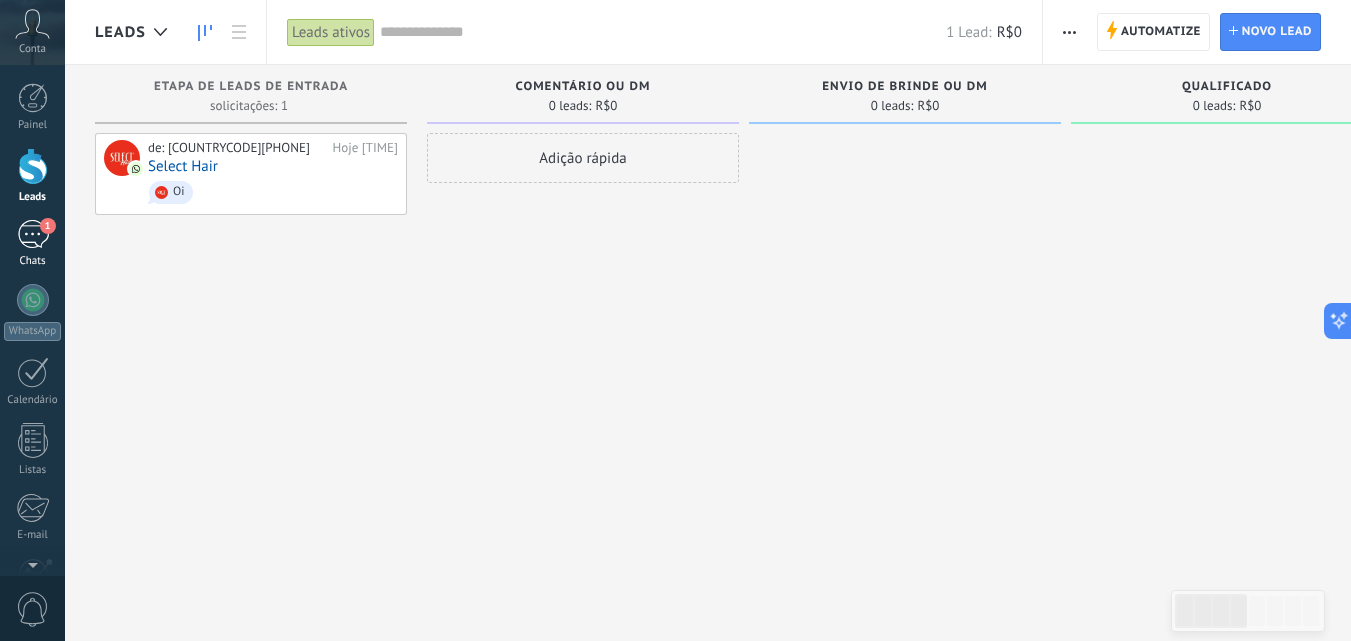 click on "1" at bounding box center (33, 234) 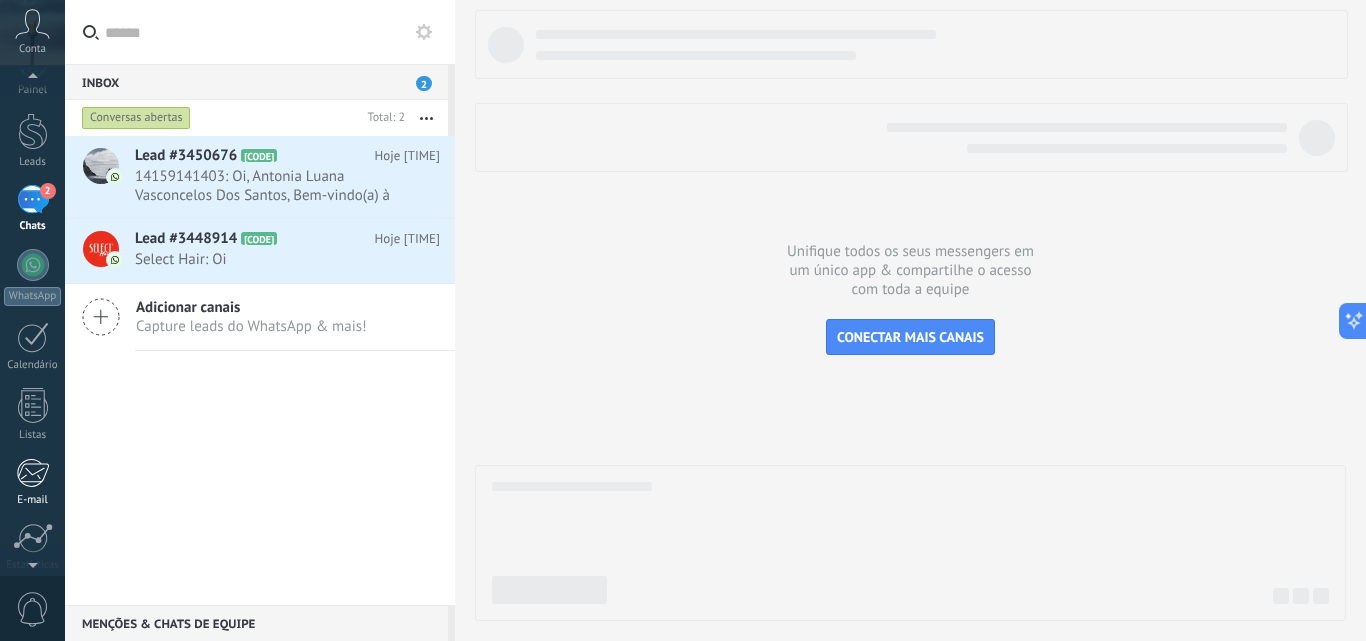 scroll, scrollTop: 0, scrollLeft: 0, axis: both 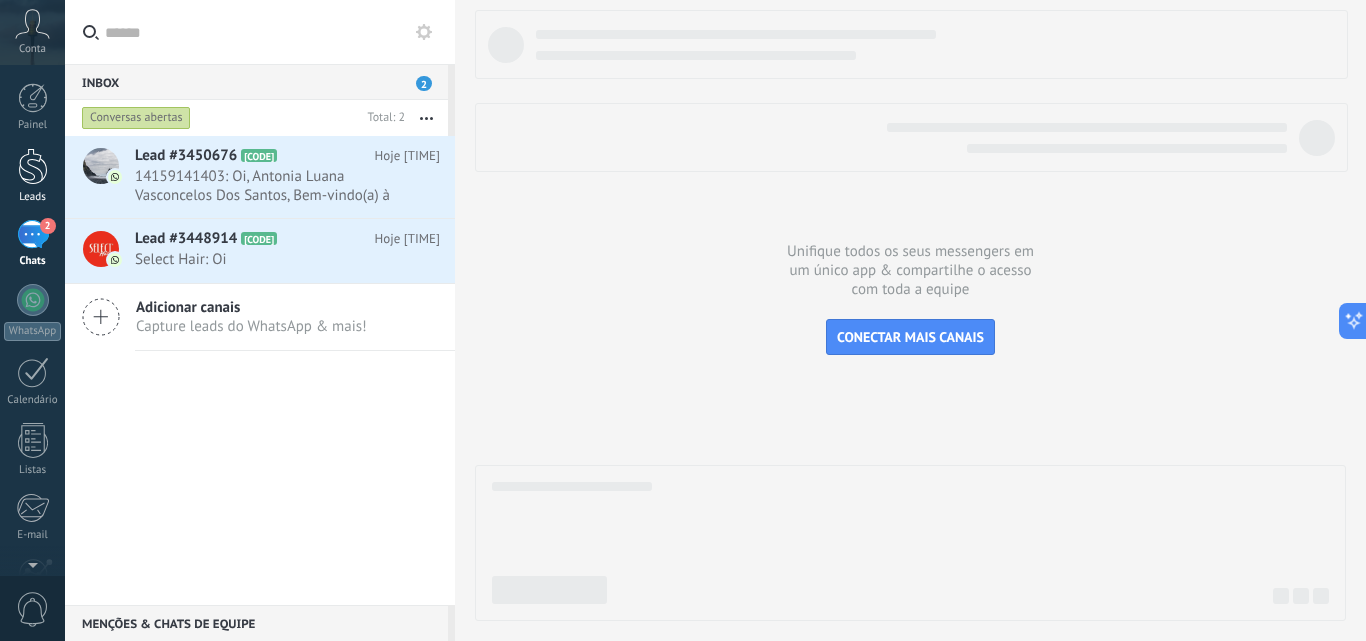 click at bounding box center (33, 166) 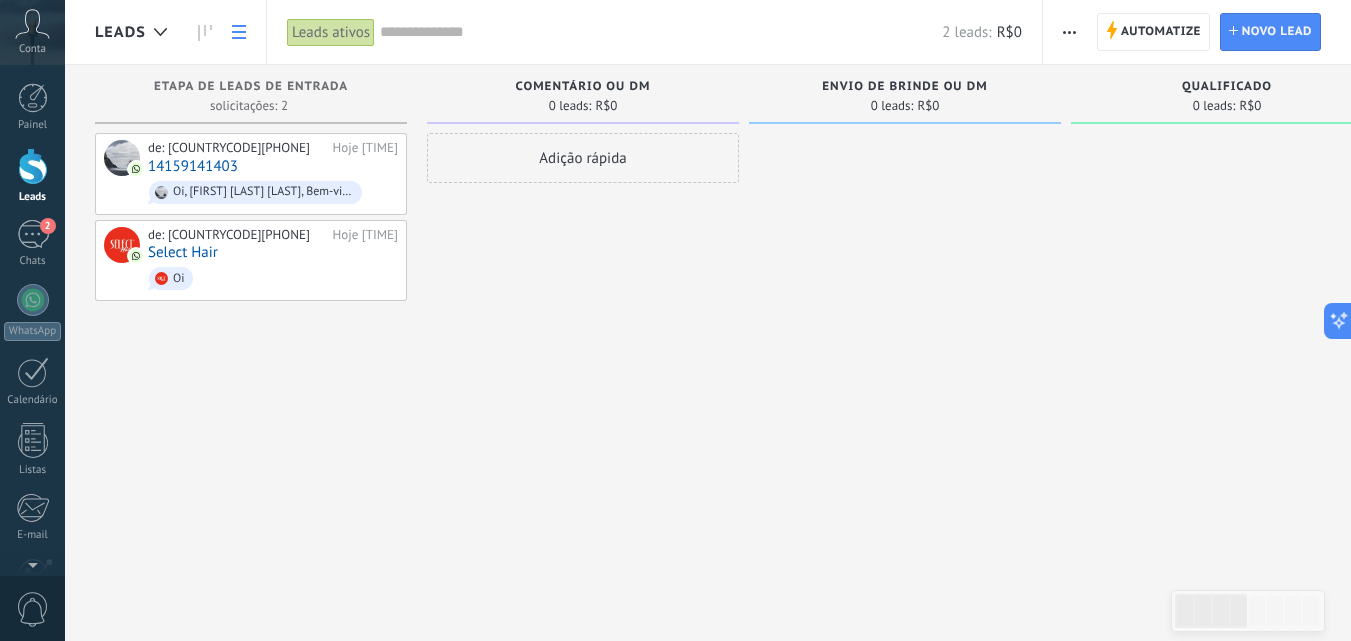 click at bounding box center [239, 32] 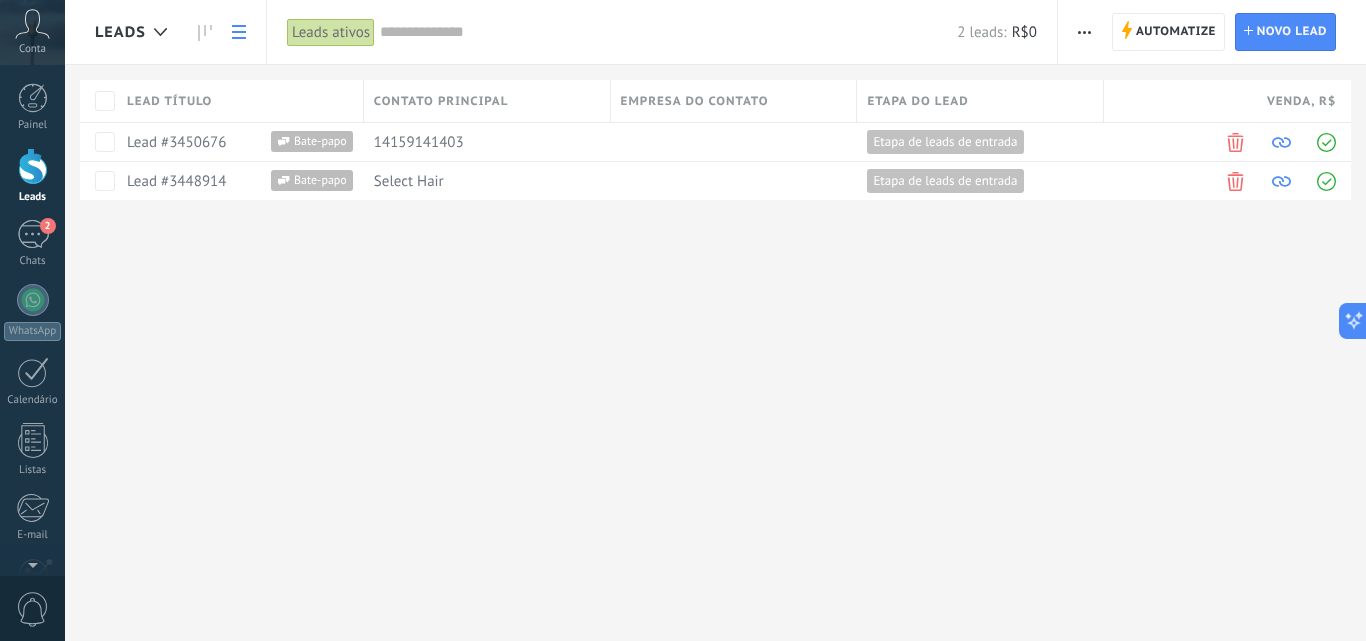 click at bounding box center (1084, 32) 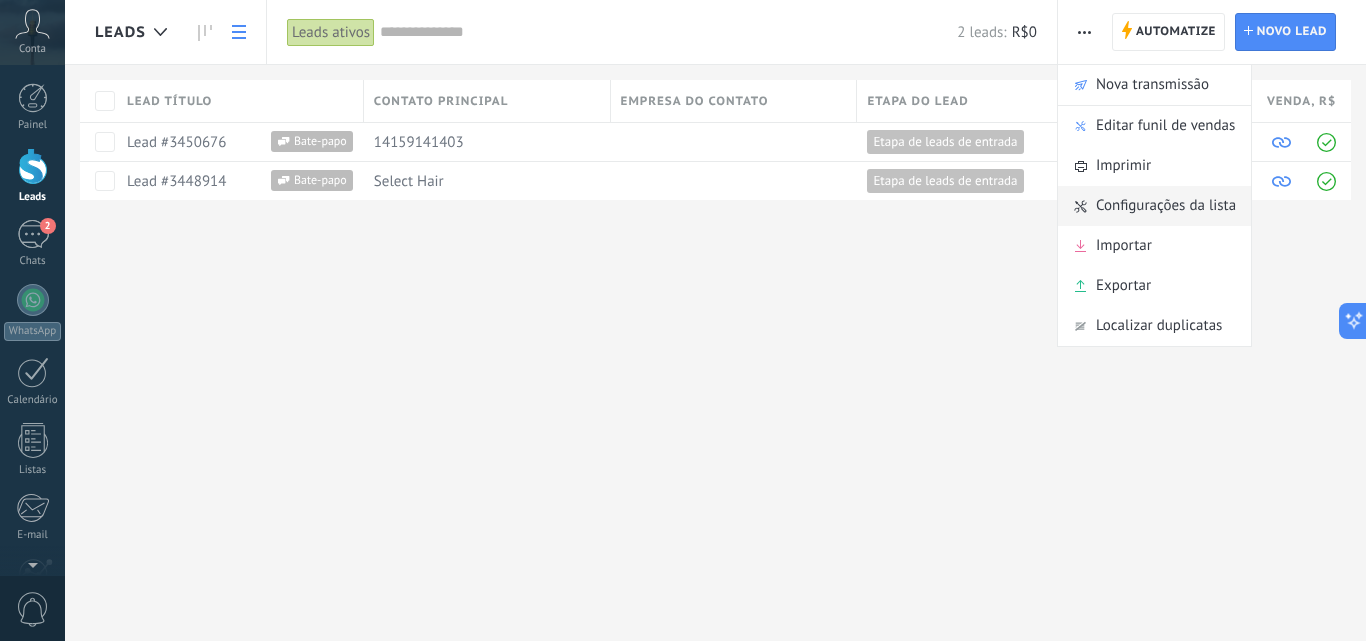 click on "Configurações da lista" at bounding box center [1166, 206] 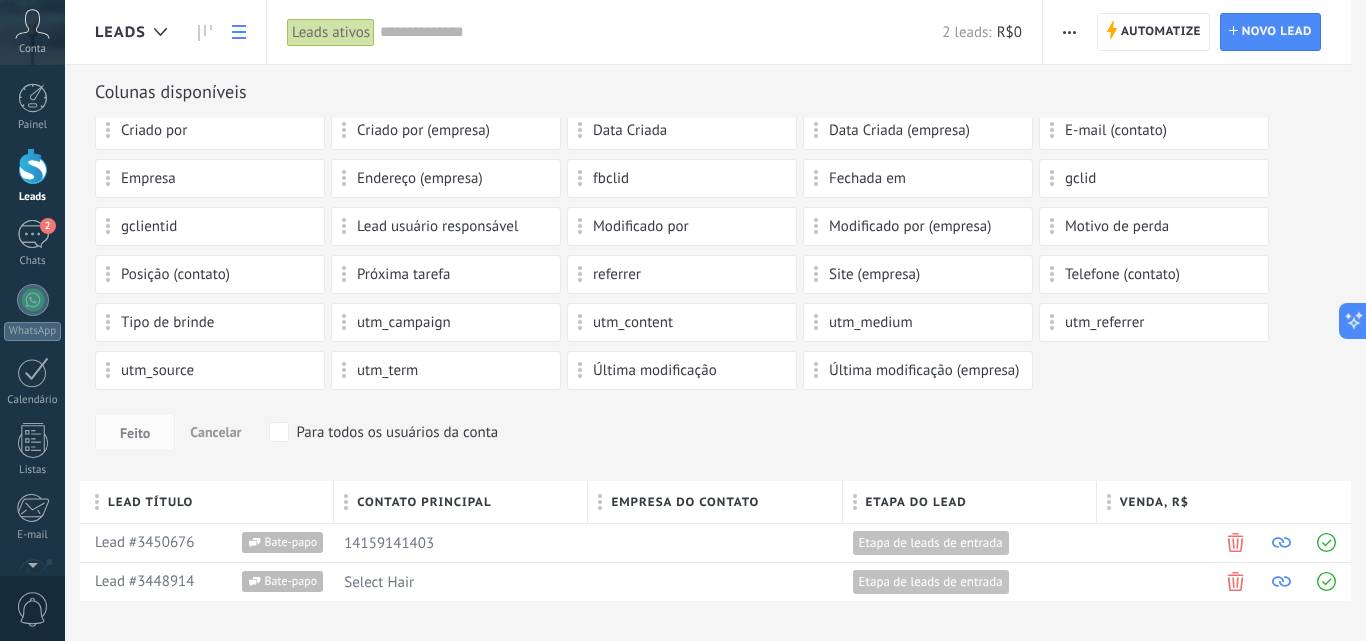 scroll, scrollTop: 8, scrollLeft: 0, axis: vertical 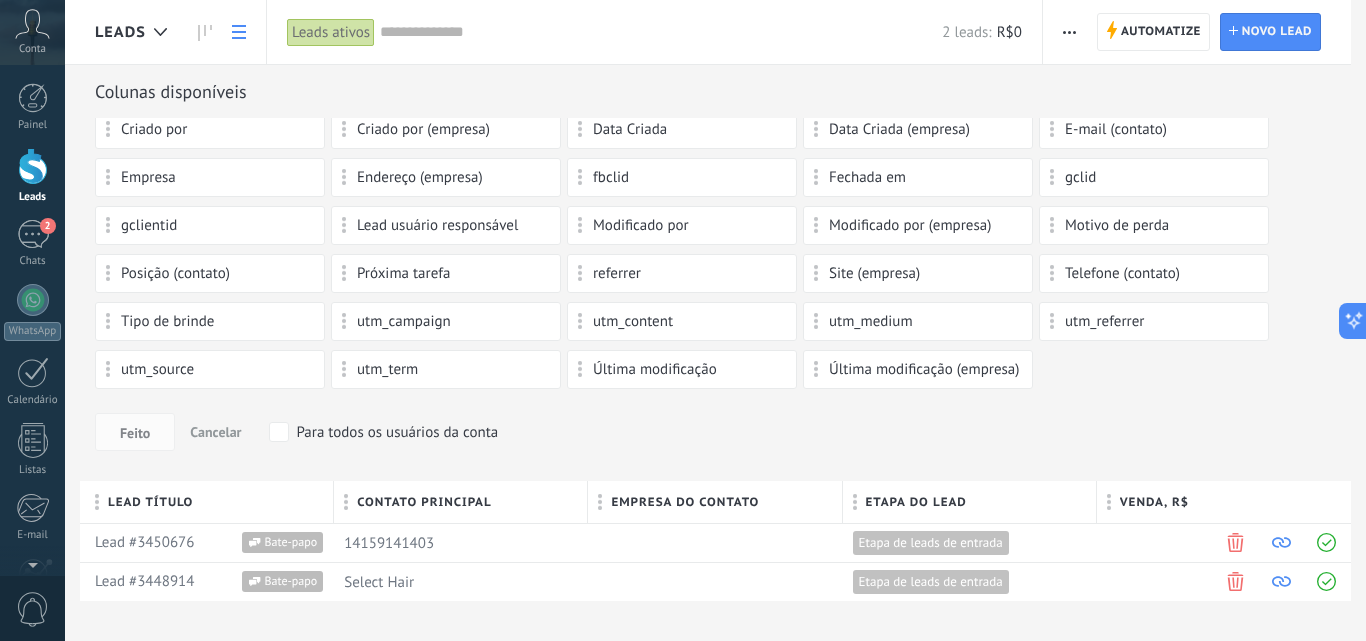 click at bounding box center [1069, 32] 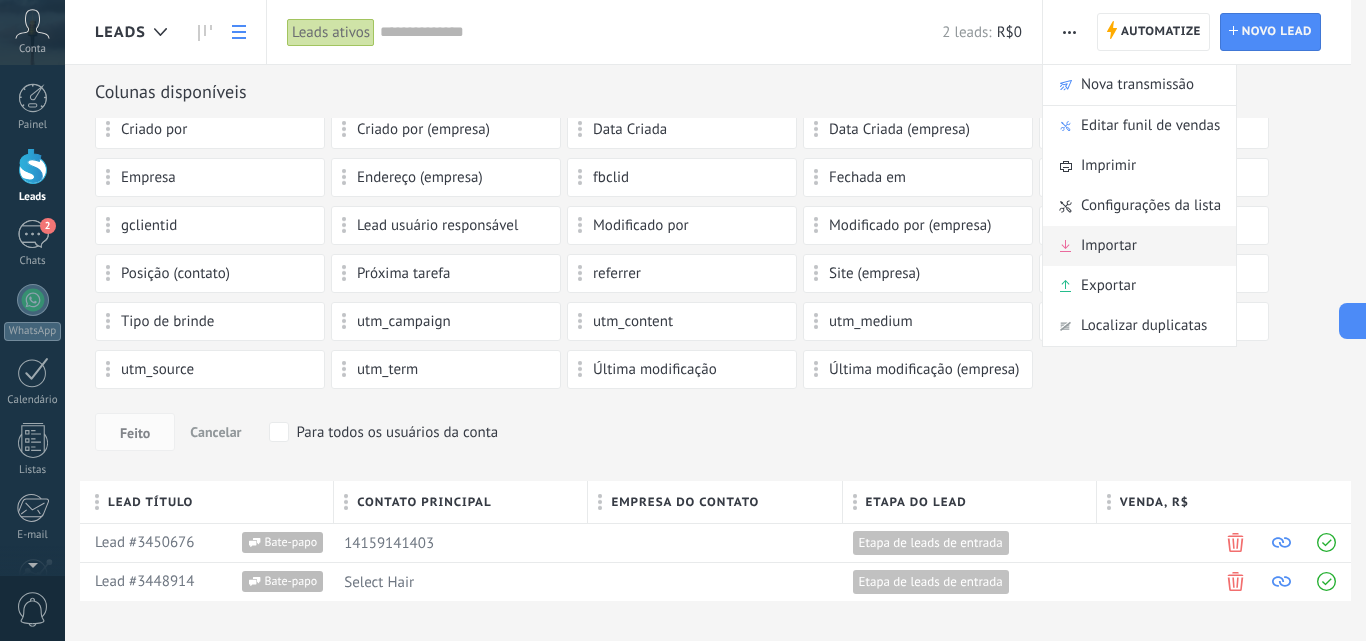click on "Importar" at bounding box center [1109, 246] 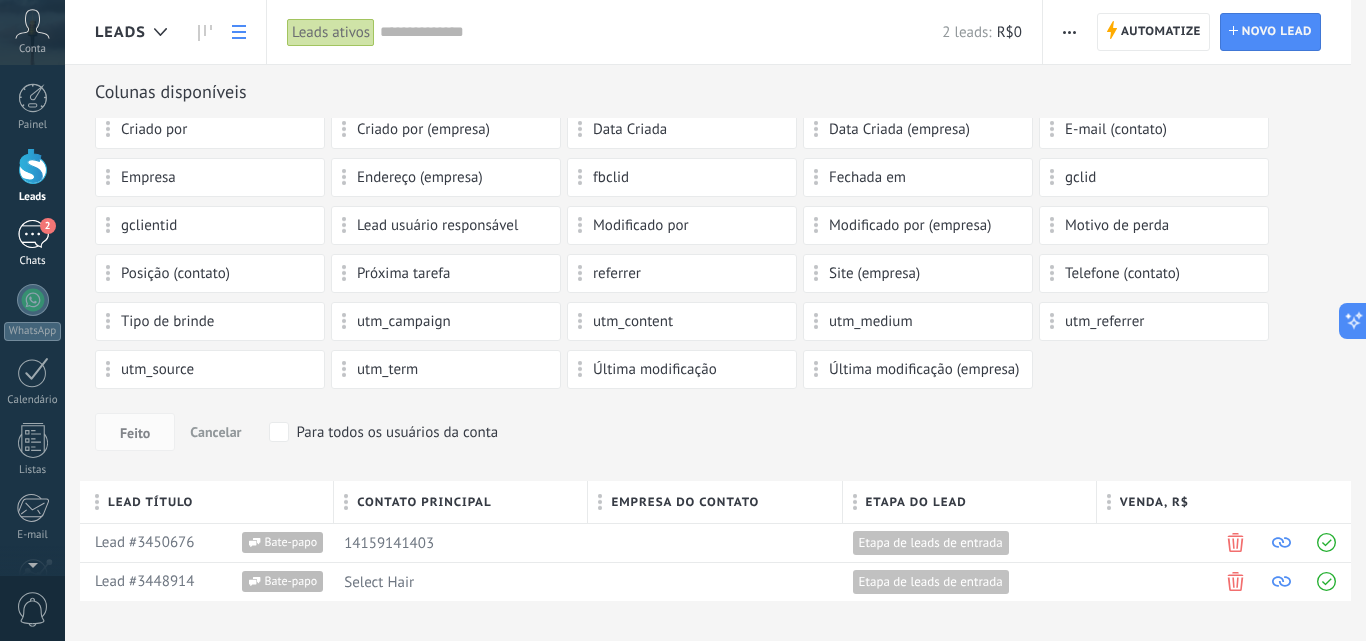 click on "2" at bounding box center [33, 234] 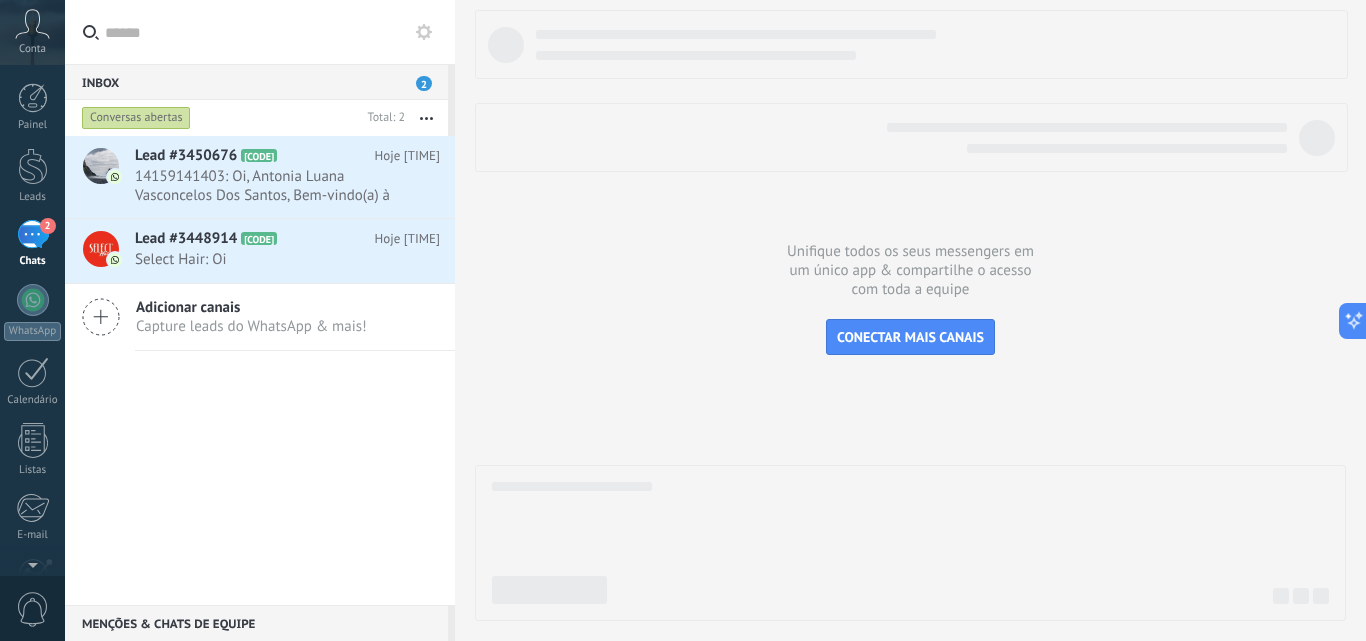 click at bounding box center [32, 24] 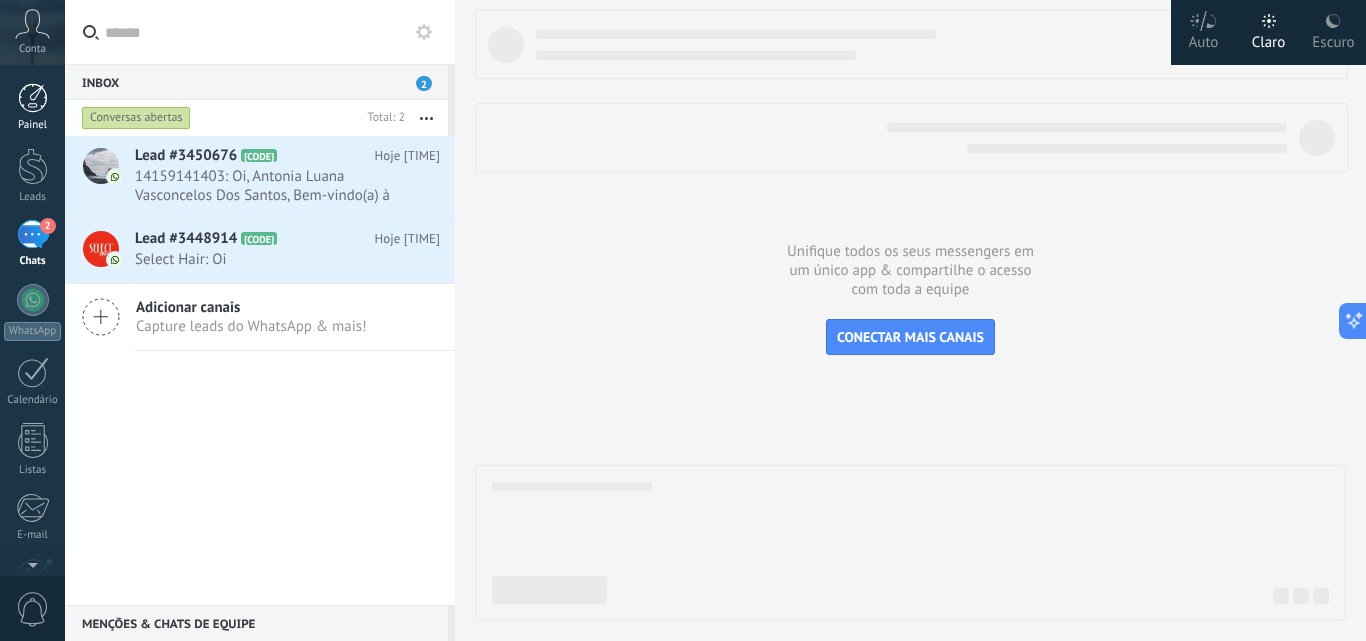click at bounding box center (33, 98) 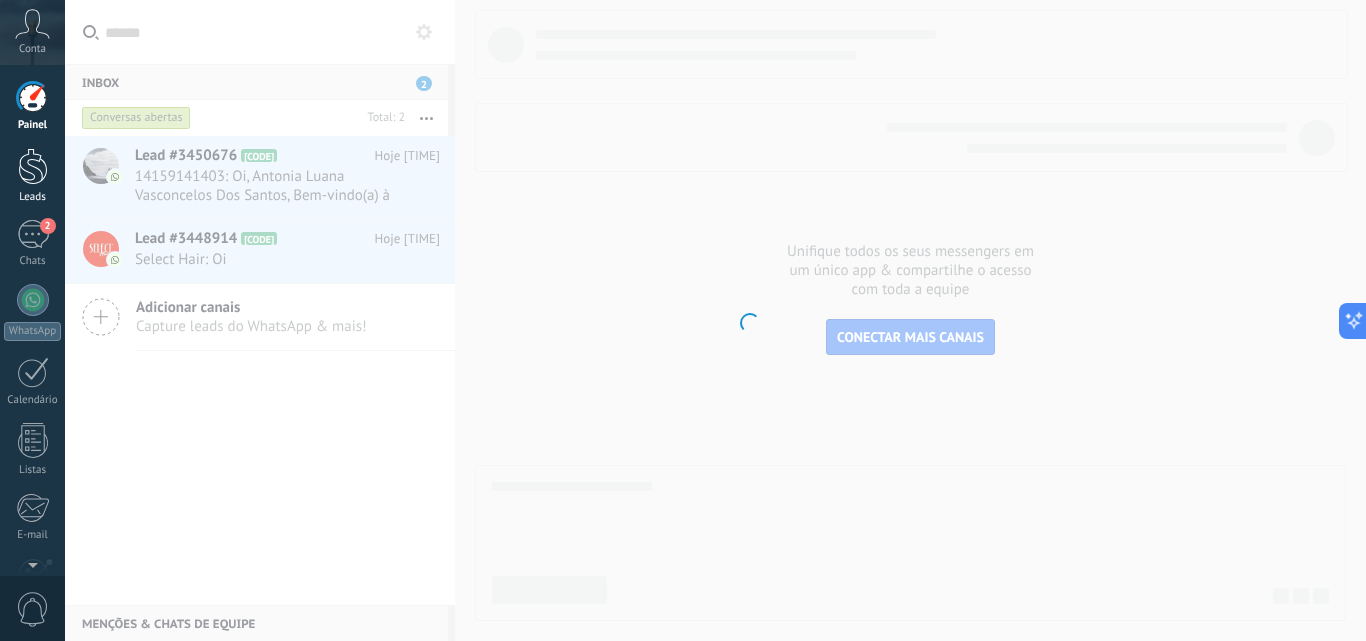 click at bounding box center [33, 166] 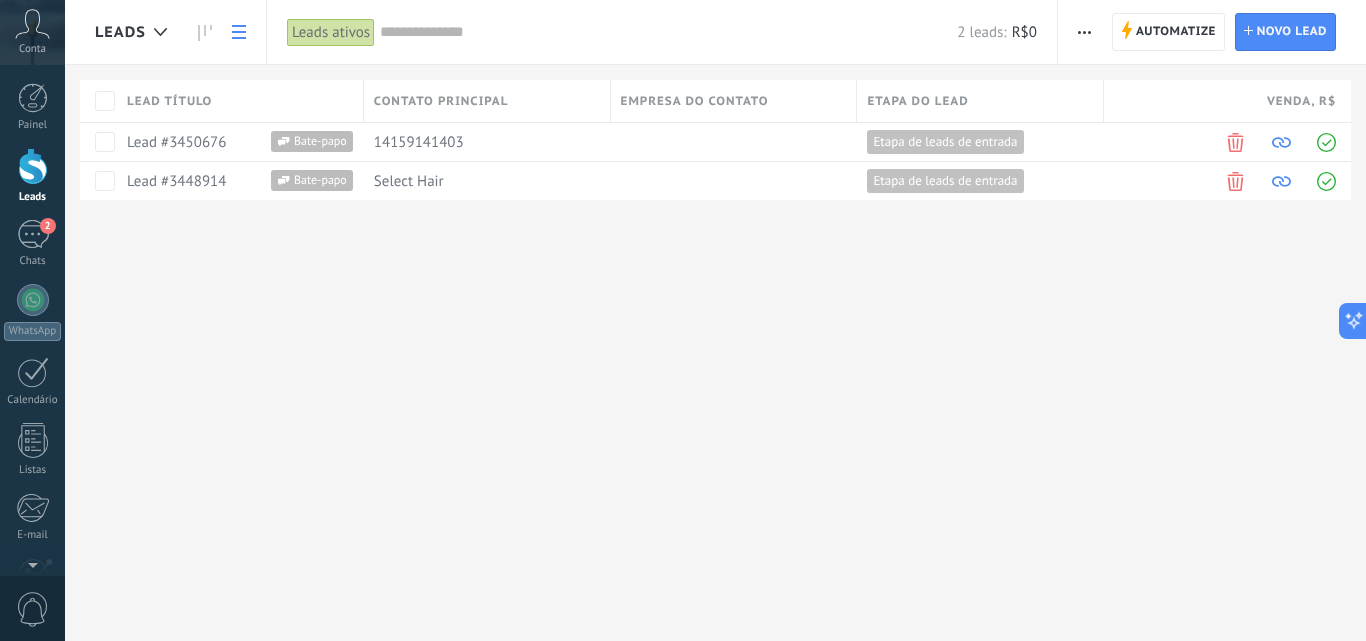 click at bounding box center (1084, 32) 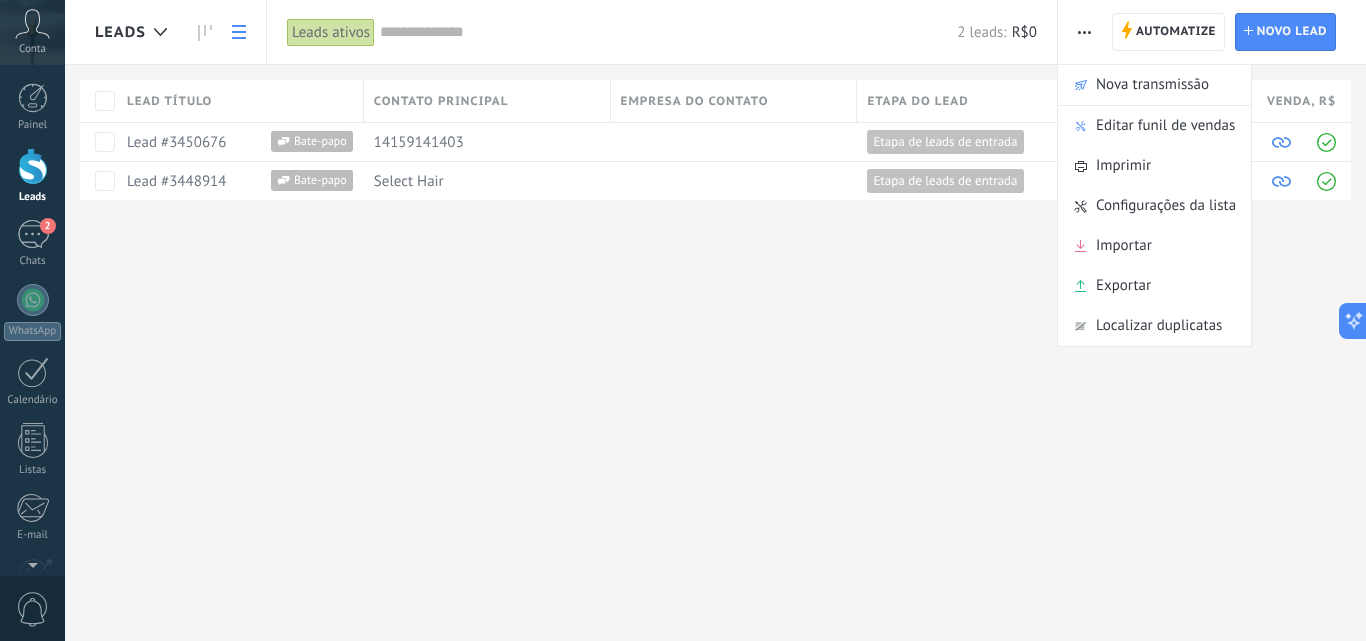 click on "Leads Automatize Nova transmissão Editar funil de vendas Imprimir Configurações da lista Importar Exportar Localizar duplicatas Automatize Automatize Lead Novo lead Leads ativos Aplicar 2  leads:  R$0 Leads ativos Meus leads Leads ganhos Leads perdidos Leads sem Tarefas Leads com Tarefas Atrasadas Excluído Salvar Propriedades de lead A qualquer hora A qualquer hora Hoje Ontem Últimos  ** 30  dias Esta semana Última semana Este mês Último mês Este trimestre Este ano   Selecionar tudo Etapa de leads de entrada Comentário ou DM Envio de brinde ou DM Qualificado Oferta enviada Negociação Compra concluída Acompanhamento Ganho Perdido Etapas ativas Selecionar tudo Orçamento insuficiente O produto não se encaixa à necessidade Não satisfeito com as condições Comprado do concorrente Motivo indefinido Motivo dos leads de venda perdida Selecionar tudo Telefone E-mail Formulário Bate-papo Todos valores Selecionar tudo Kommo Demo [PHONE] Todos valores Selecionar tudo Com vencimento hoje Atrasado -" at bounding box center [715, 320] 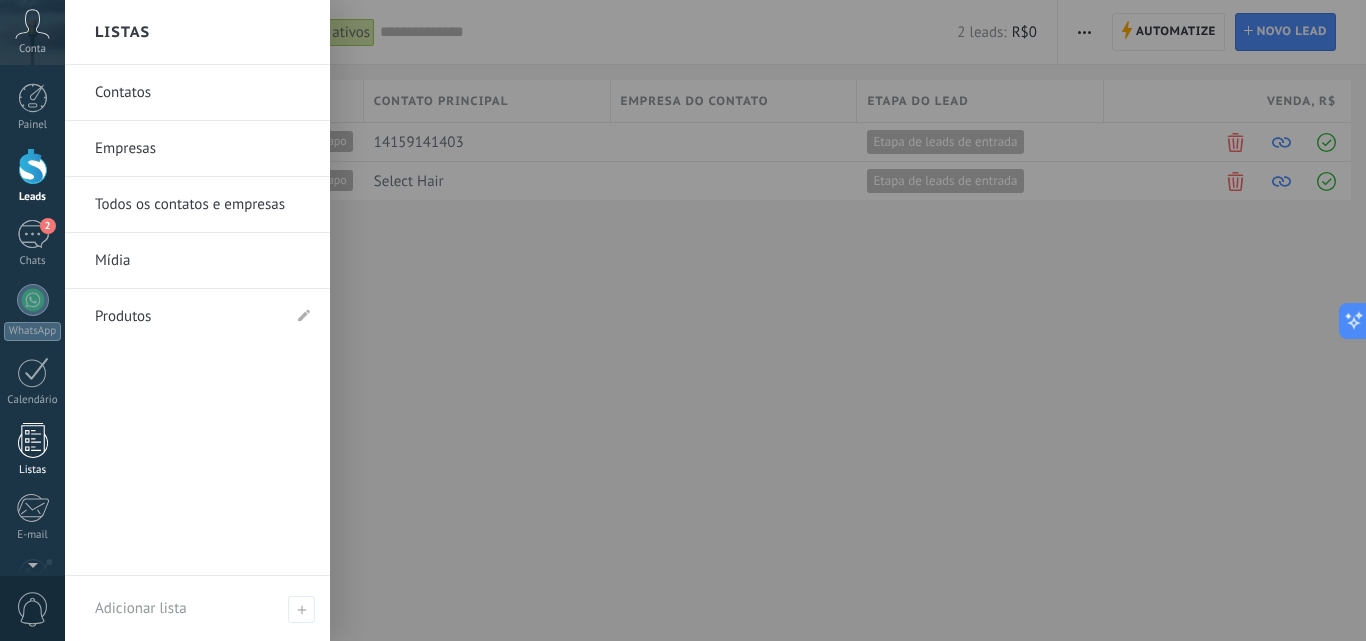 click at bounding box center [33, 440] 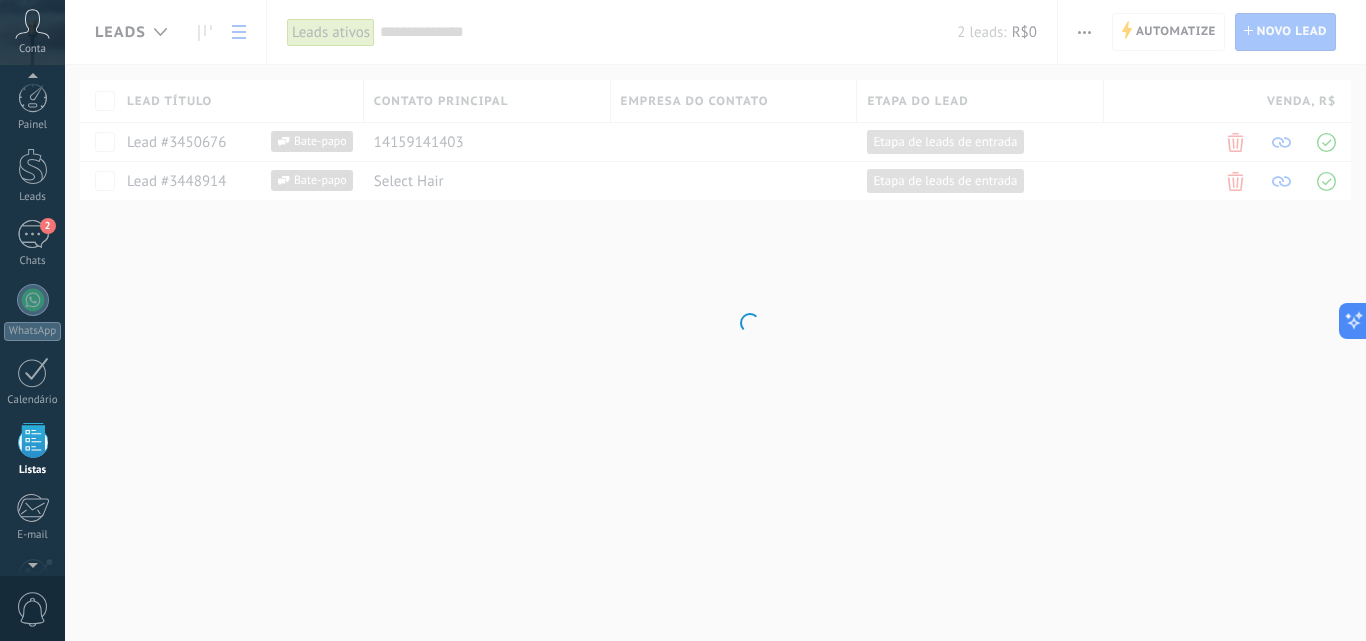 scroll, scrollTop: 124, scrollLeft: 0, axis: vertical 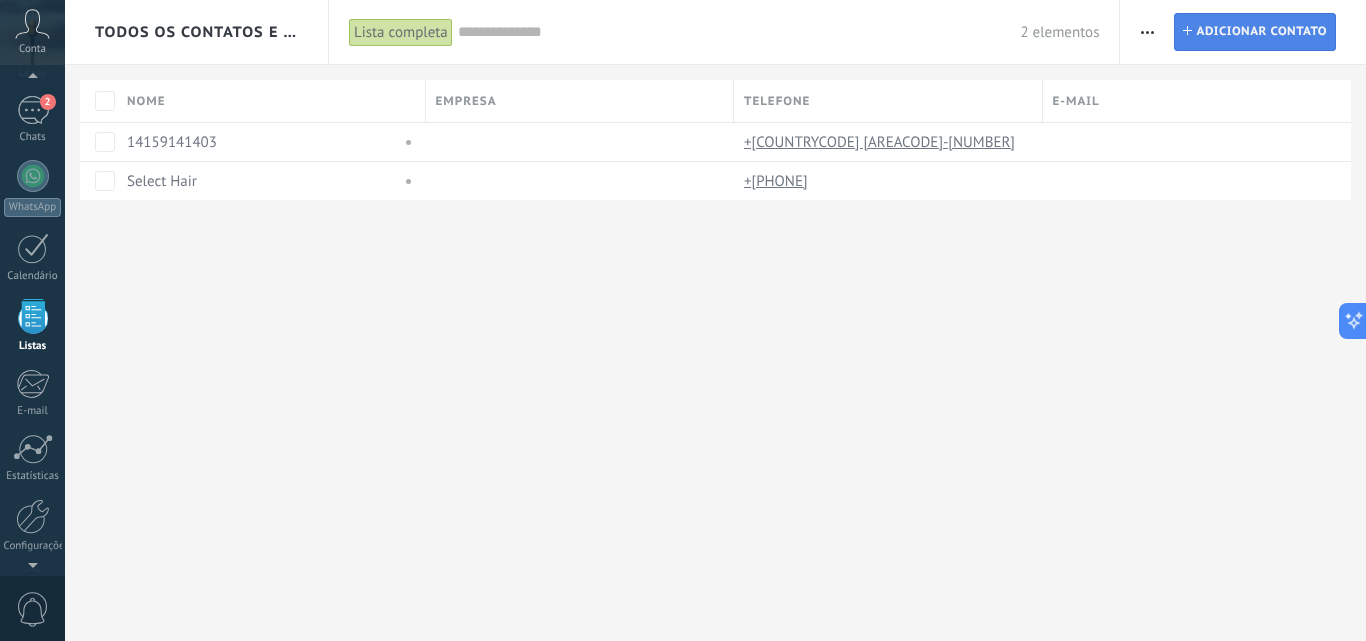 click on "Adicionar contato" at bounding box center (1261, 32) 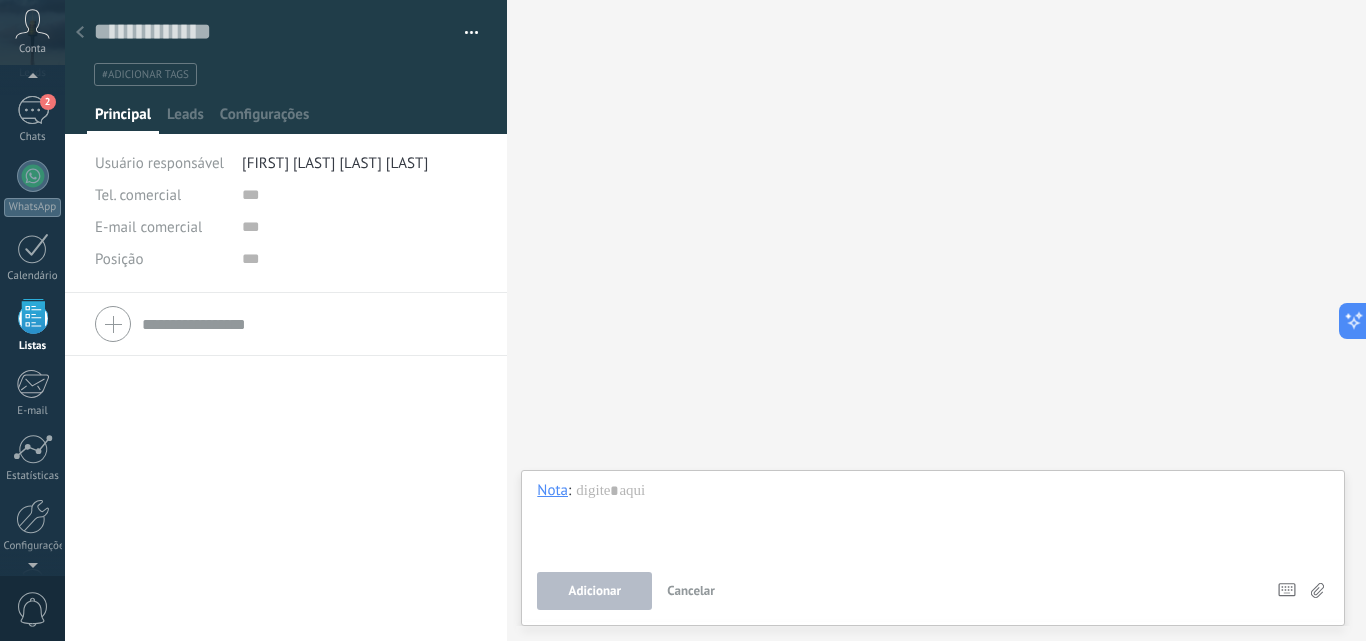 click at bounding box center [80, 33] 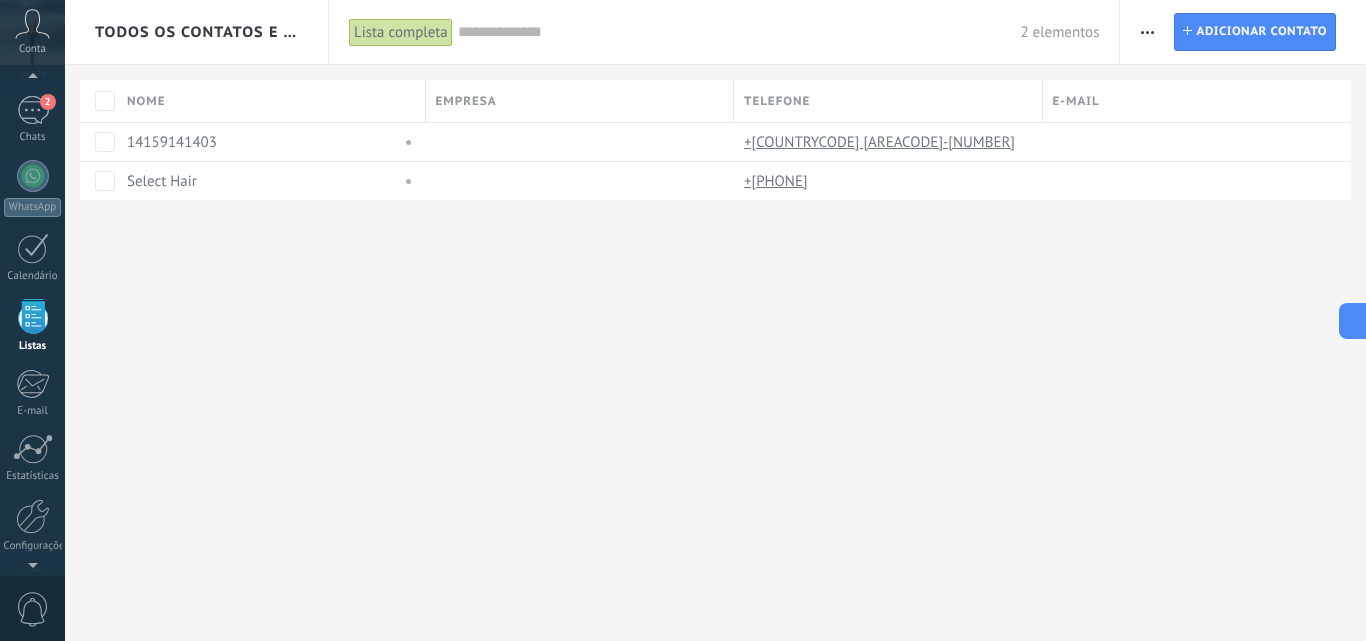 click at bounding box center (1147, 32) 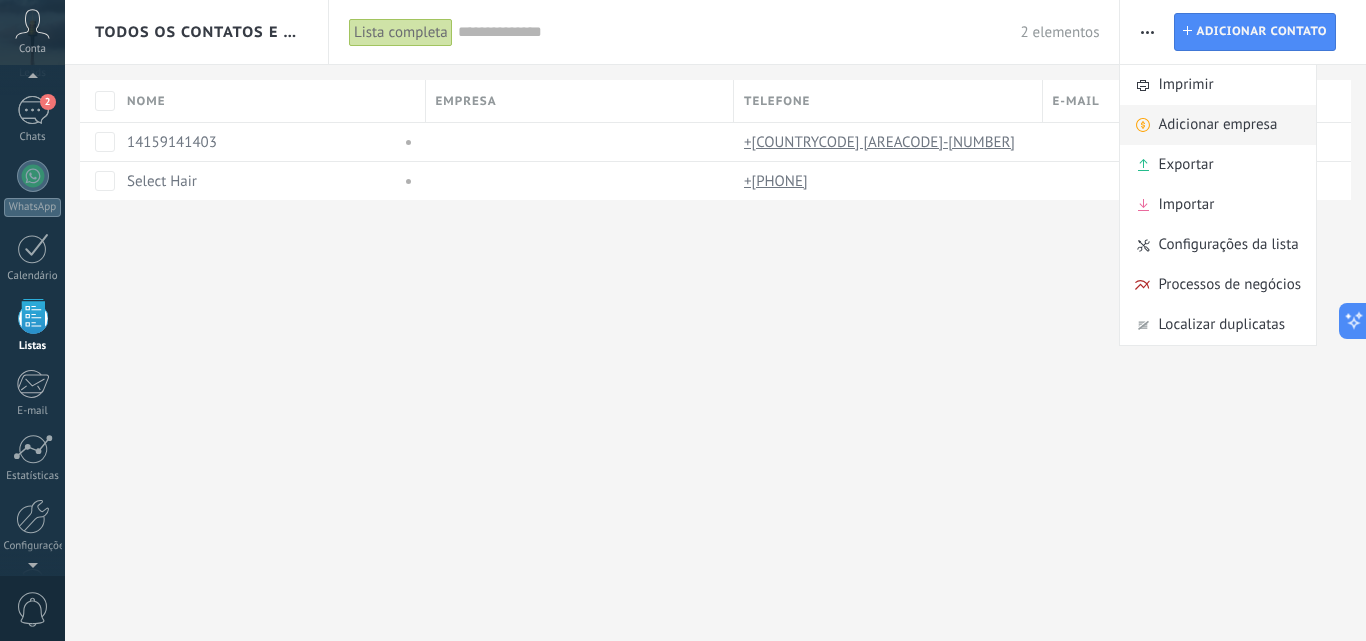 click on "Adicionar empresa" at bounding box center (1217, 125) 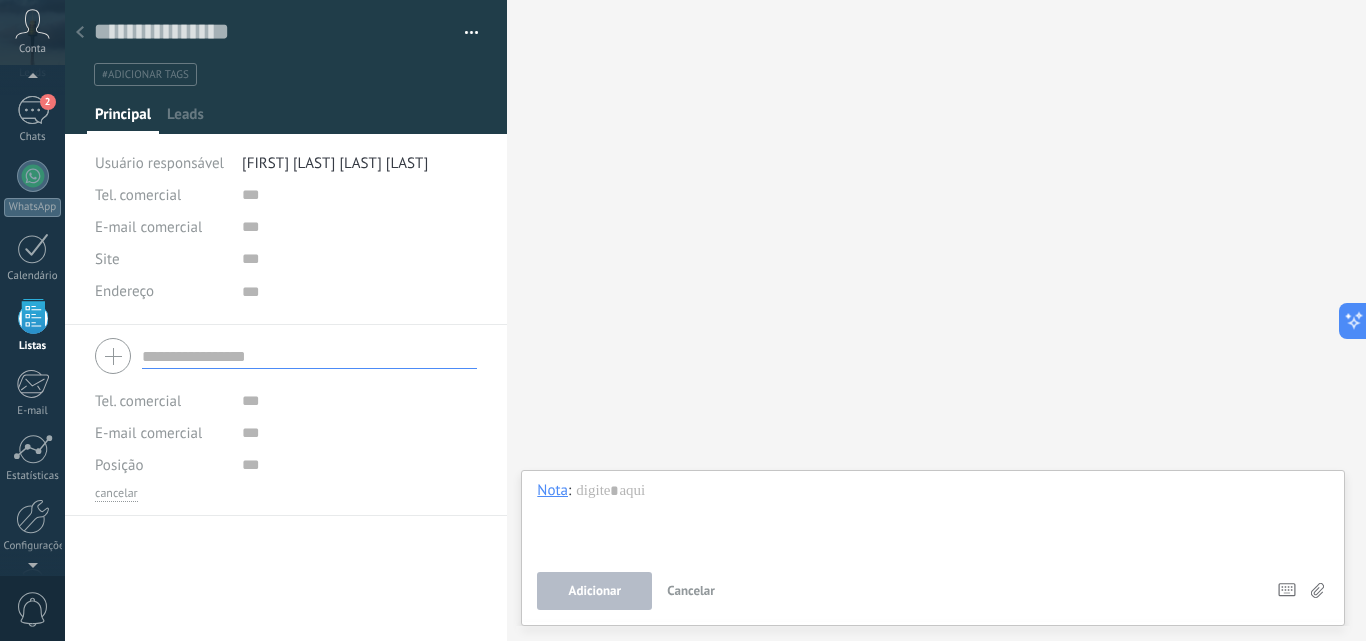 scroll, scrollTop: 20, scrollLeft: 0, axis: vertical 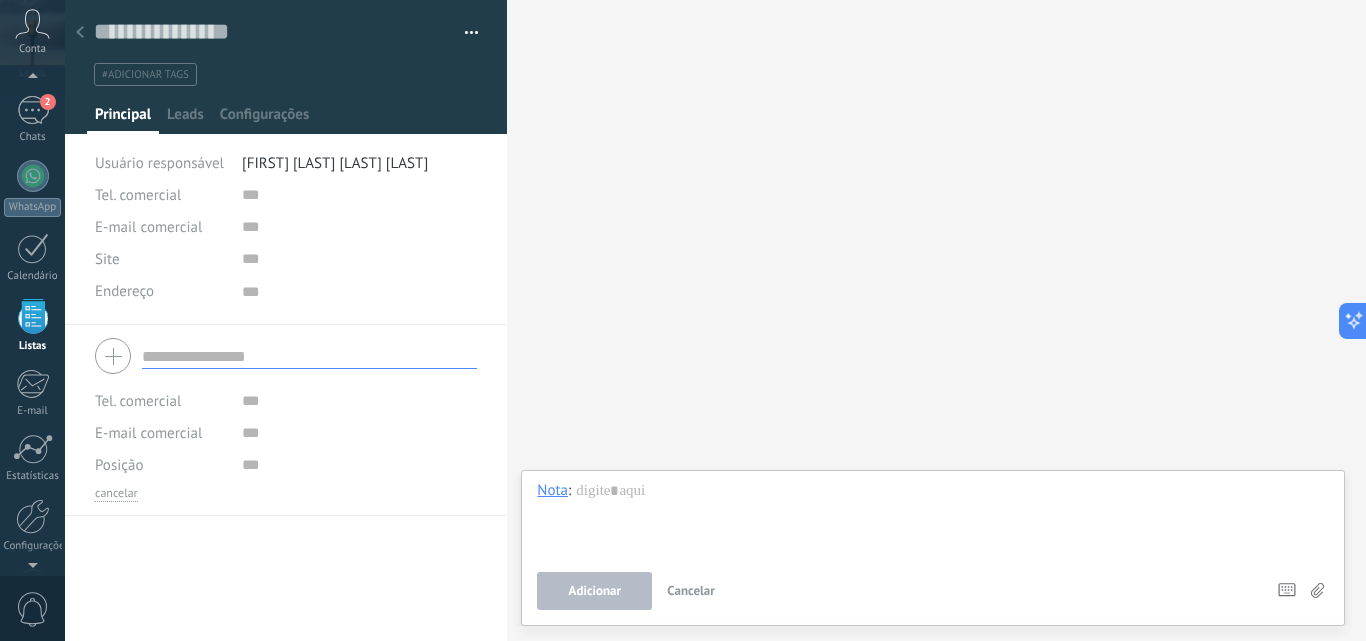 drag, startPoint x: 75, startPoint y: 32, endPoint x: 83, endPoint y: 74, distance: 42.755116 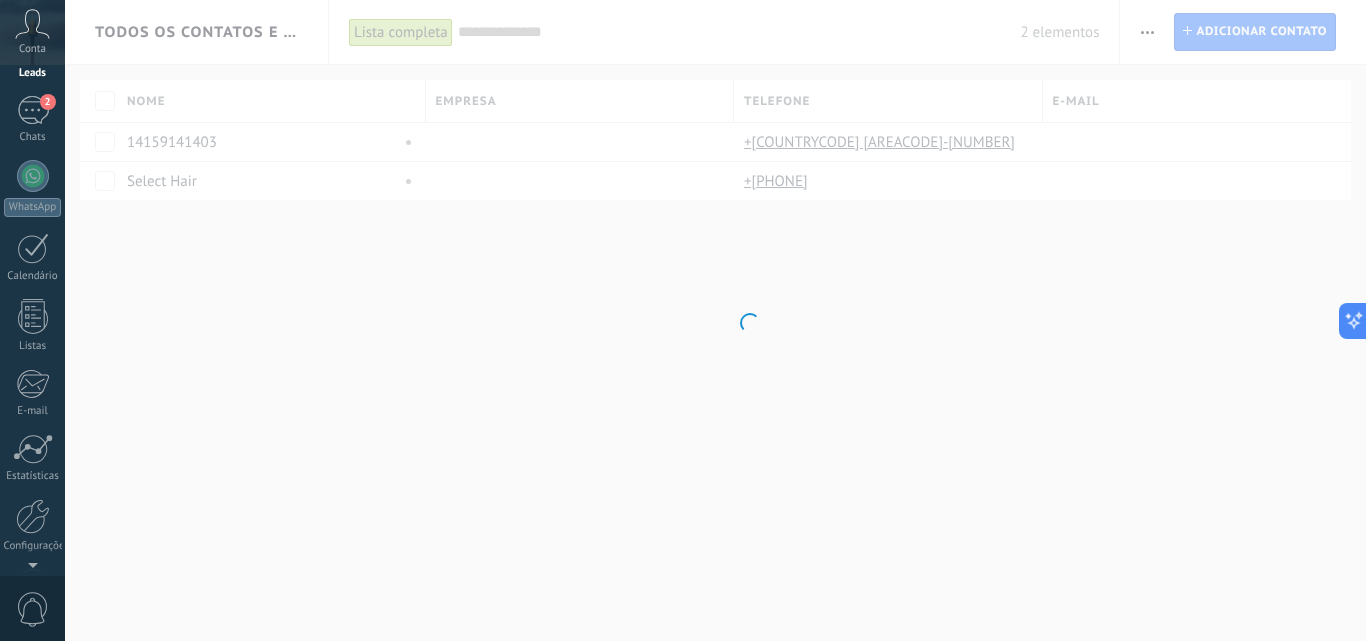 scroll, scrollTop: 0, scrollLeft: 0, axis: both 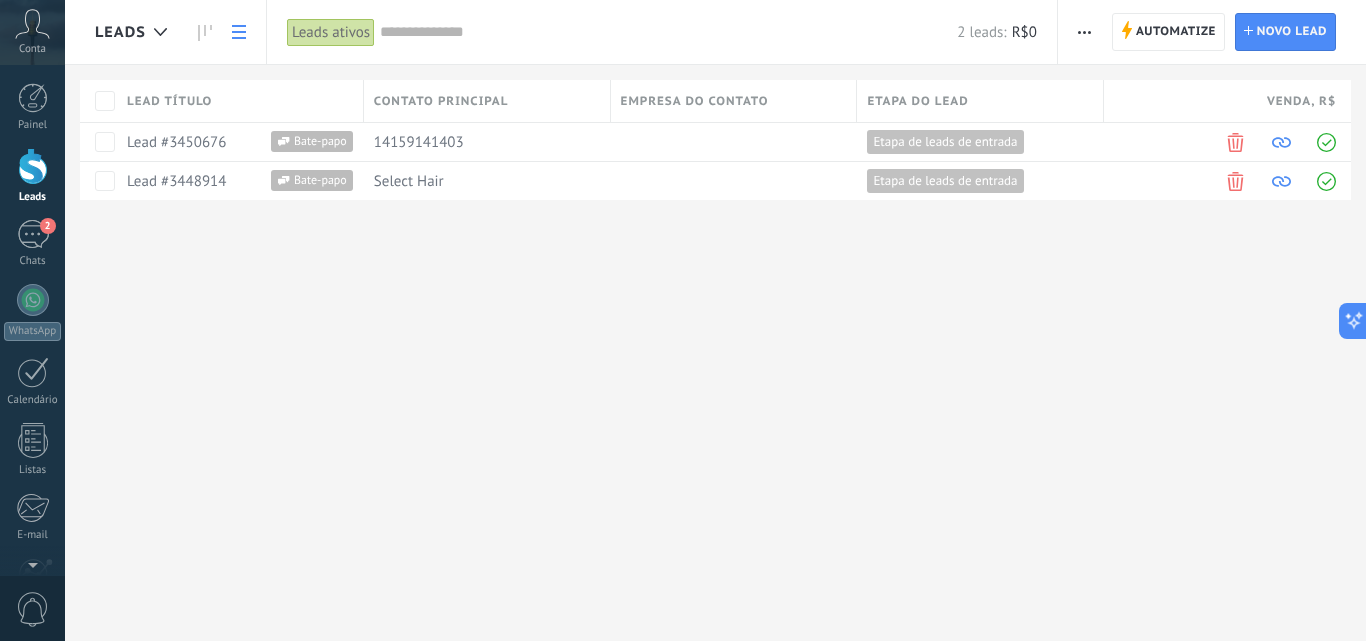 click at bounding box center [1084, 32] 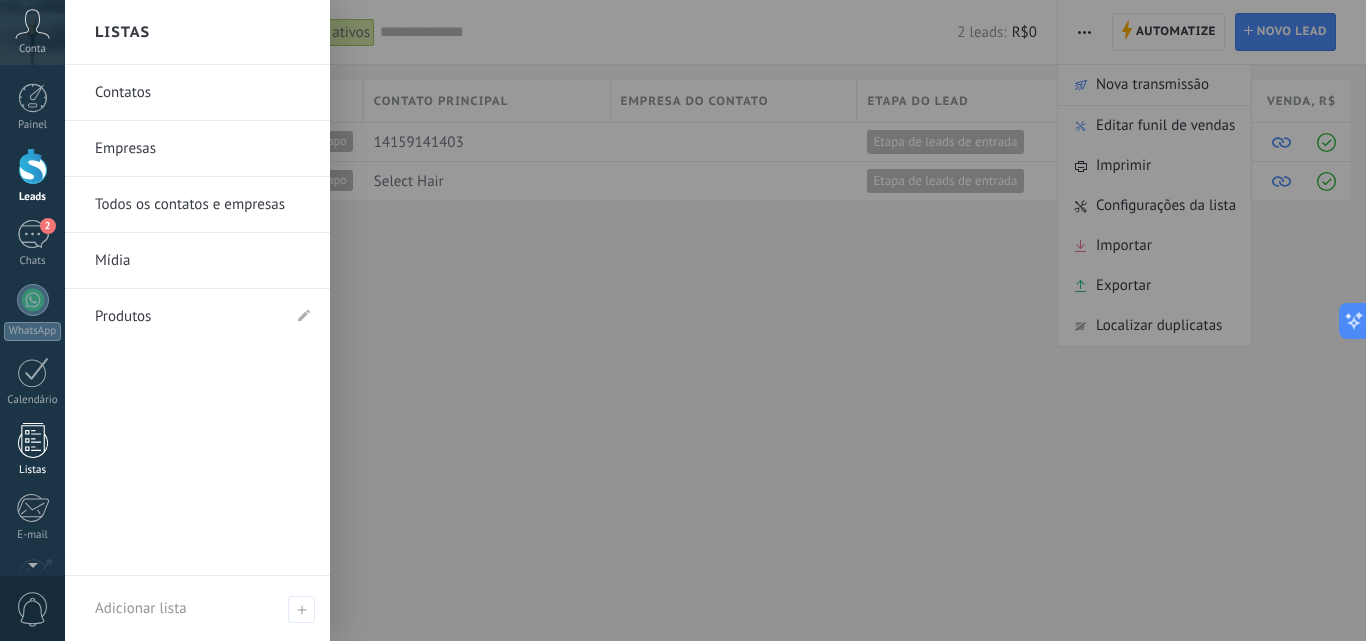 click at bounding box center [33, 440] 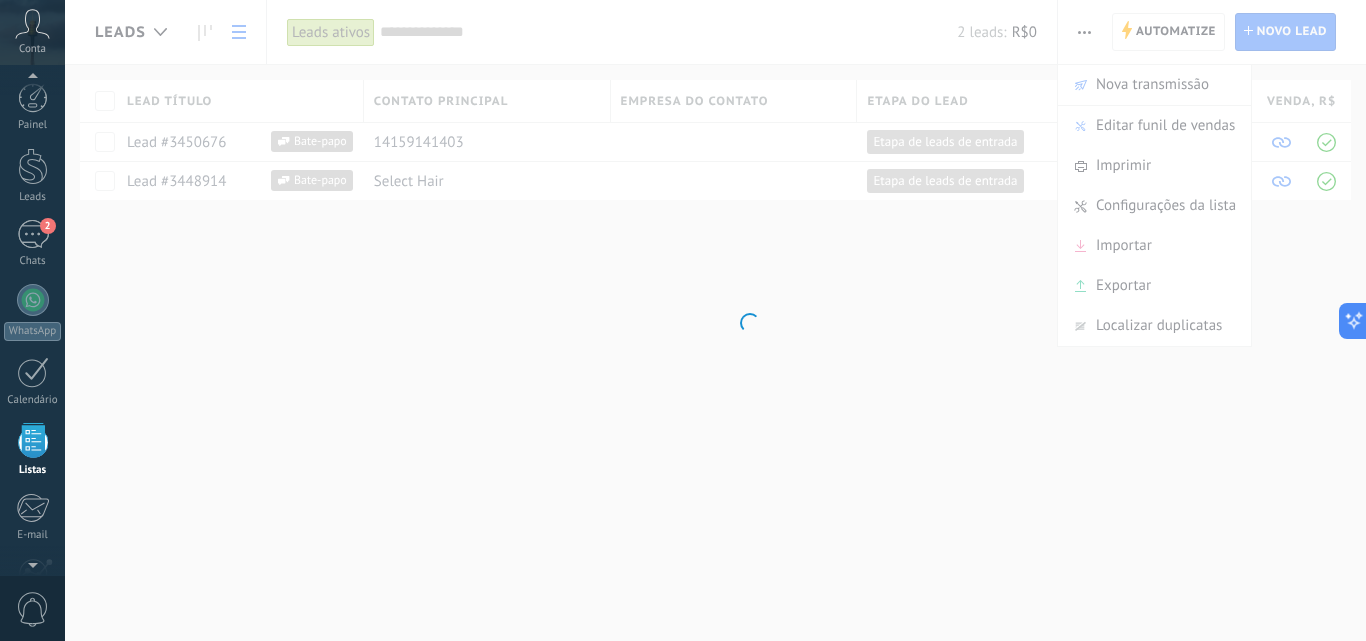 scroll, scrollTop: 124, scrollLeft: 0, axis: vertical 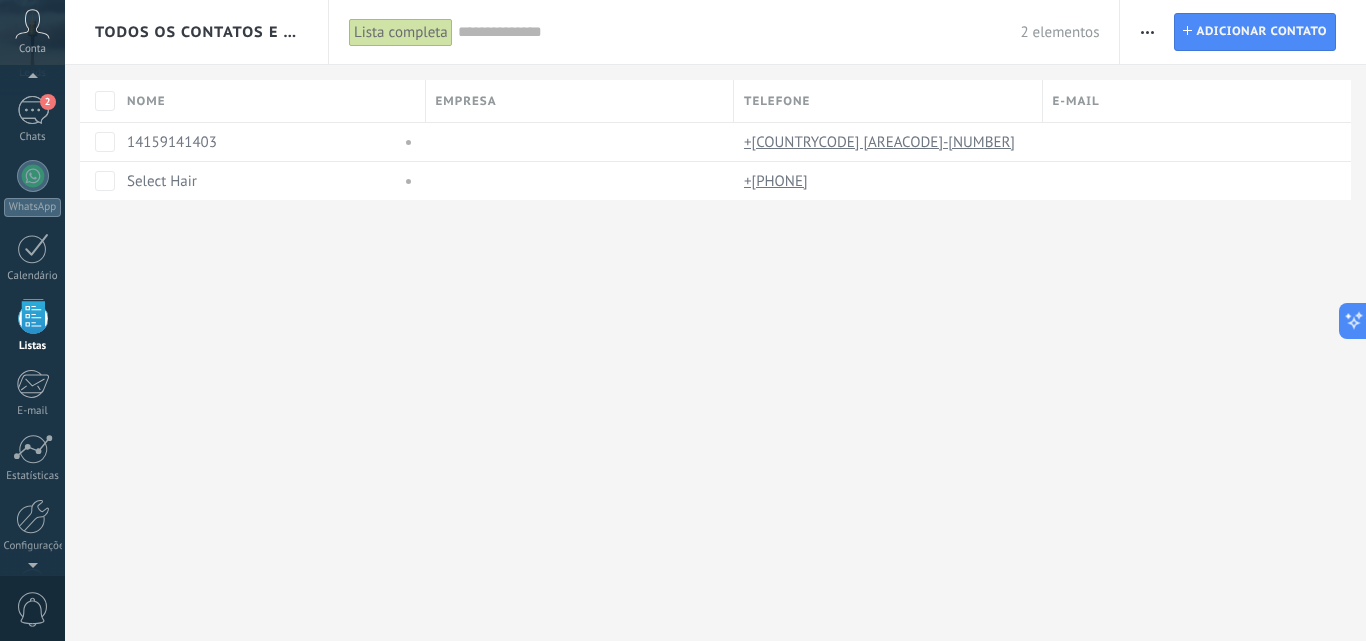 click at bounding box center (1147, 32) 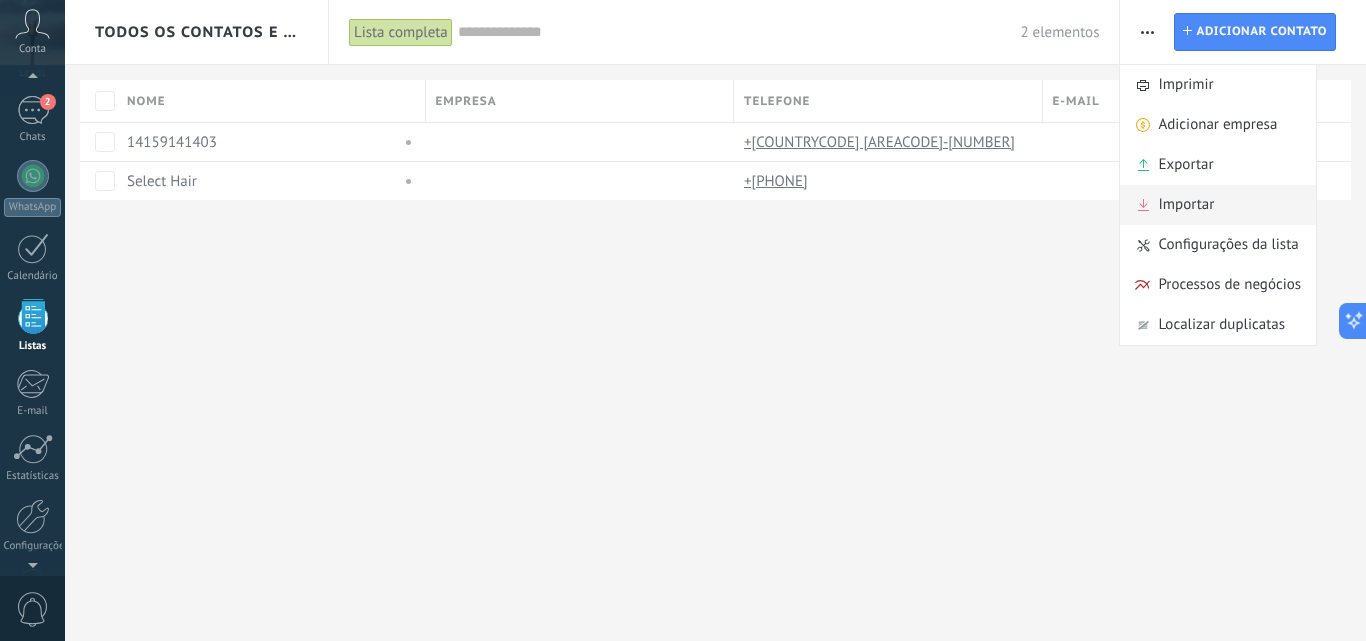 click on "Importar" at bounding box center (1218, 205) 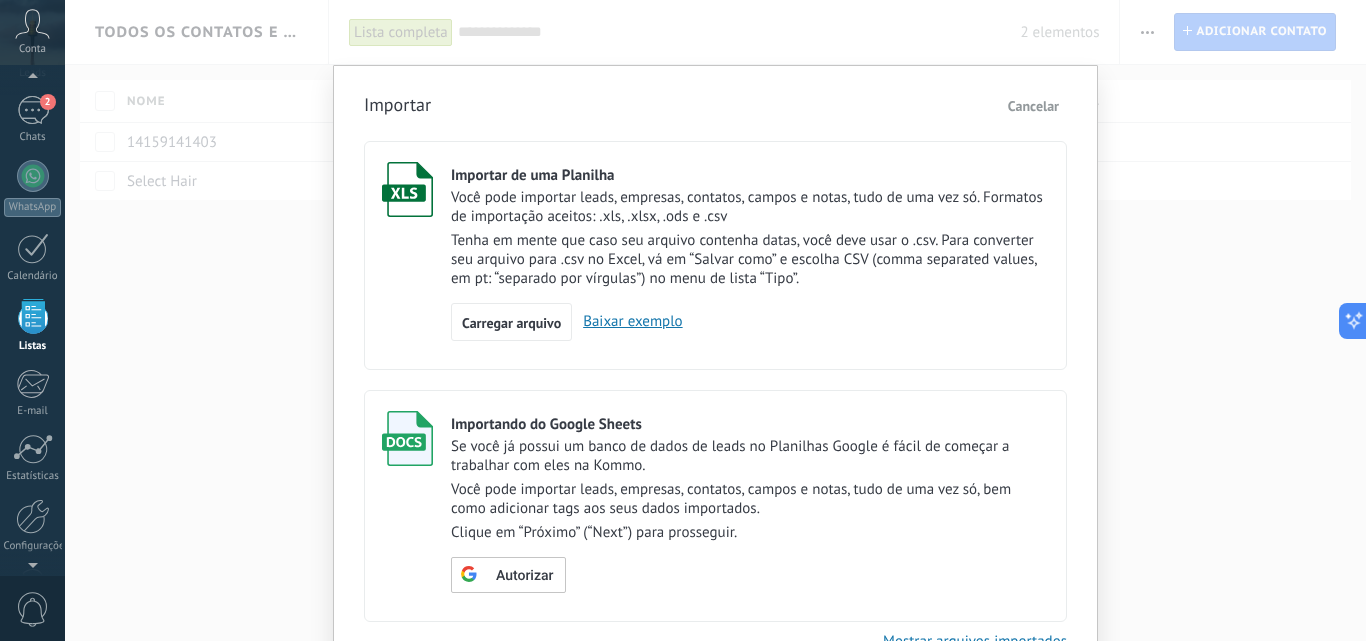 scroll, scrollTop: 106, scrollLeft: 0, axis: vertical 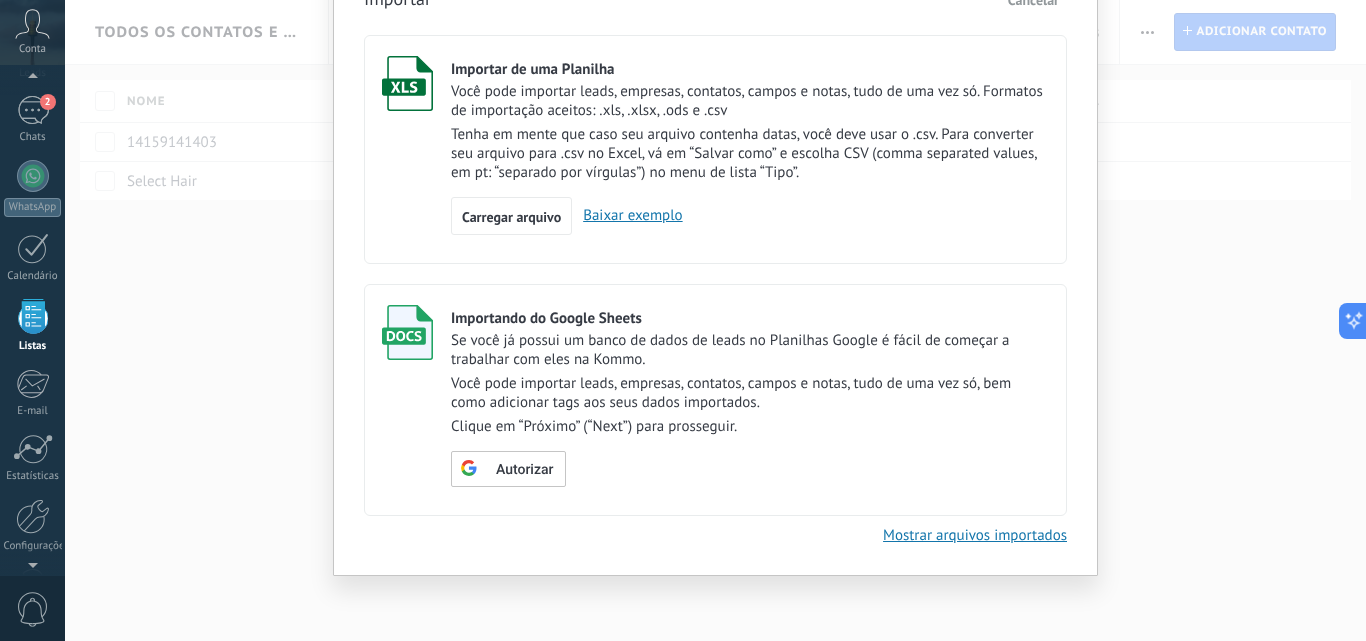 click on "Importar de uma Planilha" at bounding box center [750, 69] 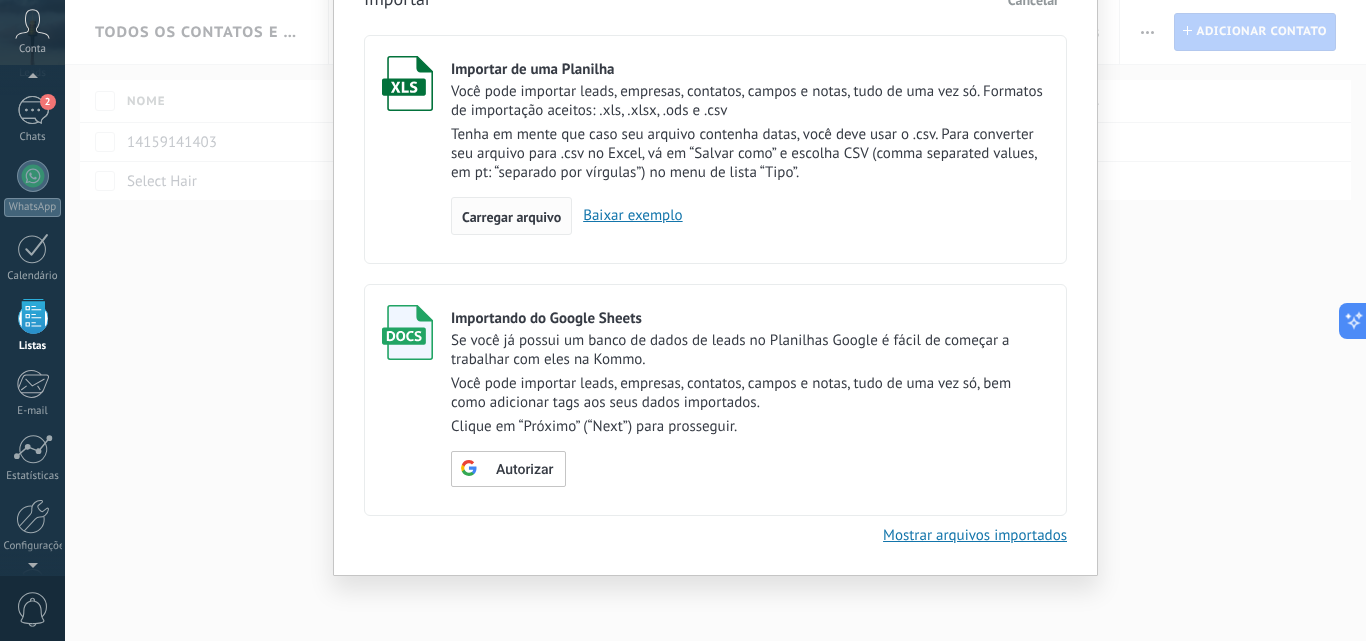 click on "Carregar arquivo" at bounding box center (511, 217) 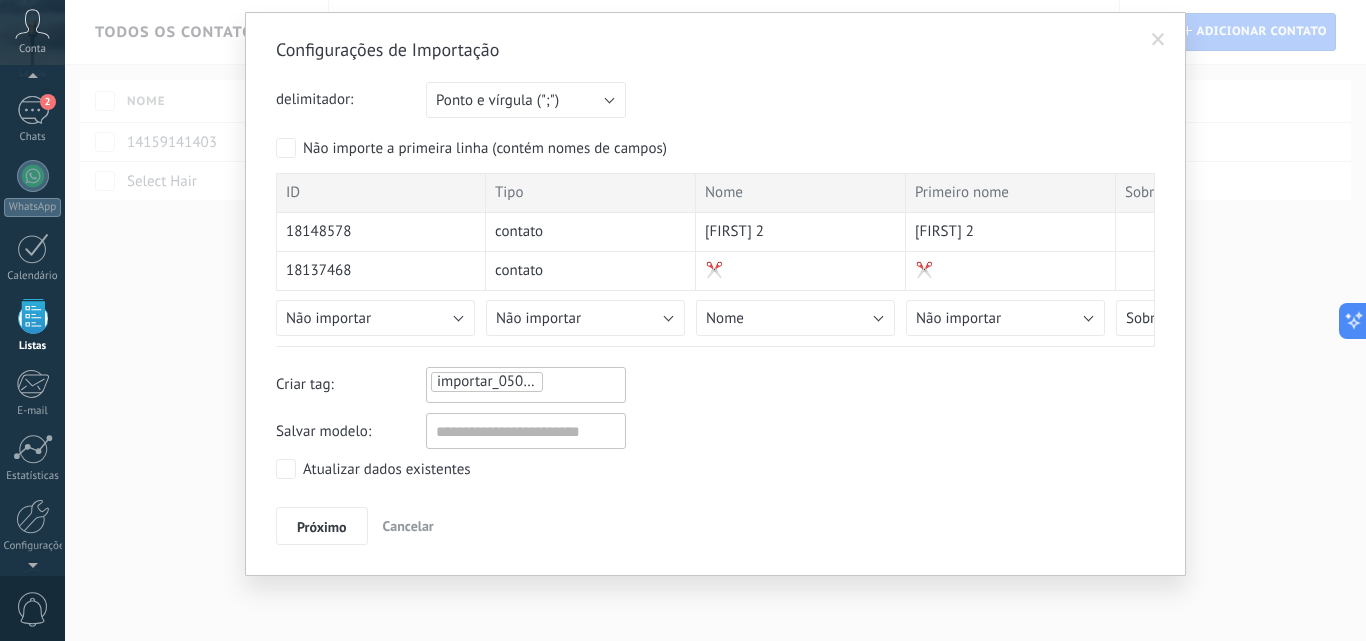 scroll, scrollTop: 52, scrollLeft: 0, axis: vertical 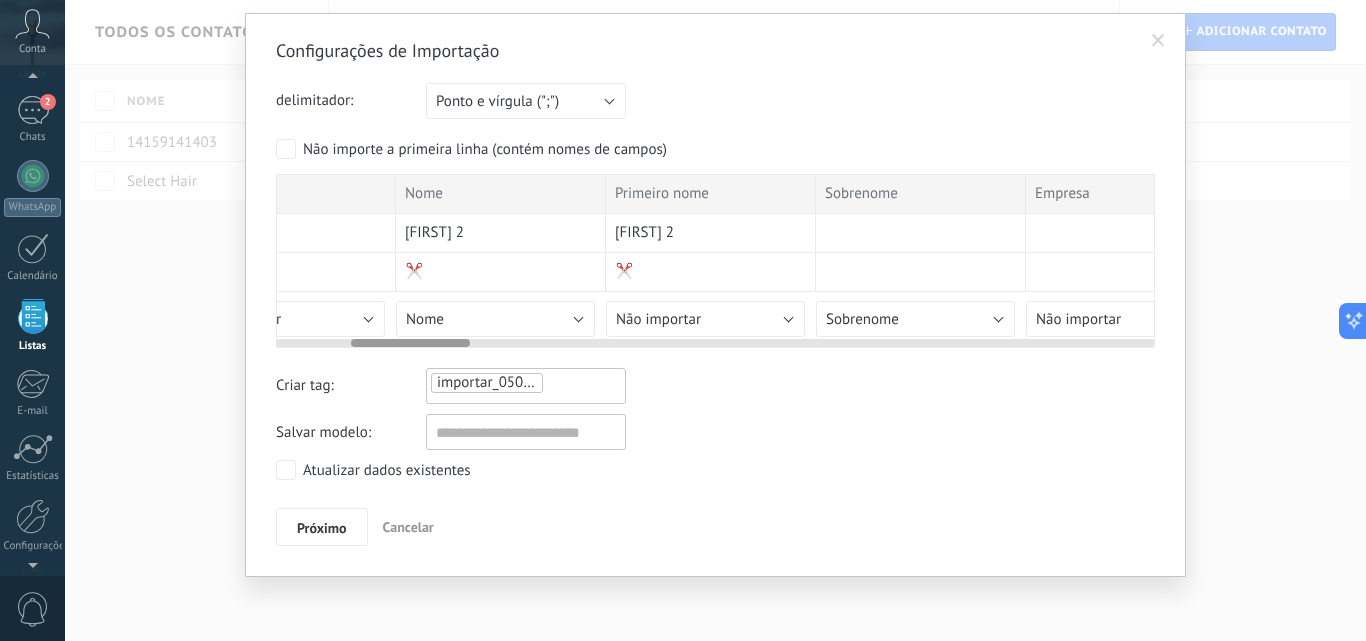 drag, startPoint x: 371, startPoint y: 339, endPoint x: 400, endPoint y: 324, distance: 32.649654 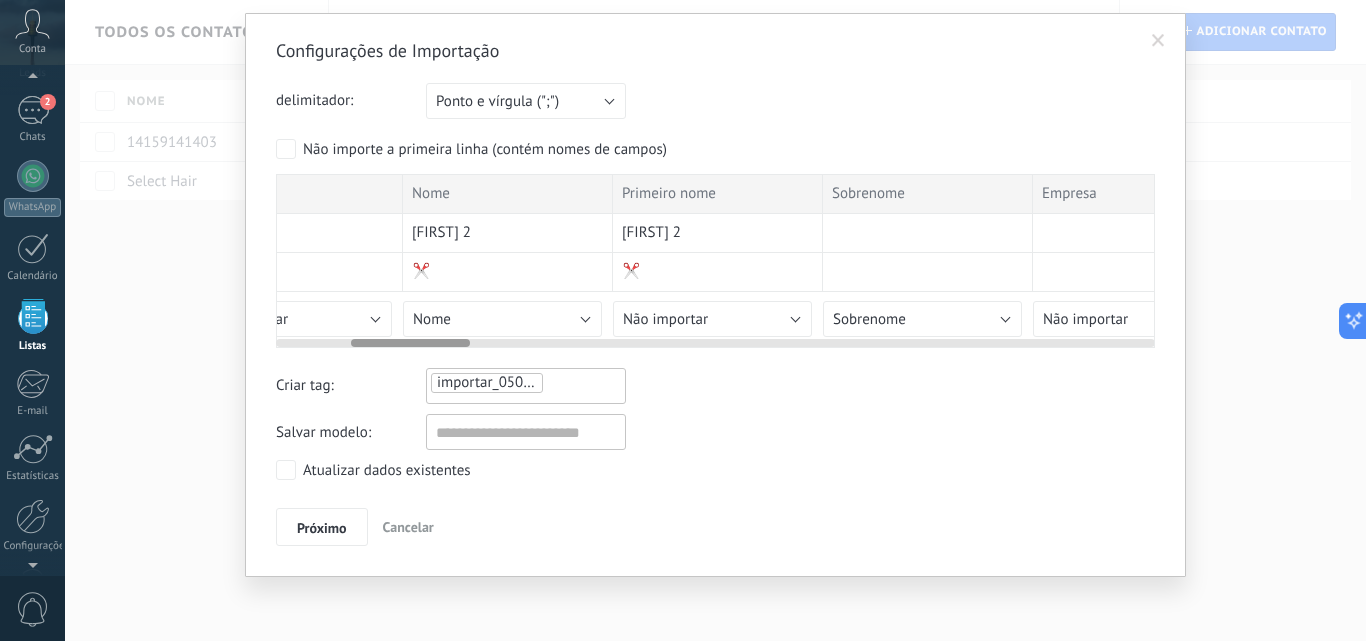 click on "ID Tipo Nome Primeiro nome Sobrenome Empresa Data de criação Criado por Modificado em Modificado por Tags Próxima tarefa Usuário responsável Leads Posição (contato) Email comercial Email pessoal Outro email Telefone comercial Tel. direto com. Celular Faz Telefone residencial Outro telefone Endereço (Empresa) Site (Empresa) Nota 1 Nota 2 Nota 3 Nota 4 Nota 5 [NUMBER] contato [FIRST] 2 [FIRST] 2 05.07.2025 12:11:31 05.07.2025 12:11:31 Select Hair Profissional Select Hair Profissional Lead #[NUMBER] +[PHONE] [NUMBER] contato ✂️ ✂️ 05.07.2025 10:39:41 05.07.2025 10:39:41 Select Hair Profissional Lead #[NUMBER] [NUMBER] contato [FIRST] [LAST] 04.07.2025 22:46:53 04.07.2025 22:46:53 Select Hair Profissional Lead #[NUMBER] [NUMBER] contato [FIRST] [LAST] 04.07.2025 17:34:30 04.07.2025 17:34:30 Select Hair Profissional Select Hair Profissional +[PHONE] [NUMBER] contato ✨ ✨ 04.07.2025 16:42:15 04.07.2025 16:42:15 Select Hair Profissional [NUMBER]" at bounding box center [715, 261] 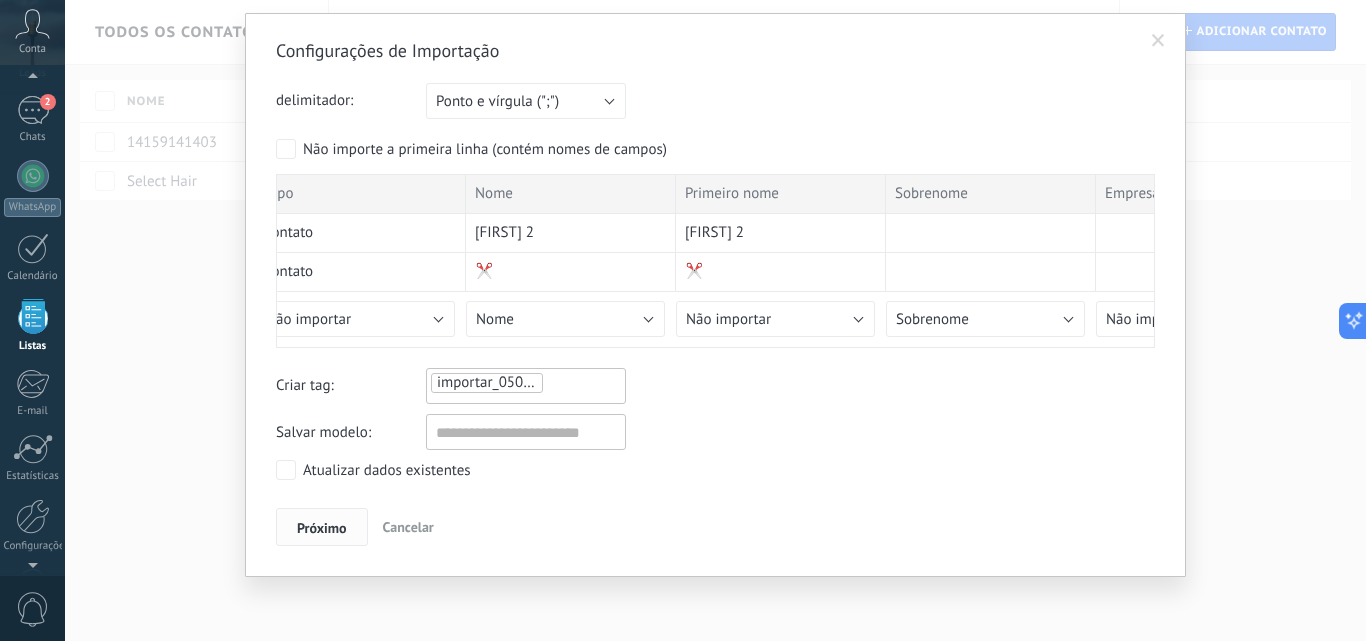click on "Próximo" at bounding box center (322, 528) 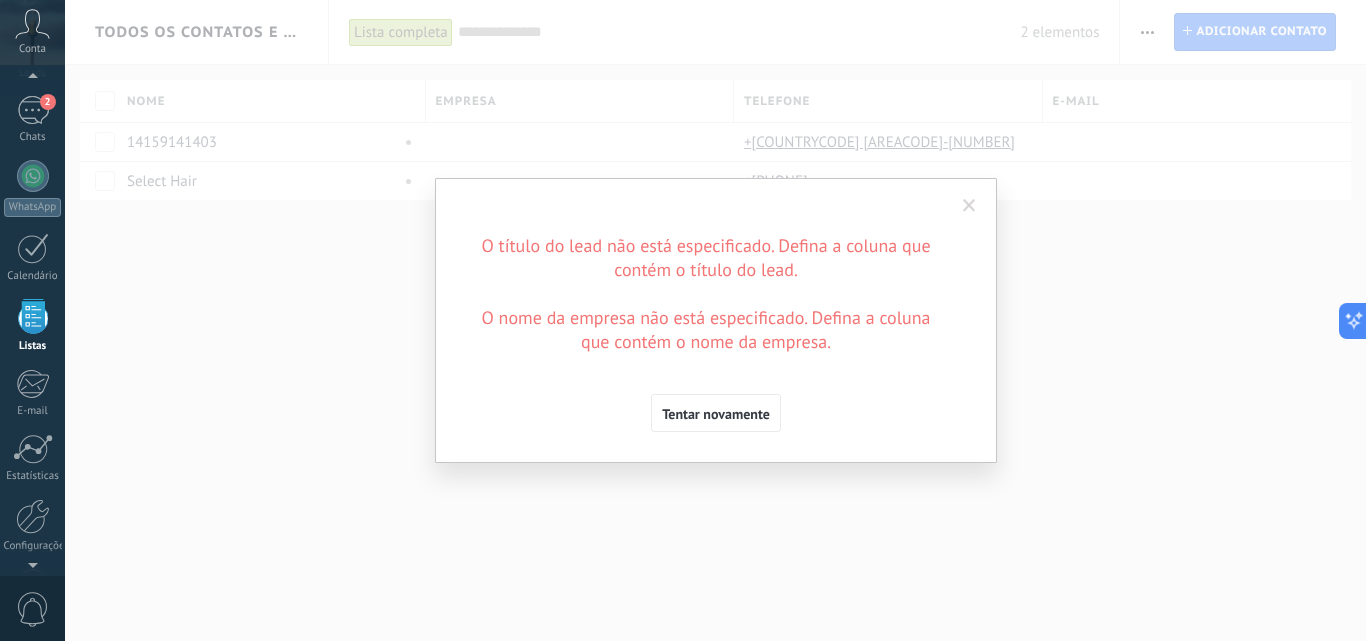 scroll, scrollTop: 0, scrollLeft: 0, axis: both 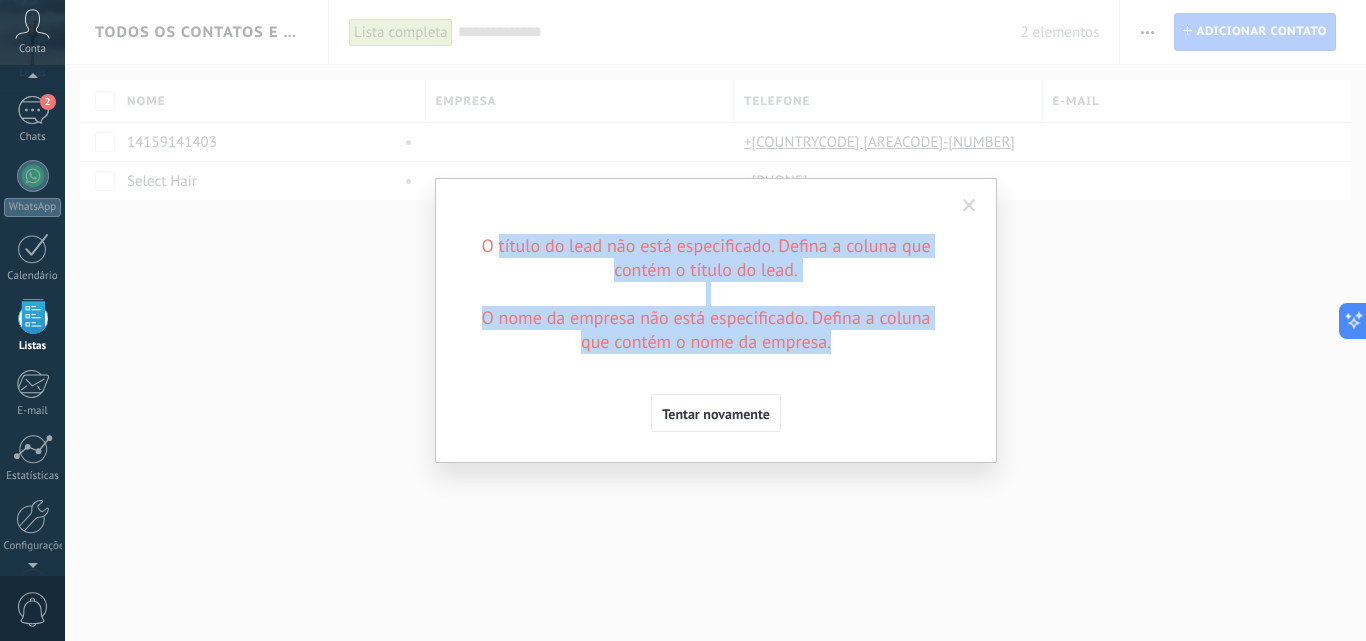 drag, startPoint x: 497, startPoint y: 248, endPoint x: 919, endPoint y: 333, distance: 430.4753 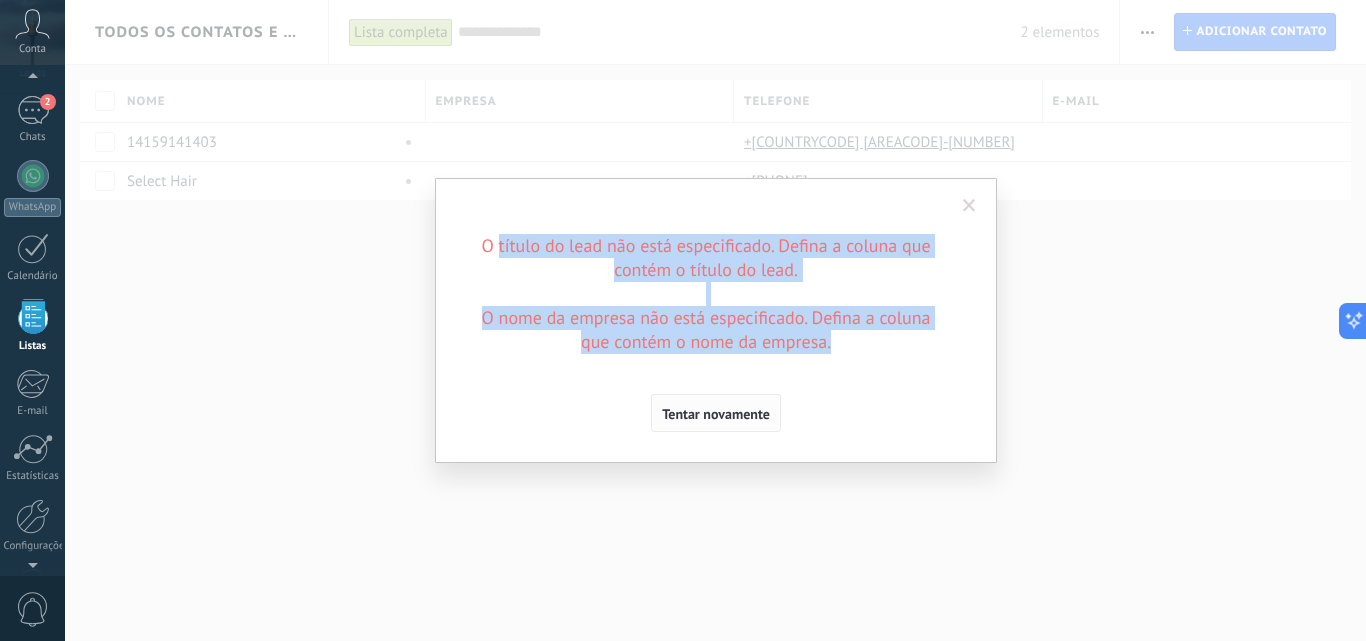 click on "Tentar novamente" at bounding box center (716, 413) 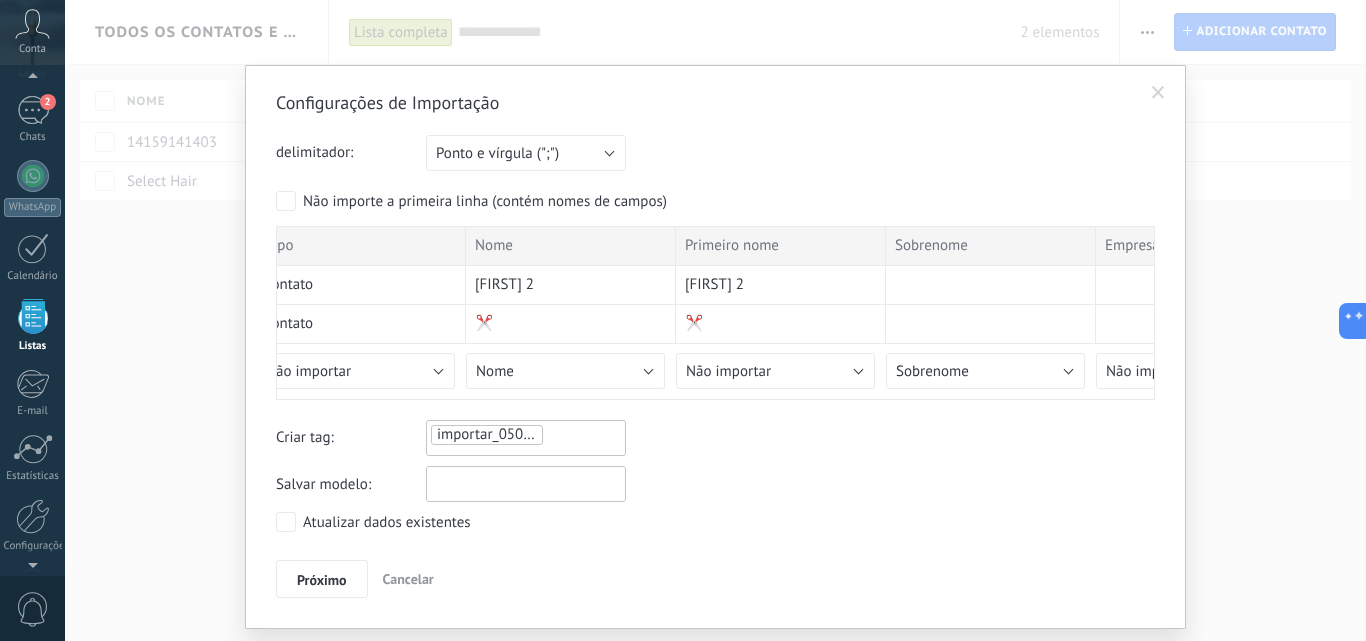 click at bounding box center (526, 484) 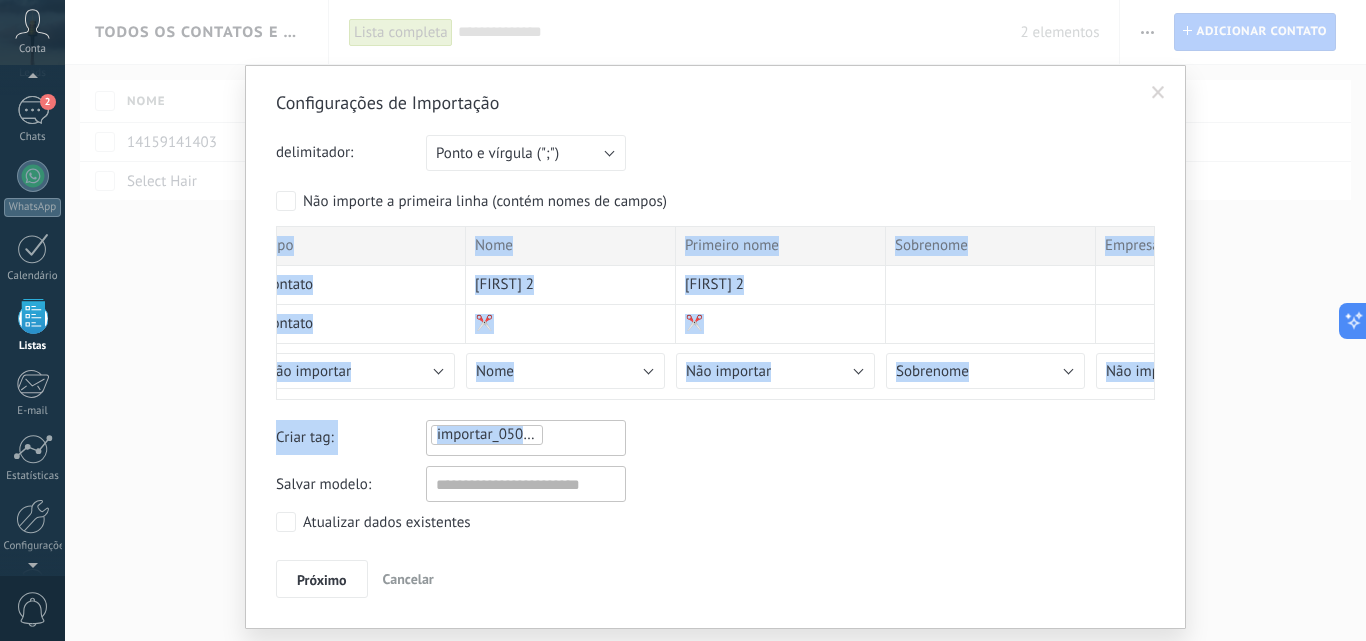 drag, startPoint x: 763, startPoint y: 400, endPoint x: 812, endPoint y: 402, distance: 49.0408 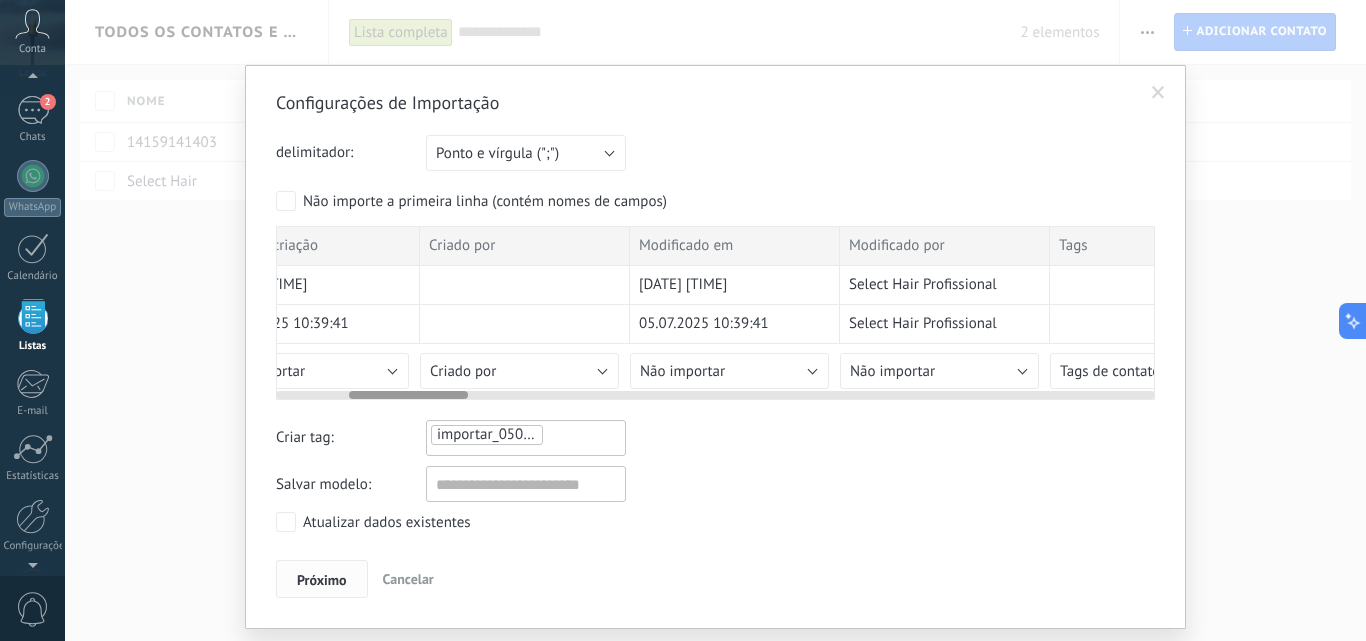 scroll, scrollTop: 0, scrollLeft: 0, axis: both 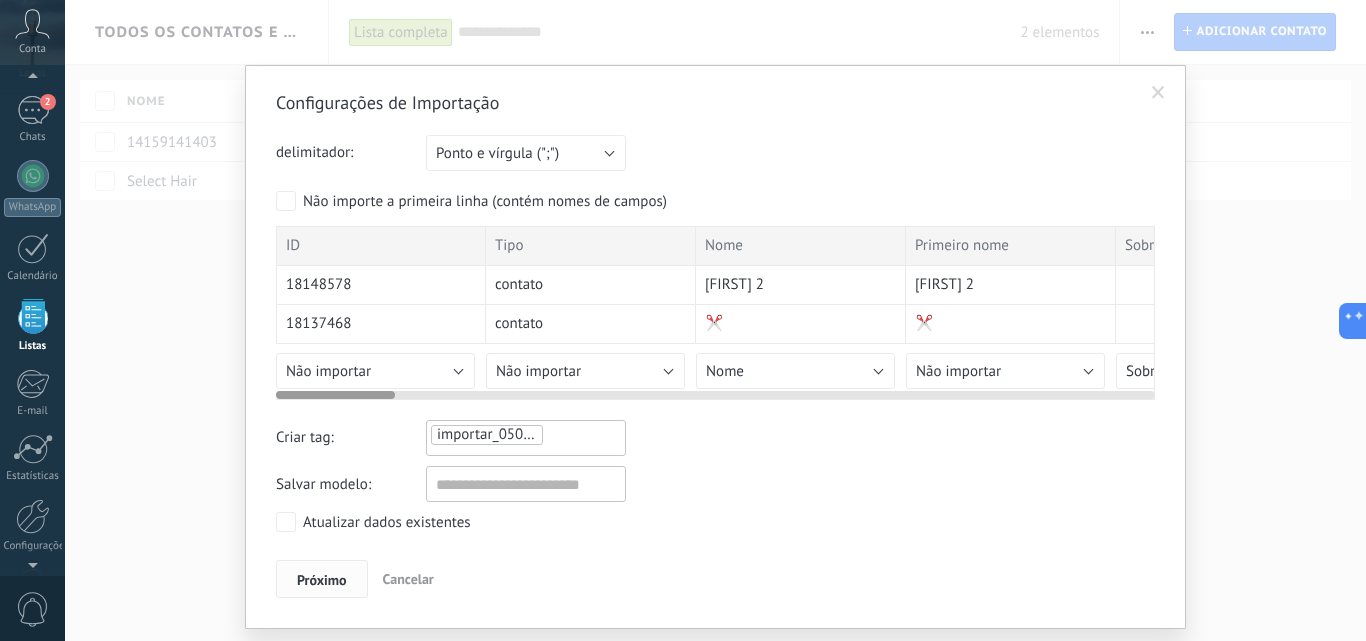 drag, startPoint x: 414, startPoint y: 396, endPoint x: 319, endPoint y: 596, distance: 221.4159 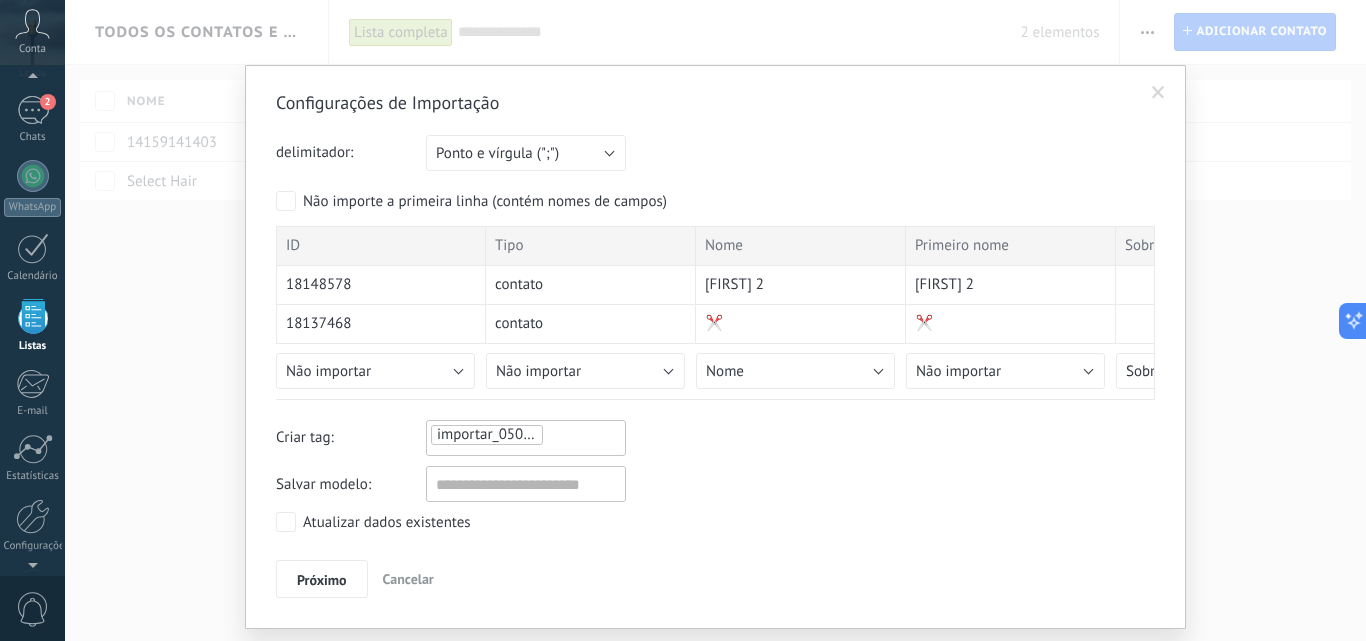 click on "Configurações de Importação delimitador: Ponto e vírgula (";") Vírgula (",") Tabulação ("\t") Ponto e vírgula (";") Sua conta excedeu o limite de campos personalizados Não importe a primeira linha (contém nomes de campos) ID Tipo Nome Primeiro nome Sobrenome Empresa Data de criação Criado por Modificado em Modificado por Tags Próxima tarefa Usuário responsável Leads Posição (contato) Email comercial Email pessoal Outro email Telefone comercial Tel. direto com. Celular Faz Telefone residencial Outro telefone Endereço (Empresa) Site (Empresa) Nota 1 Nota 2 Nota 3 Nota 4 Nota 5 18148578 contato Luana 2 Luana 2 [DATE] [TIME] [DATE] [TIME] Select Hair Profissional Select Hair Profissional Lead #9426570 [PHONE] 18137468 contato ✂️ ✂️ [DATE] [TIME] [DATE] [TIME] Select Hair Profissional Lead #9415042 18092026 contato Caroline Vasconcelos Caroline Vasconcelos [DATE] [TIME] [DATE] [TIME] Select Hair Profissional Lead #9374500 18012854" at bounding box center (715, 347) 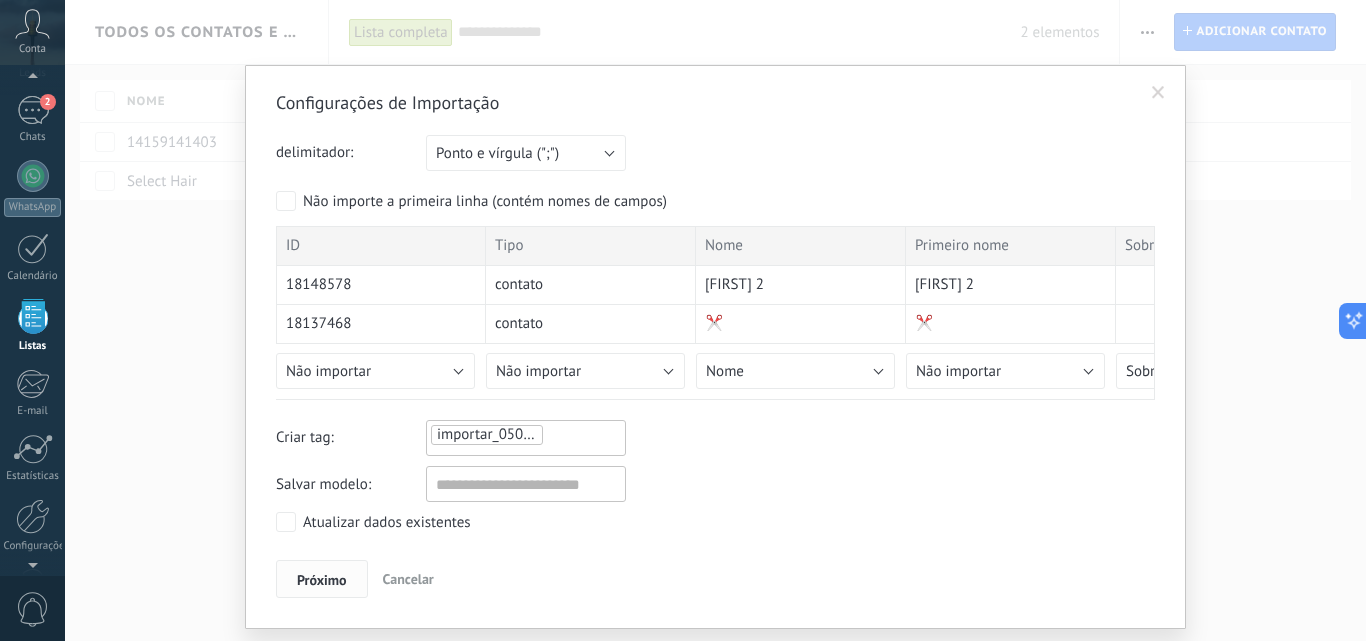 click on "Próximo" at bounding box center [322, 580] 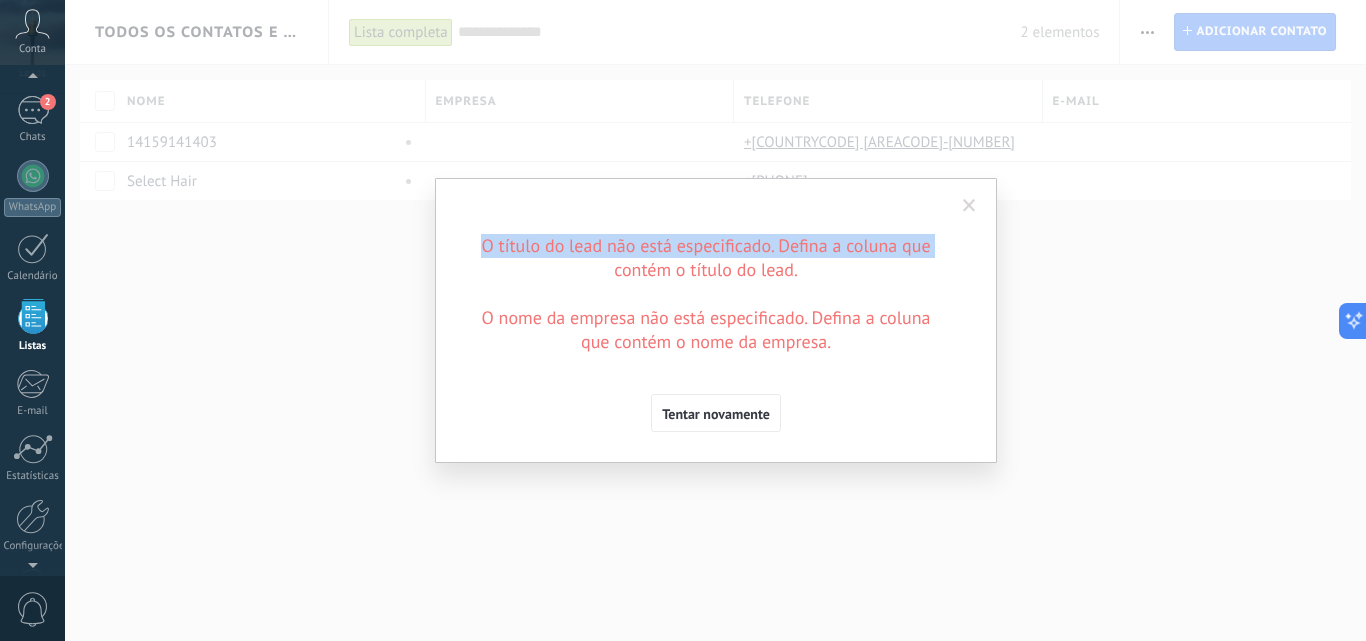 drag, startPoint x: 464, startPoint y: 268, endPoint x: 480, endPoint y: 252, distance: 22.627417 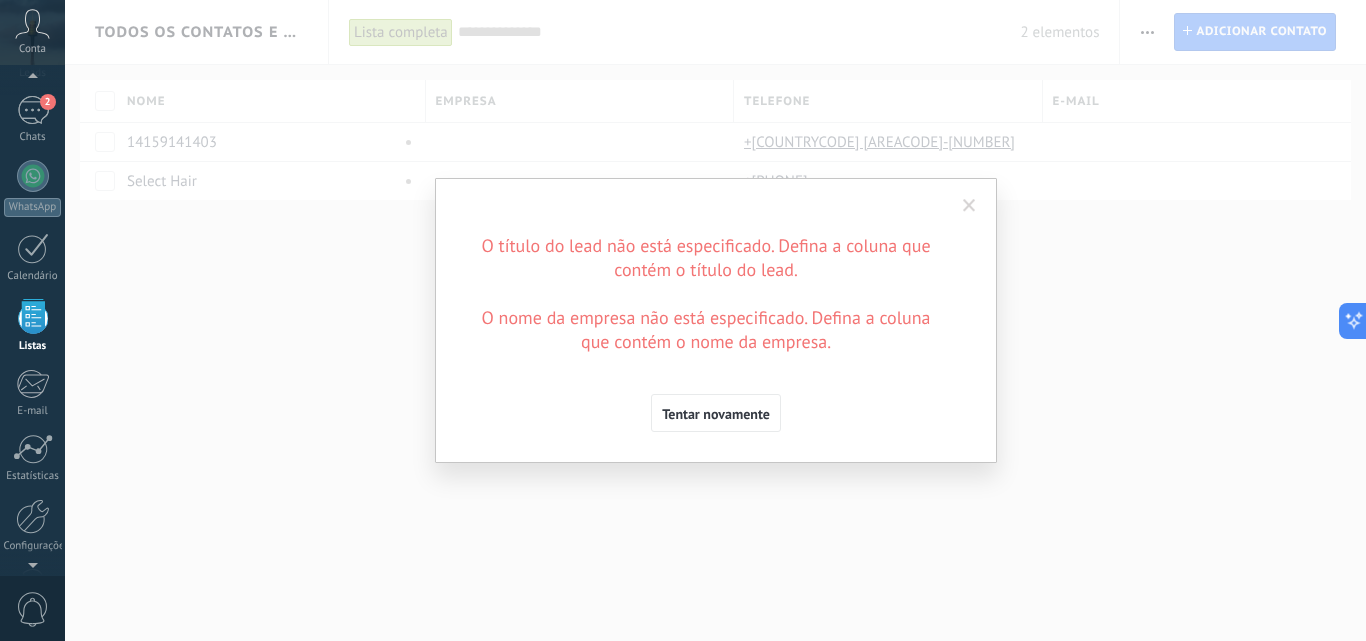 click on "O título do lead não está especificado. Defina a coluna que contém o título do lead. O nome da empresa não está especificado. Defina a coluna que contém o nome da empresa." at bounding box center [706, 294] 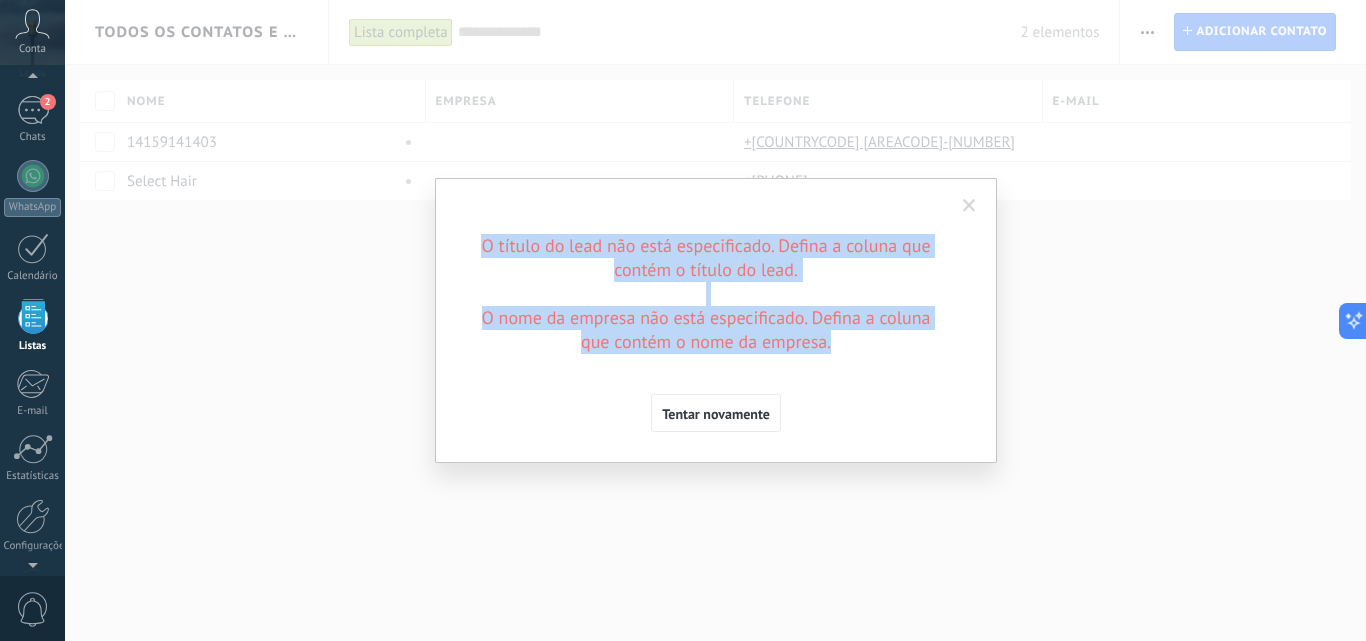 drag, startPoint x: 841, startPoint y: 347, endPoint x: 433, endPoint y: 304, distance: 410.25967 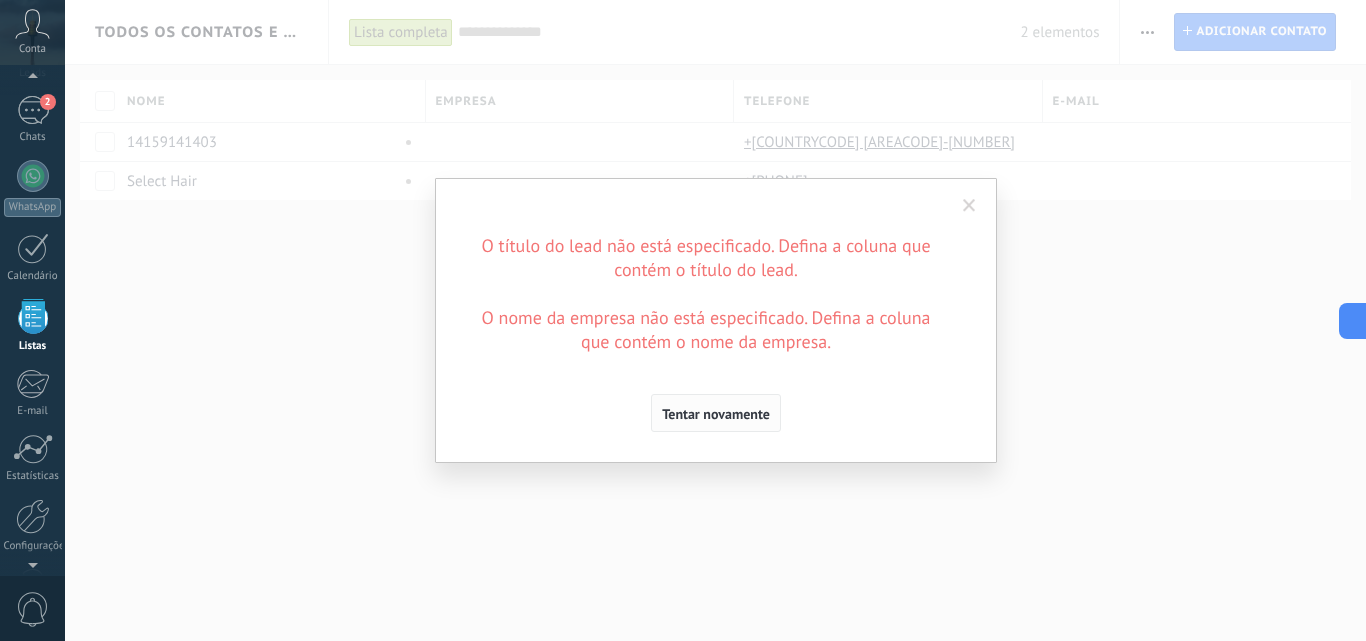 click on "Tentar novamente" at bounding box center (716, 414) 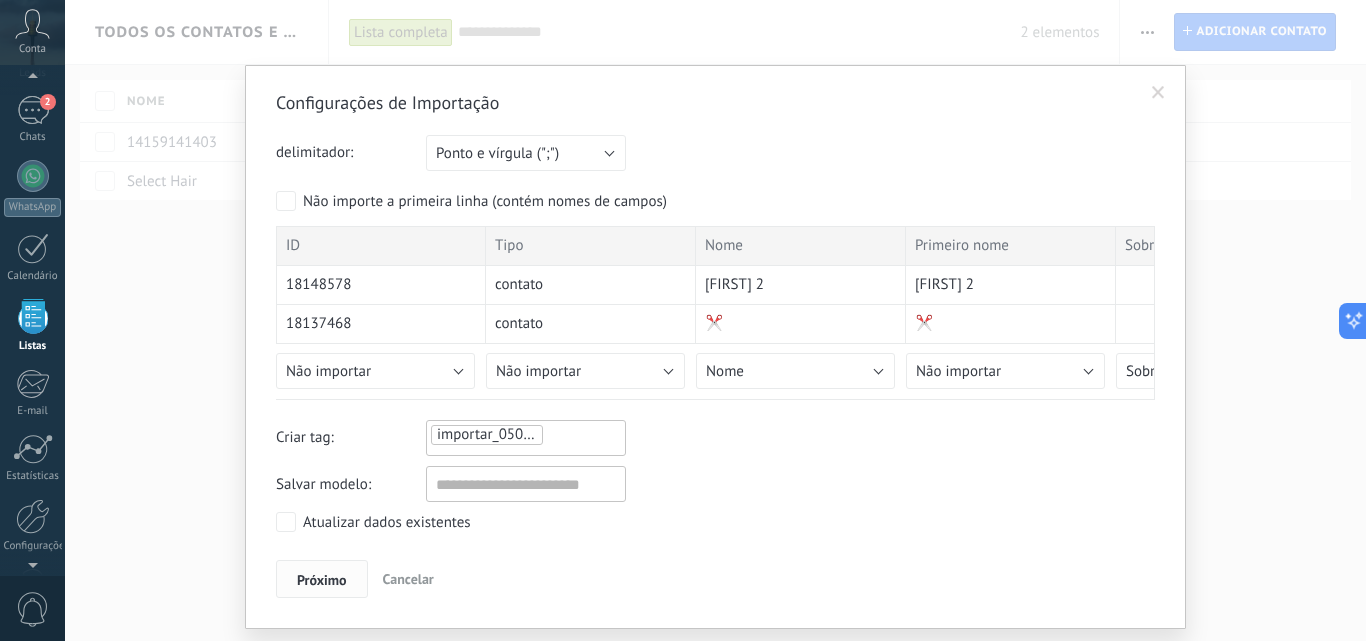 click on "Próximo" at bounding box center (322, 580) 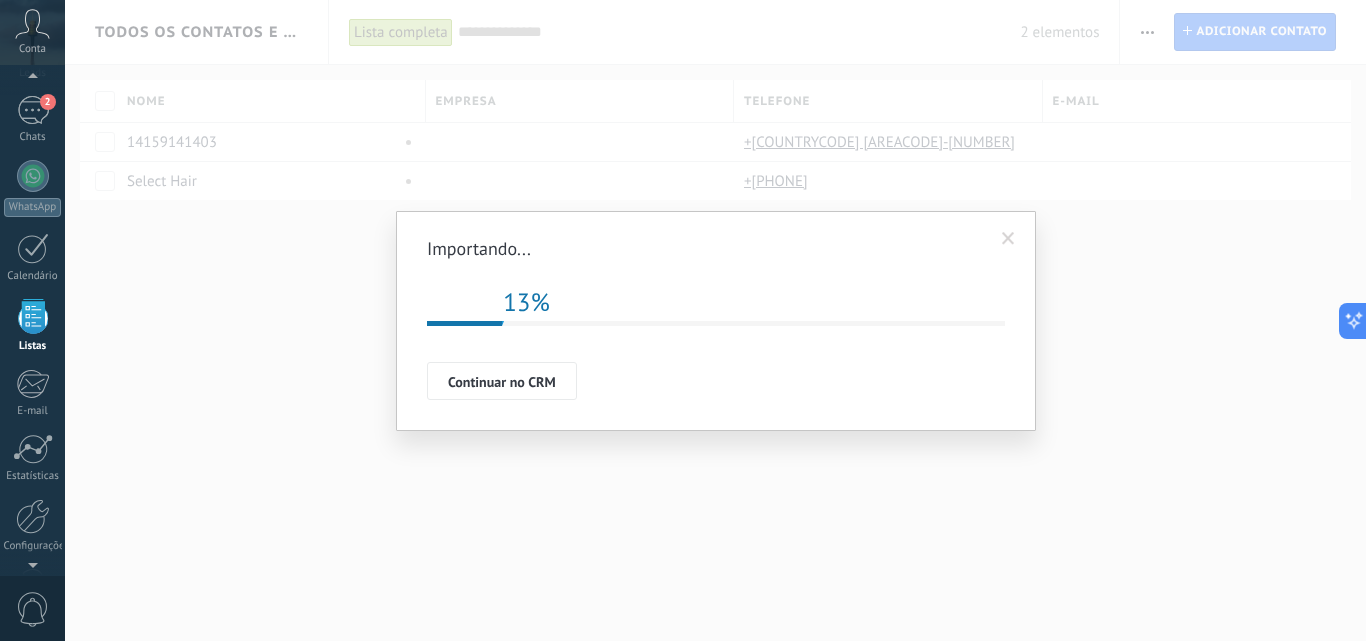click at bounding box center [1008, 239] 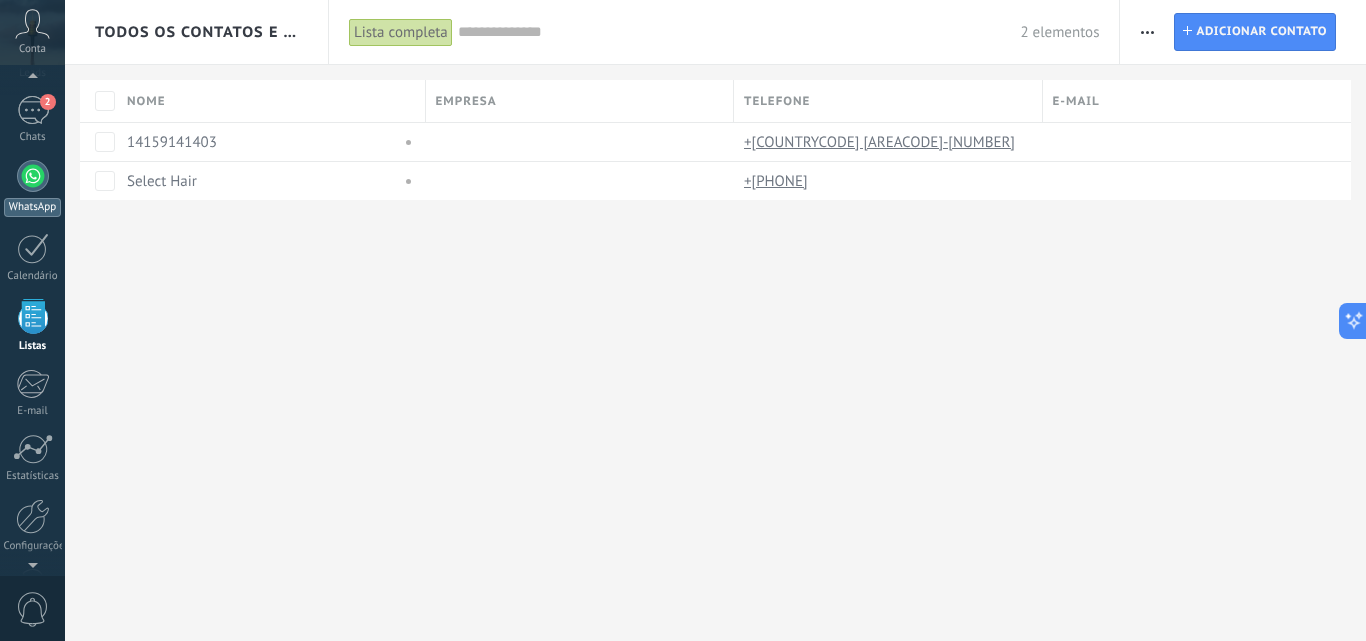 click at bounding box center [33, 176] 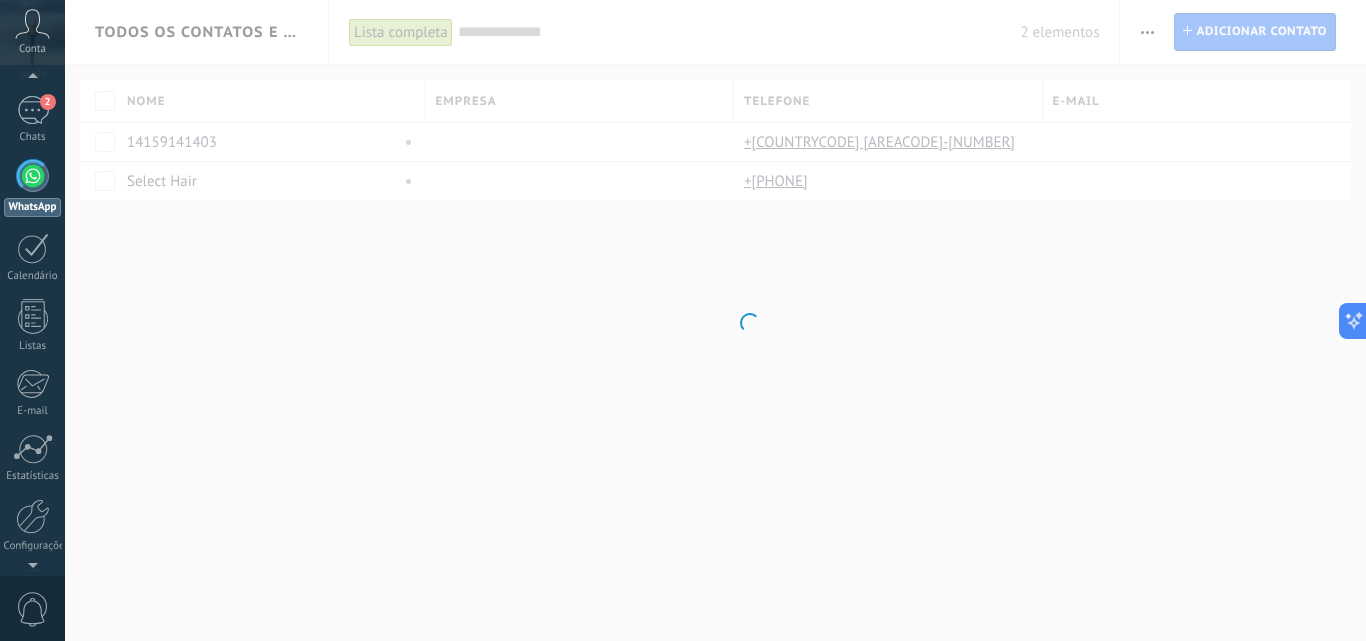 scroll, scrollTop: 0, scrollLeft: 0, axis: both 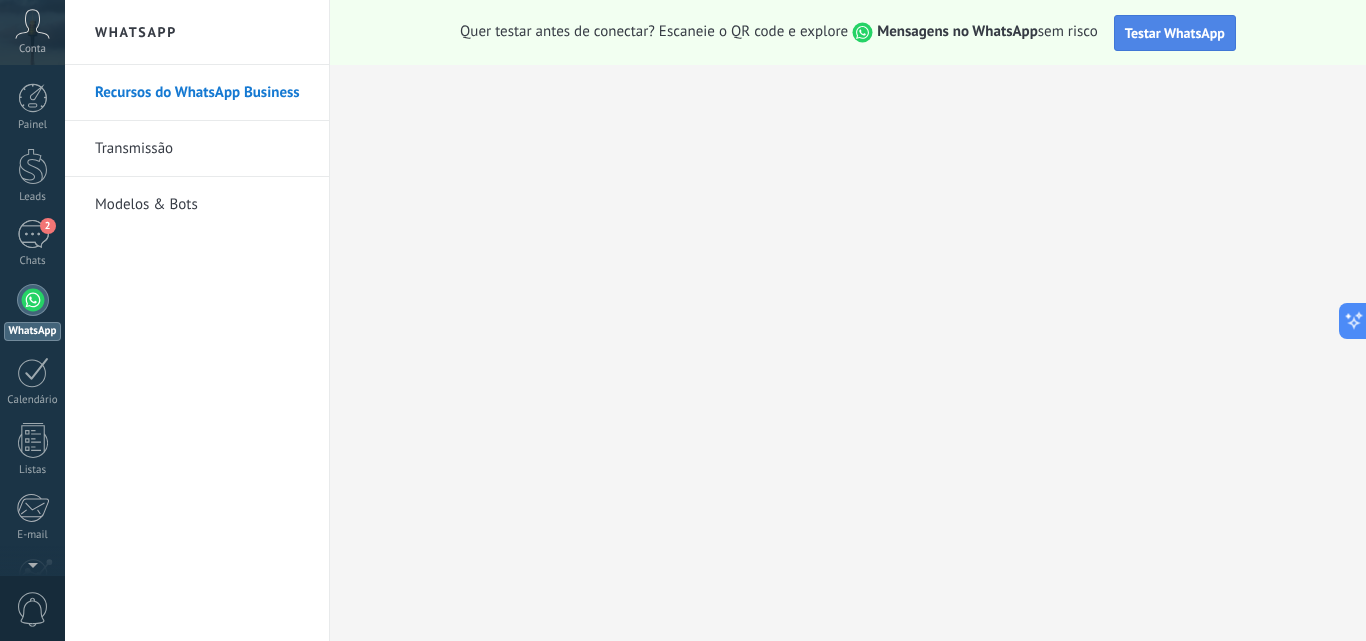 click on "Testar WhatsApp" at bounding box center (1175, 33) 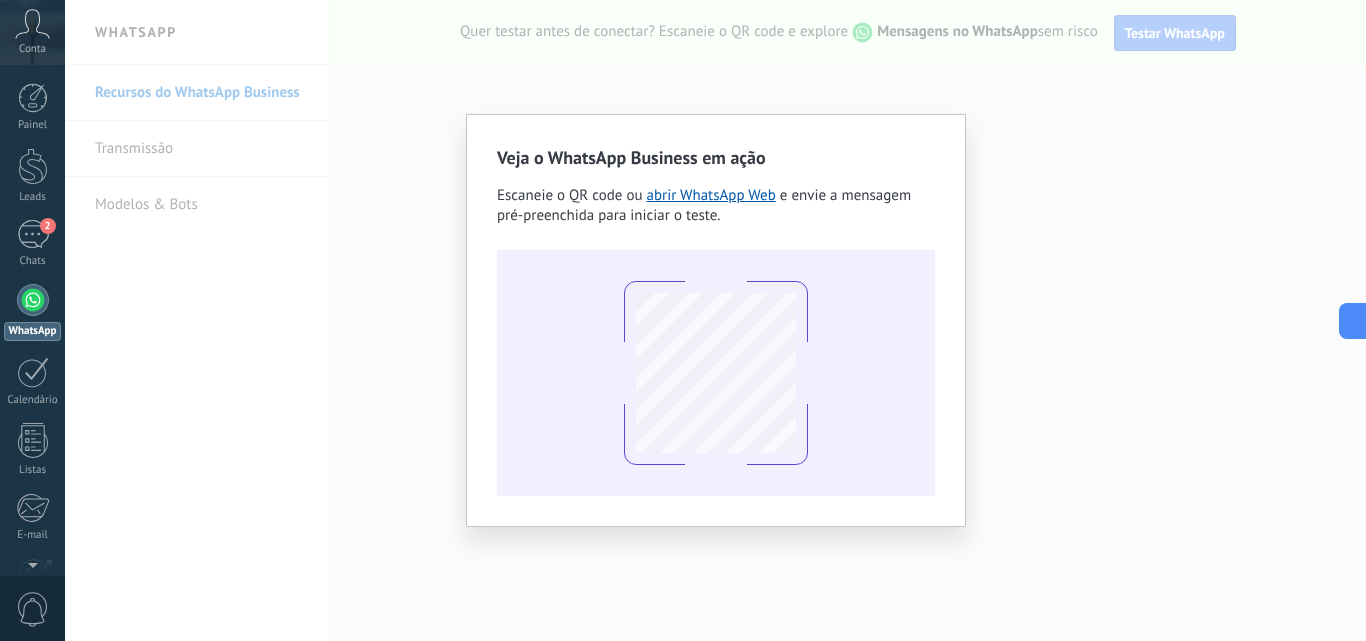 click on "Veja o WhatsApp Business em ação Escaneie o QR code ou   abrir WhatsApp Web   e envie a mensagem pré-preenchida para iniciar o teste." at bounding box center (715, 320) 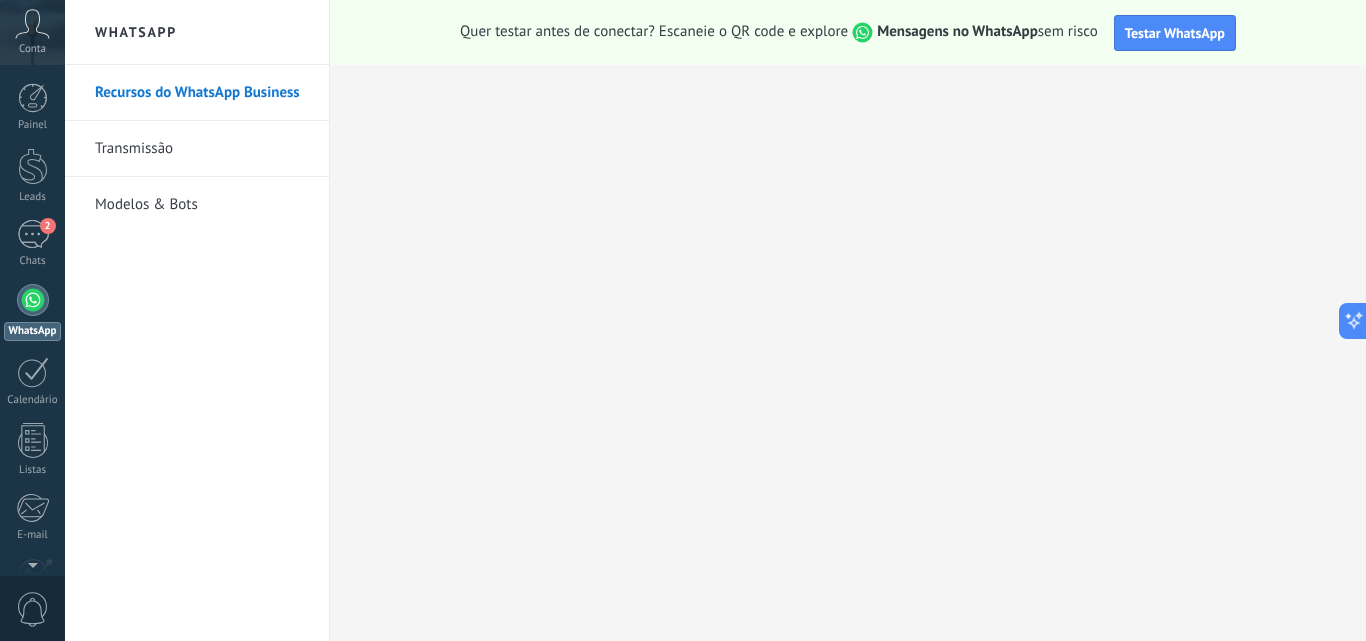 click on "Transmissão" at bounding box center [202, 149] 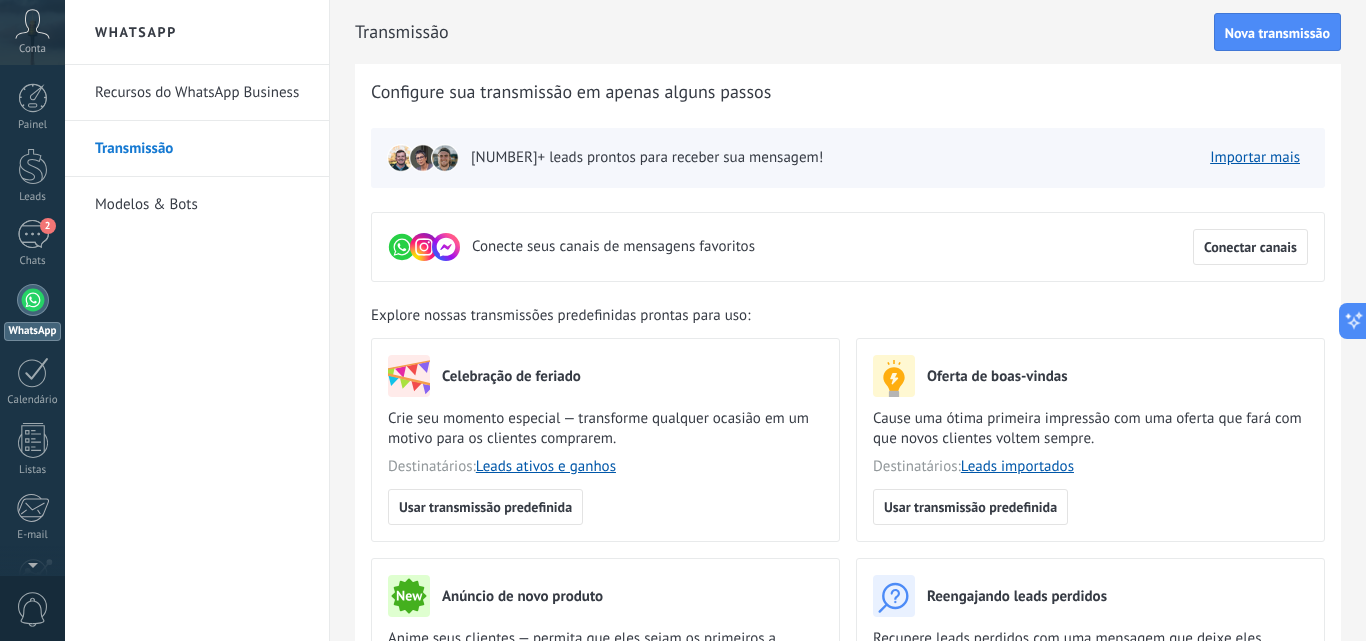 click on "Recursos do WhatsApp Business" at bounding box center [202, 93] 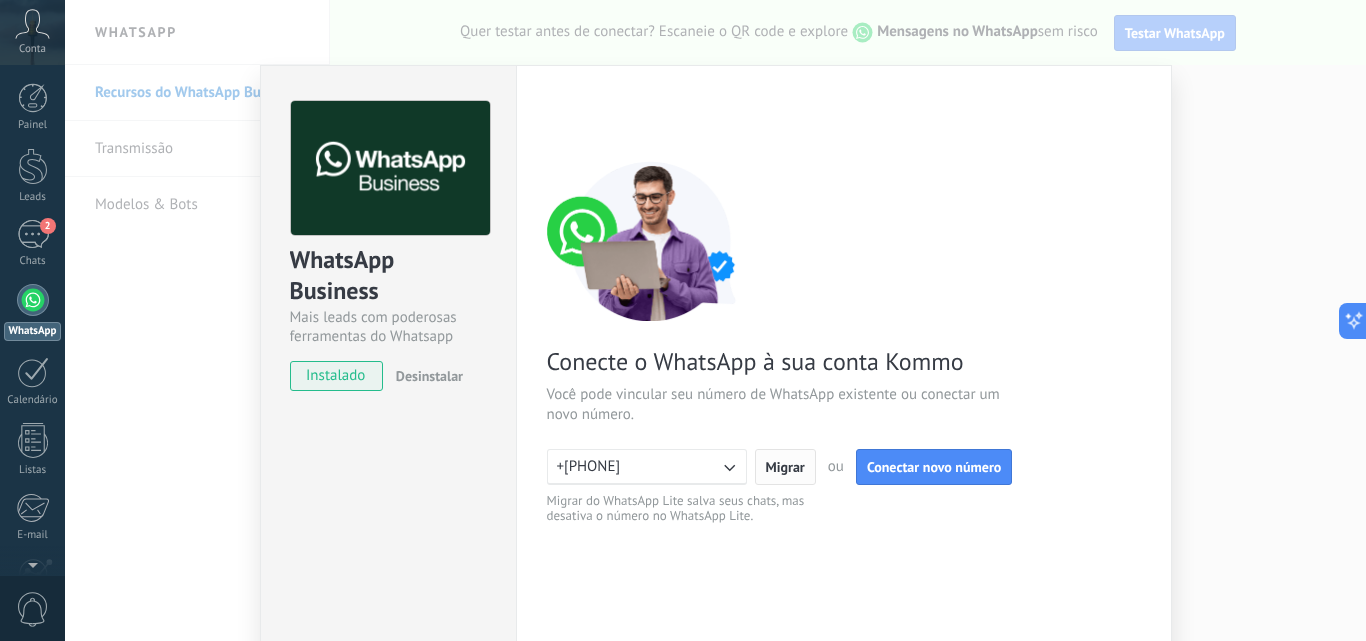 click on "Migrar" at bounding box center [785, 467] 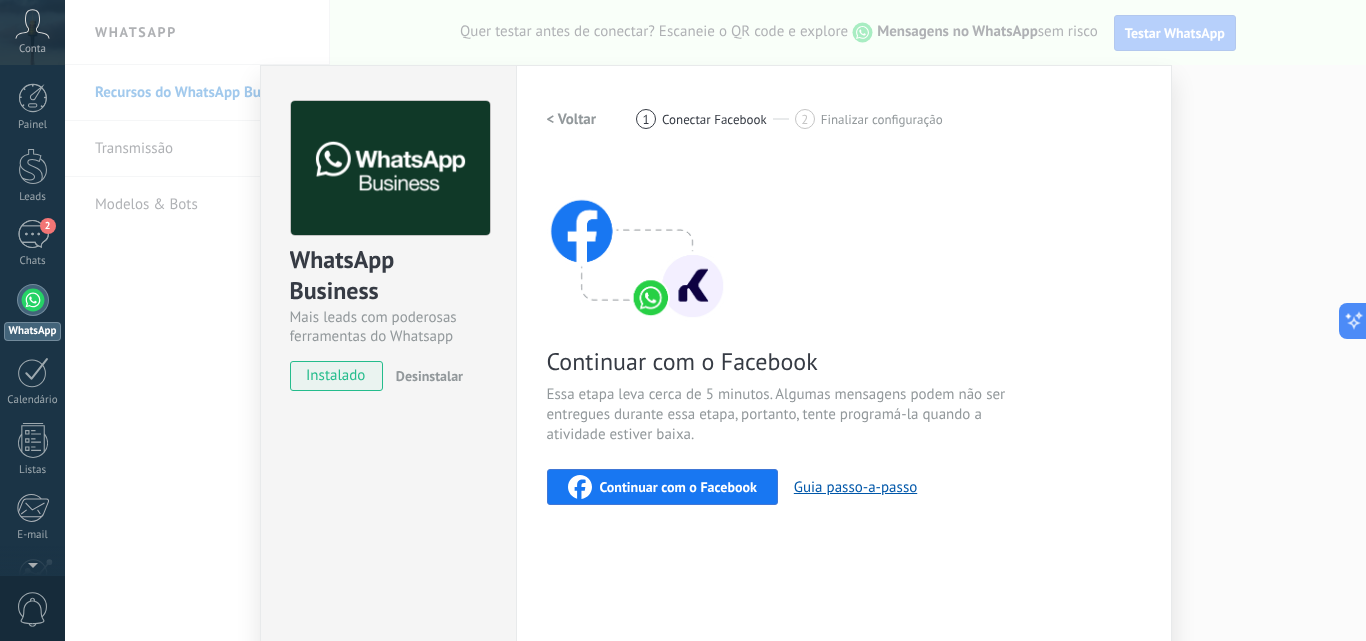 click on "< Voltar" at bounding box center (572, 119) 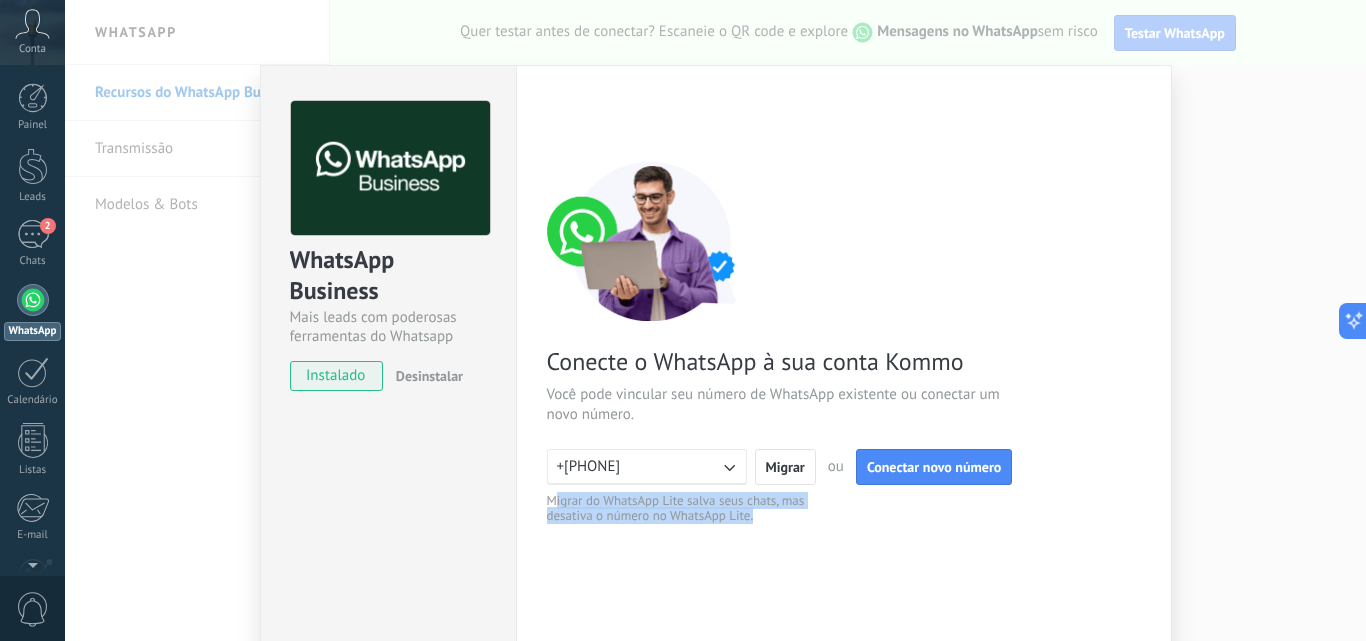 drag, startPoint x: 551, startPoint y: 505, endPoint x: 816, endPoint y: 509, distance: 265.03018 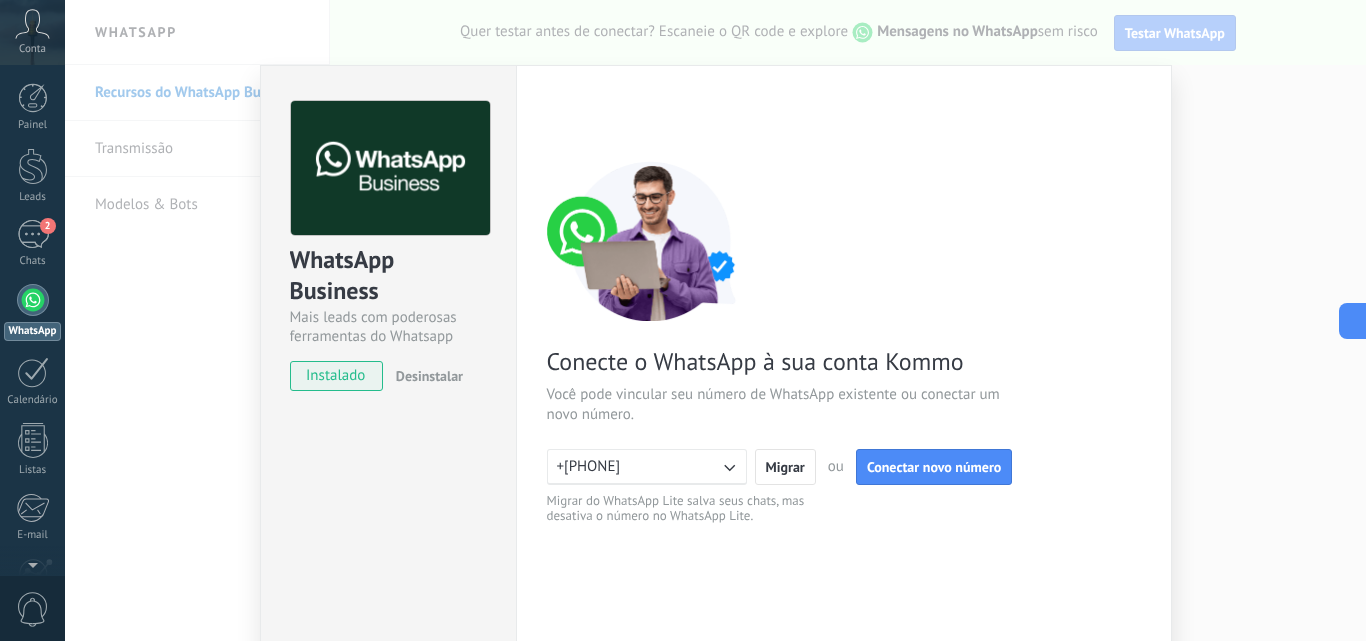 click on "1 Conectar Facebook 2 Finalizar configuração Conecte o WhatsApp à sua conta Kommo Você pode vincular seu número de WhatsApp existente ou conectar um novo número. +[PHONE] Migrar ou Conectar novo número Migrar do WhatsApp Lite salva seus chats, mas desativa o número no WhatsApp Lite. Precisa de ajuda?" at bounding box center [844, 410] 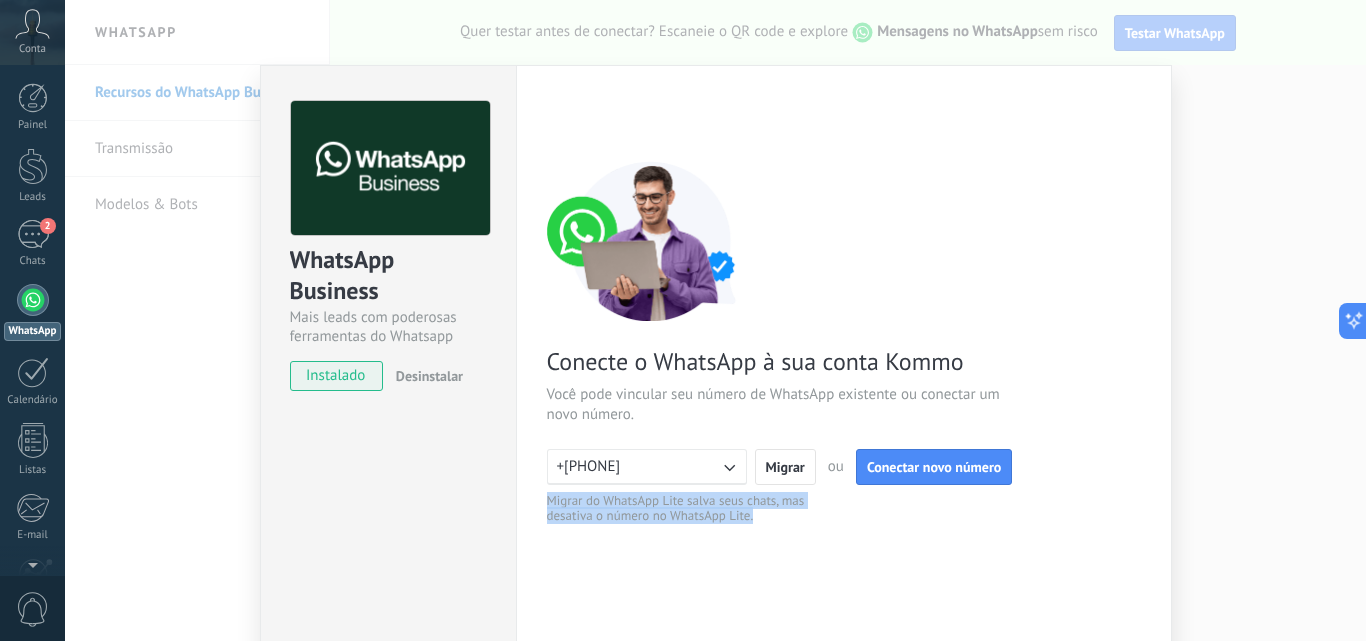 drag, startPoint x: 751, startPoint y: 519, endPoint x: 629, endPoint y: 504, distance: 122.91867 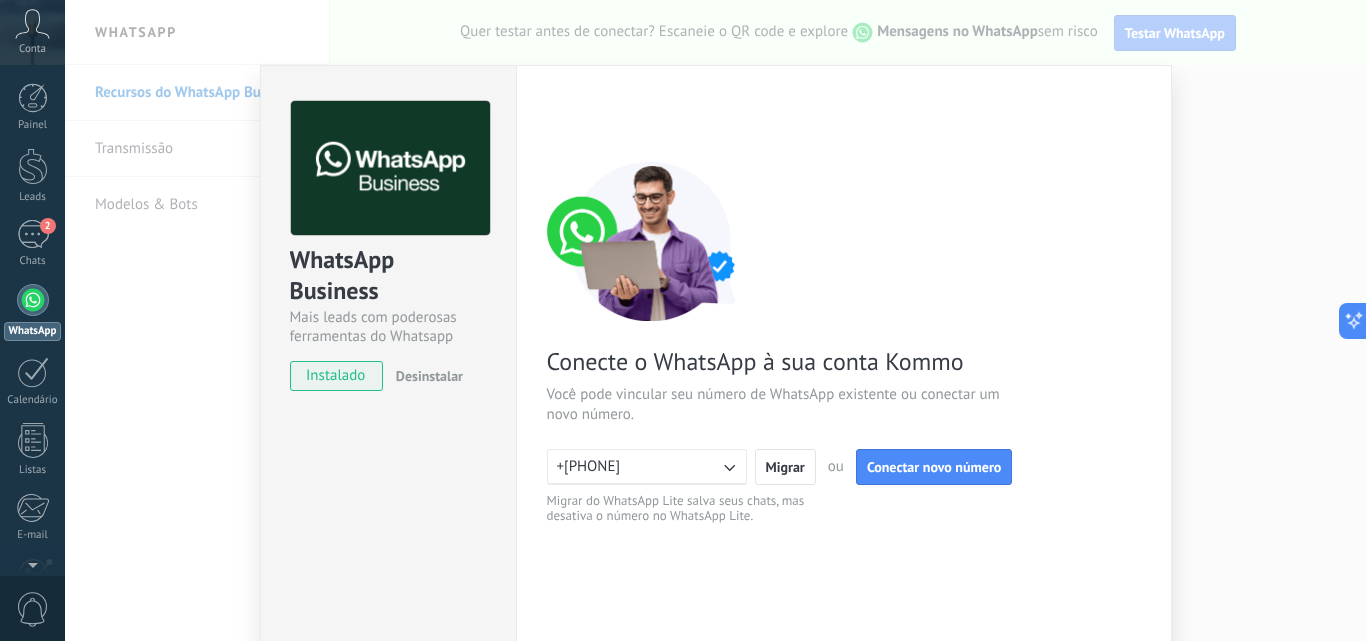click on "1 Conectar Facebook 2 Finalizar configuração Conecte o WhatsApp à sua conta Kommo Você pode vincular seu número de WhatsApp existente ou conectar um novo número. +[PHONE] Migrar ou Conectar novo número Migrar do WhatsApp Lite salva seus chats, mas desativa o número no WhatsApp Lite. Precisa de ajuda?" at bounding box center [844, 410] 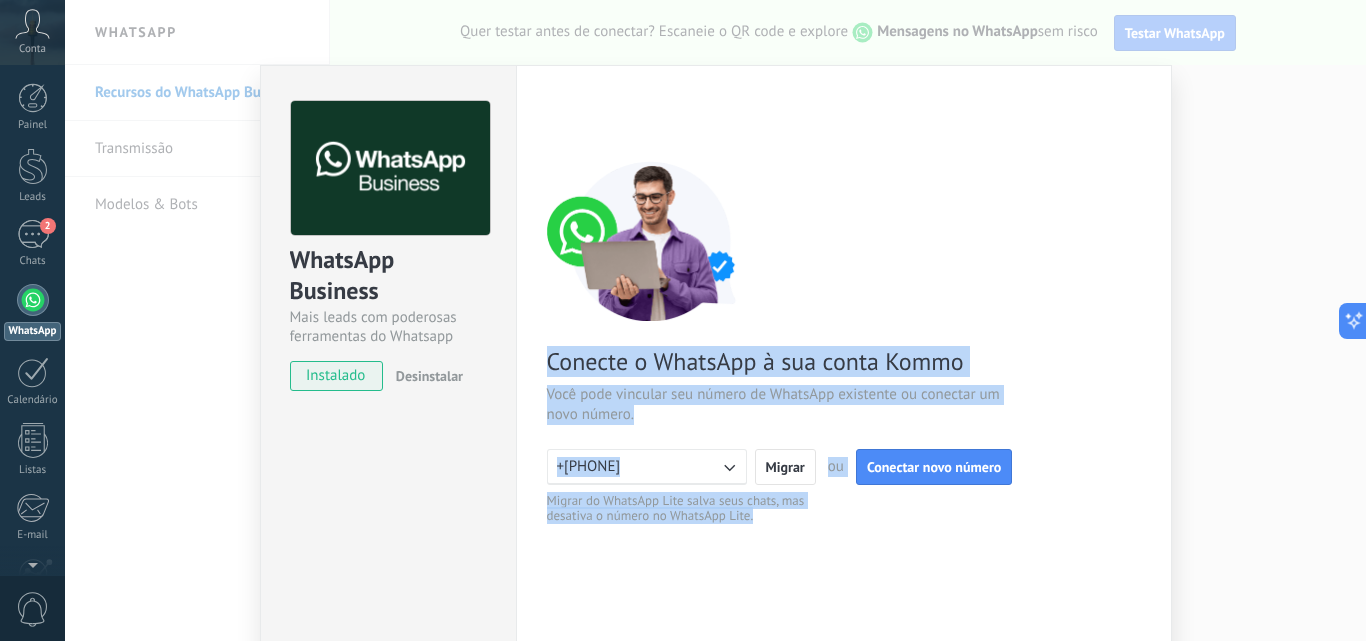 drag, startPoint x: 540, startPoint y: 355, endPoint x: 1009, endPoint y: 524, distance: 498.5198 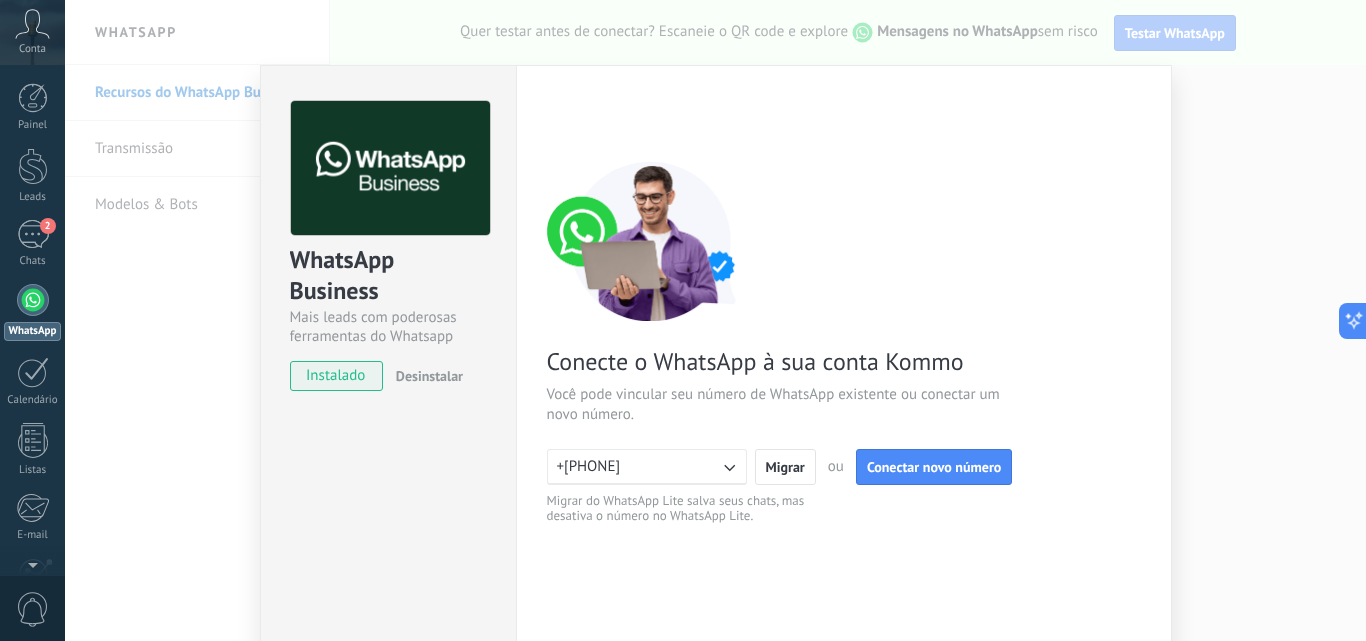click on "1 Conectar Facebook 2 Finalizar configuração Conecte o WhatsApp à sua conta Kommo Você pode vincular seu número de WhatsApp existente ou conectar um novo número. +[PHONE] Migrar ou Conectar novo número Migrar do WhatsApp Lite salva seus chats, mas desativa o número no WhatsApp Lite. Precisa de ajuda?" at bounding box center [844, 410] 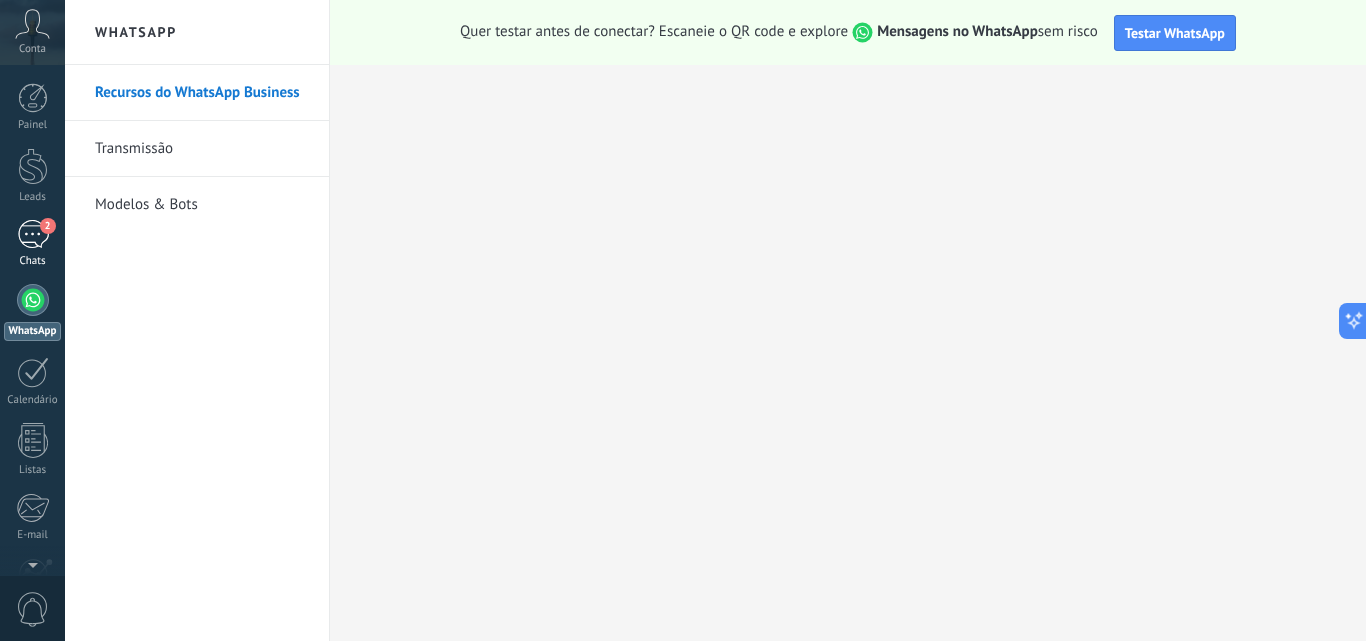 click on "2
Chats" at bounding box center (32, 244) 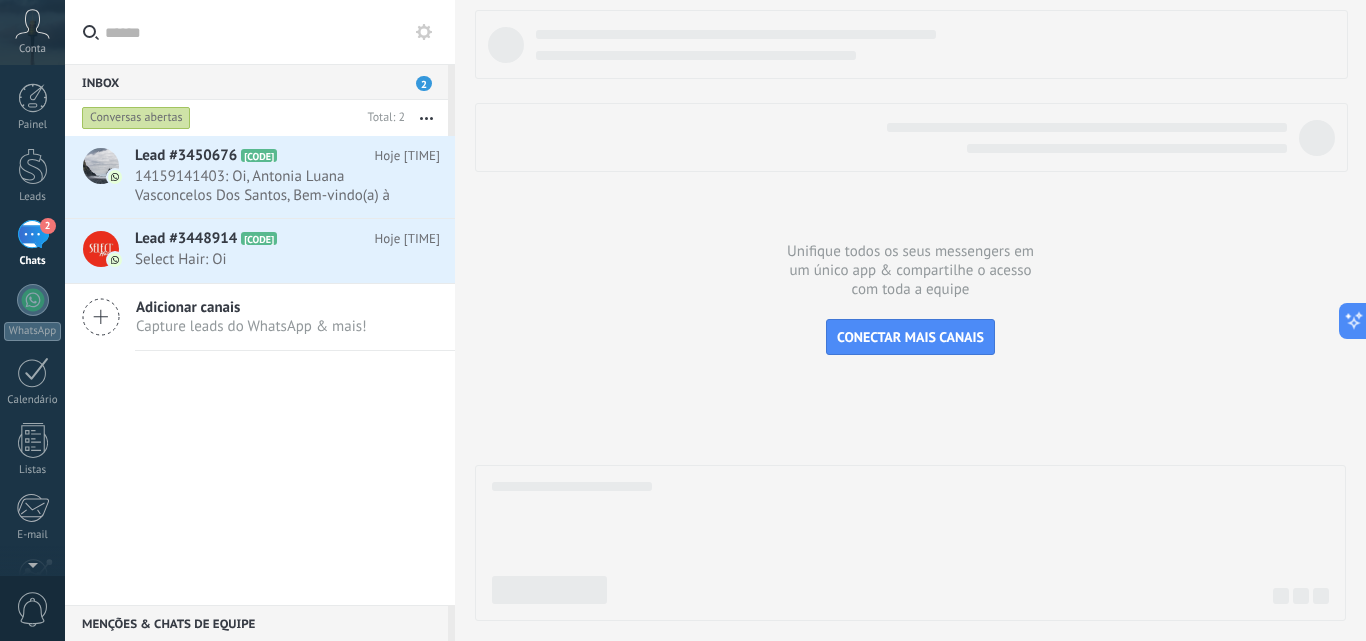click on "Adicionar canais" at bounding box center (251, 307) 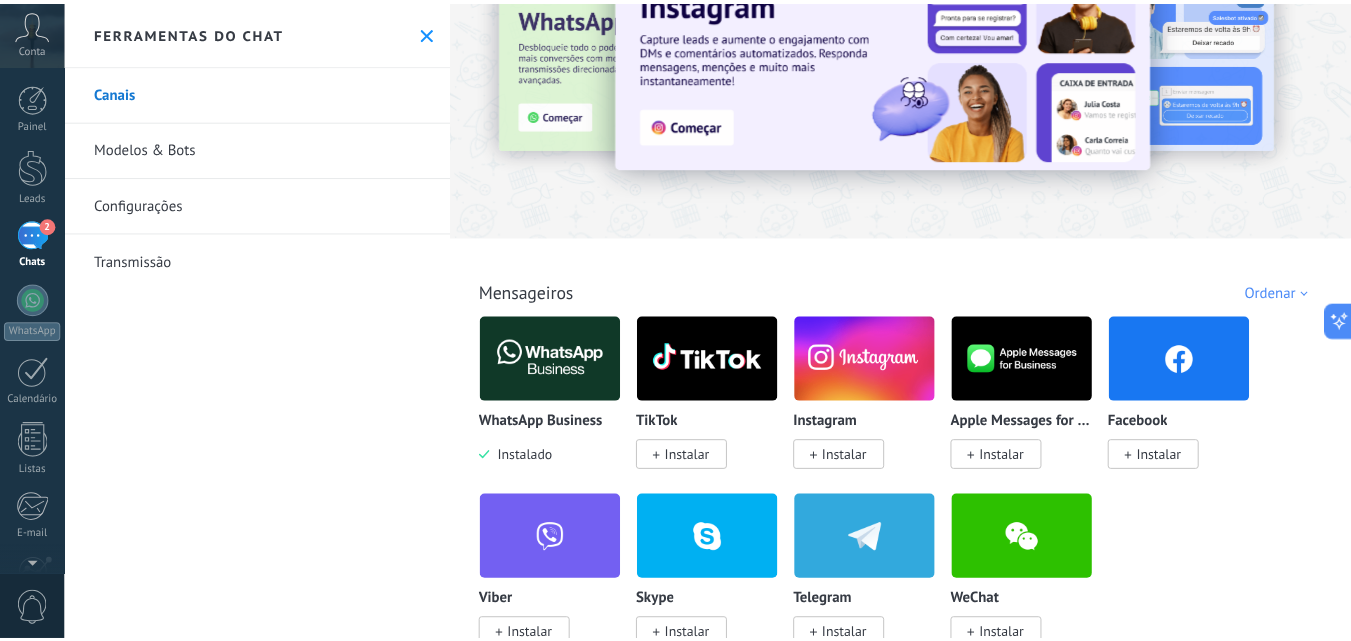 scroll, scrollTop: 100, scrollLeft: 0, axis: vertical 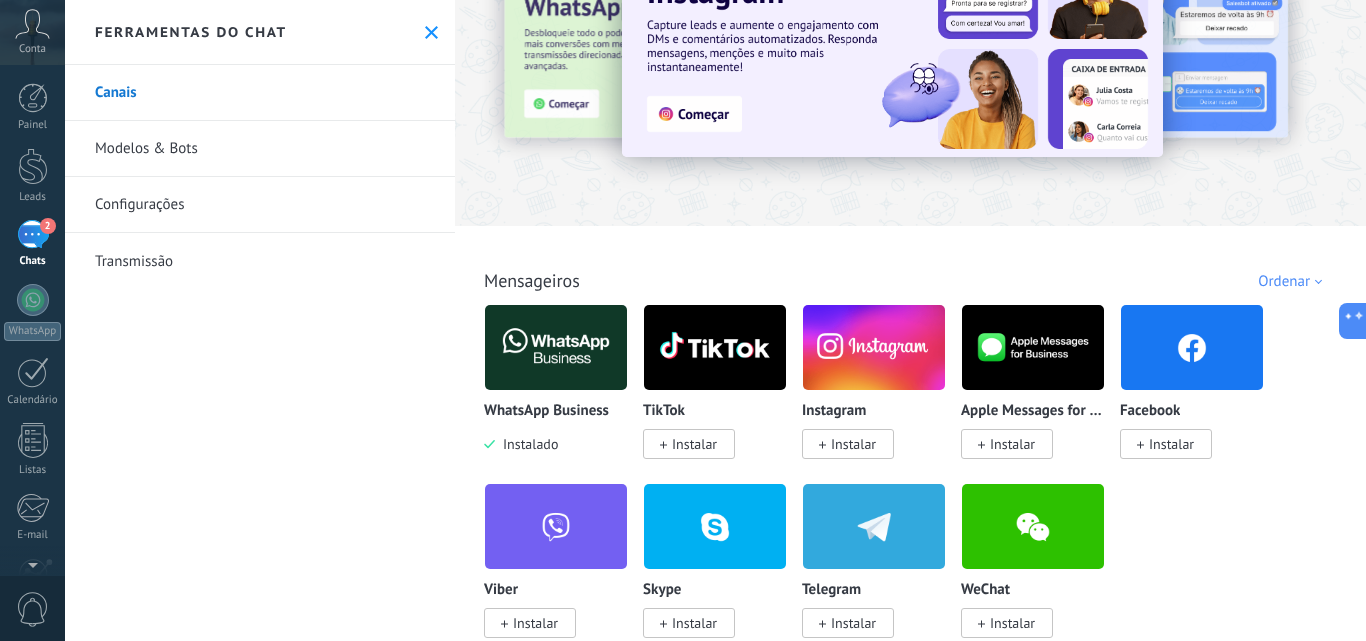 click at bounding box center (556, 347) 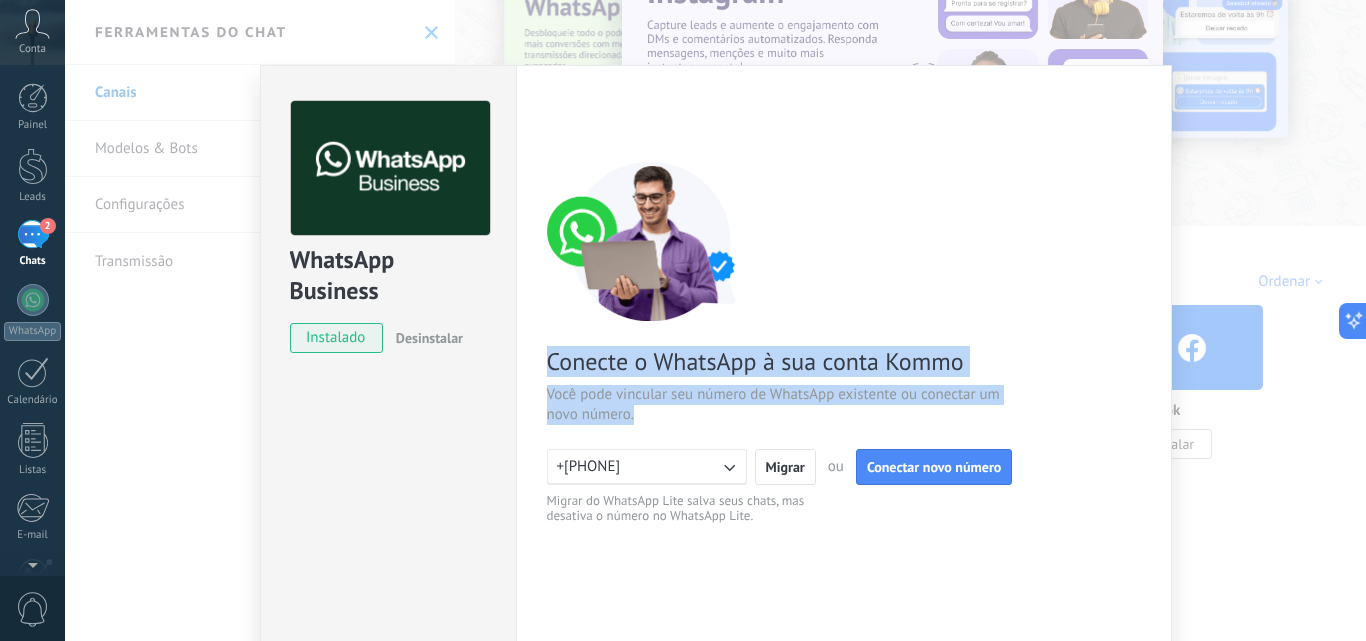 drag, startPoint x: 523, startPoint y: 365, endPoint x: 1020, endPoint y: 415, distance: 499.50876 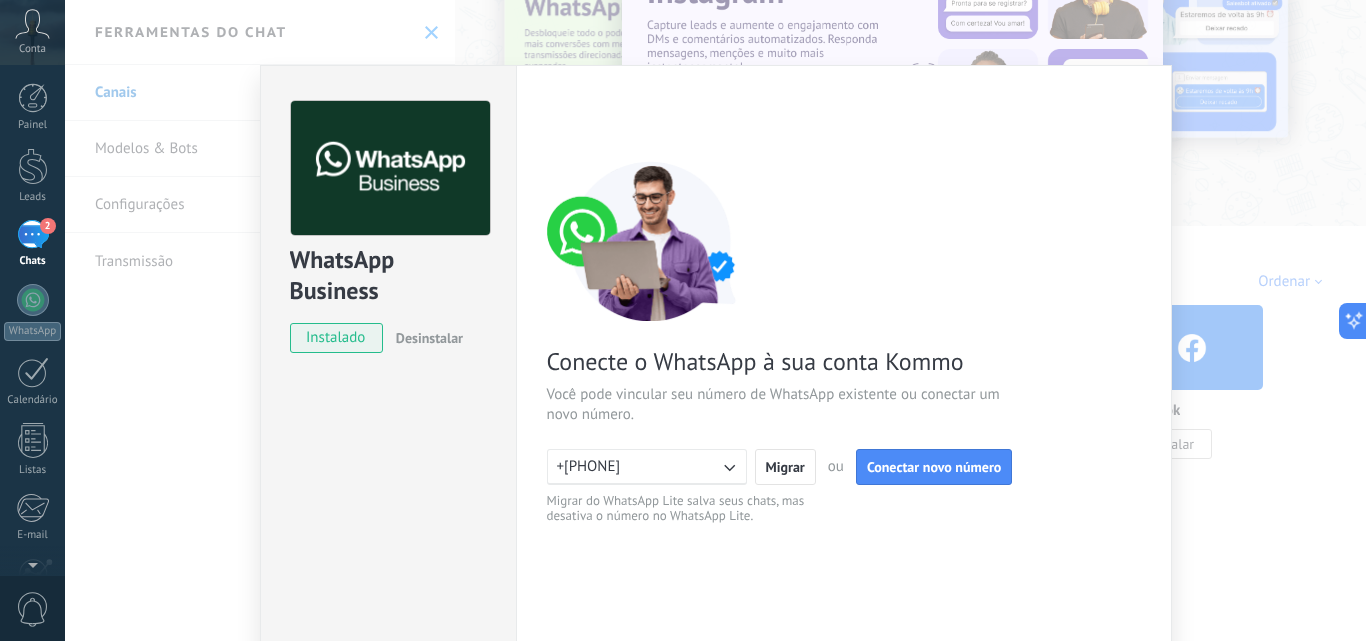 click on "Conecte o WhatsApp à sua conta Kommo Você pode vincular seu número de WhatsApp existente ou conectar um novo número. +[COUNTRYCODE][PHONE] Migrar ou Conectar novo número Migrar do WhatsApp Lite salva seus chats, mas desativa o número no WhatsApp Lite." at bounding box center (844, 343) 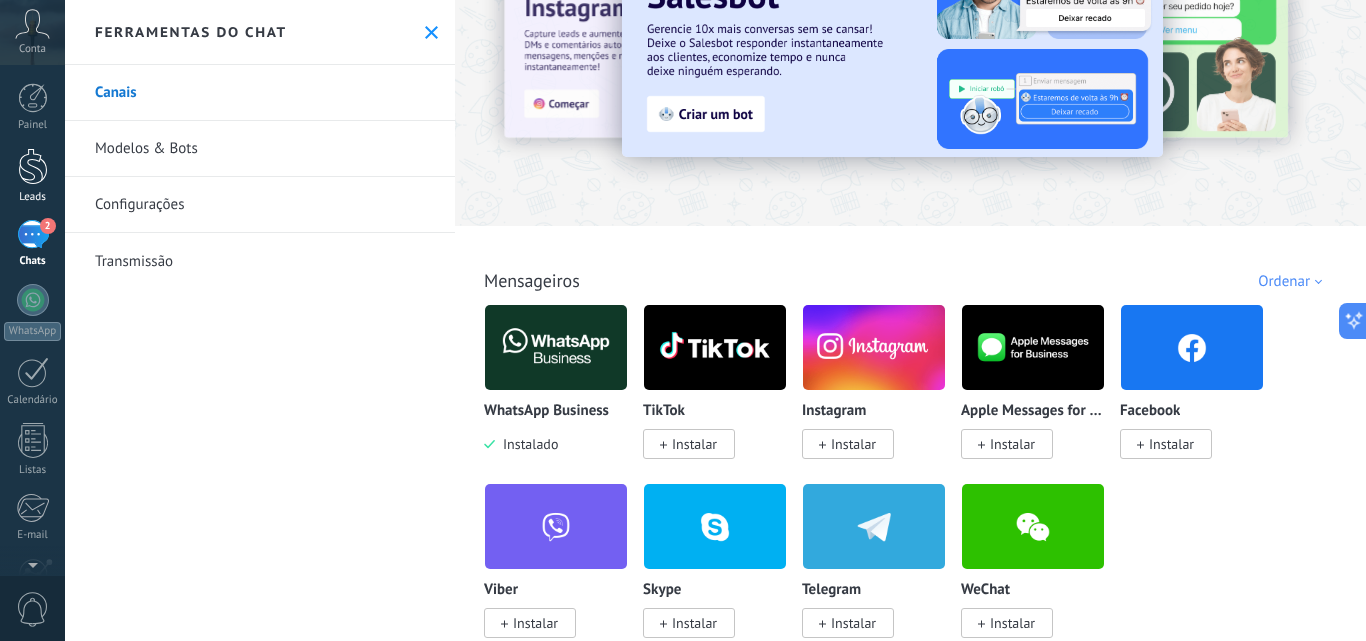 click at bounding box center [33, 166] 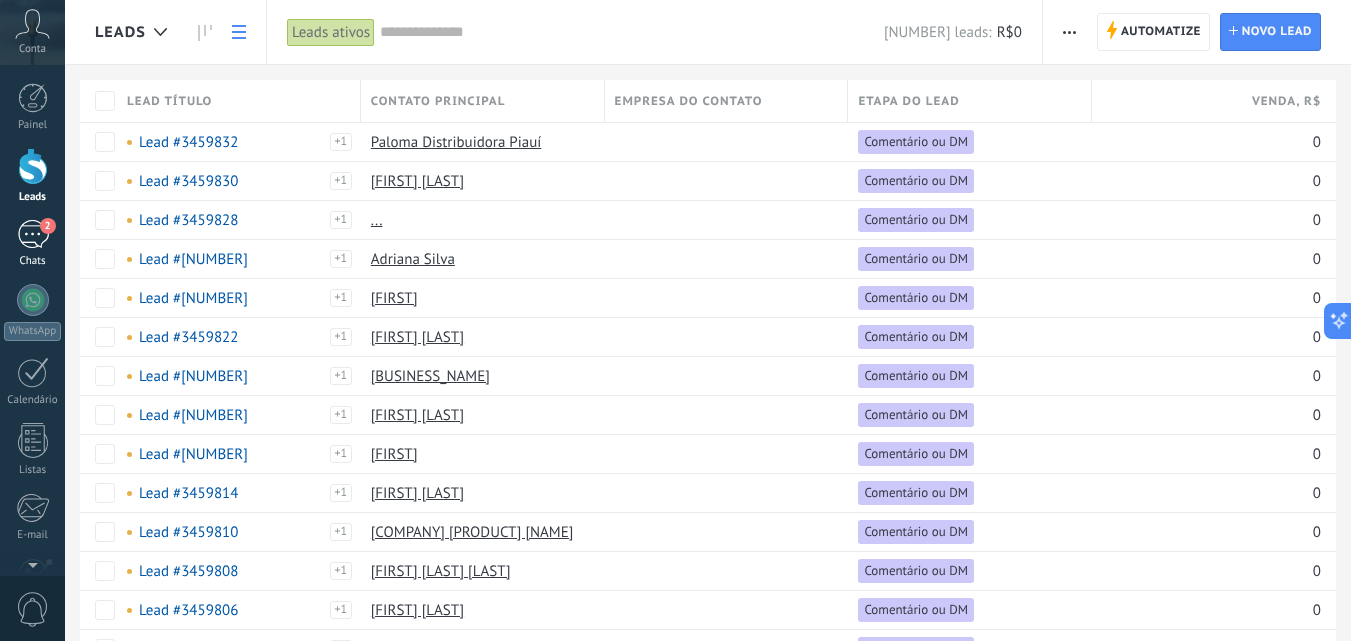 click on "2" at bounding box center [33, 234] 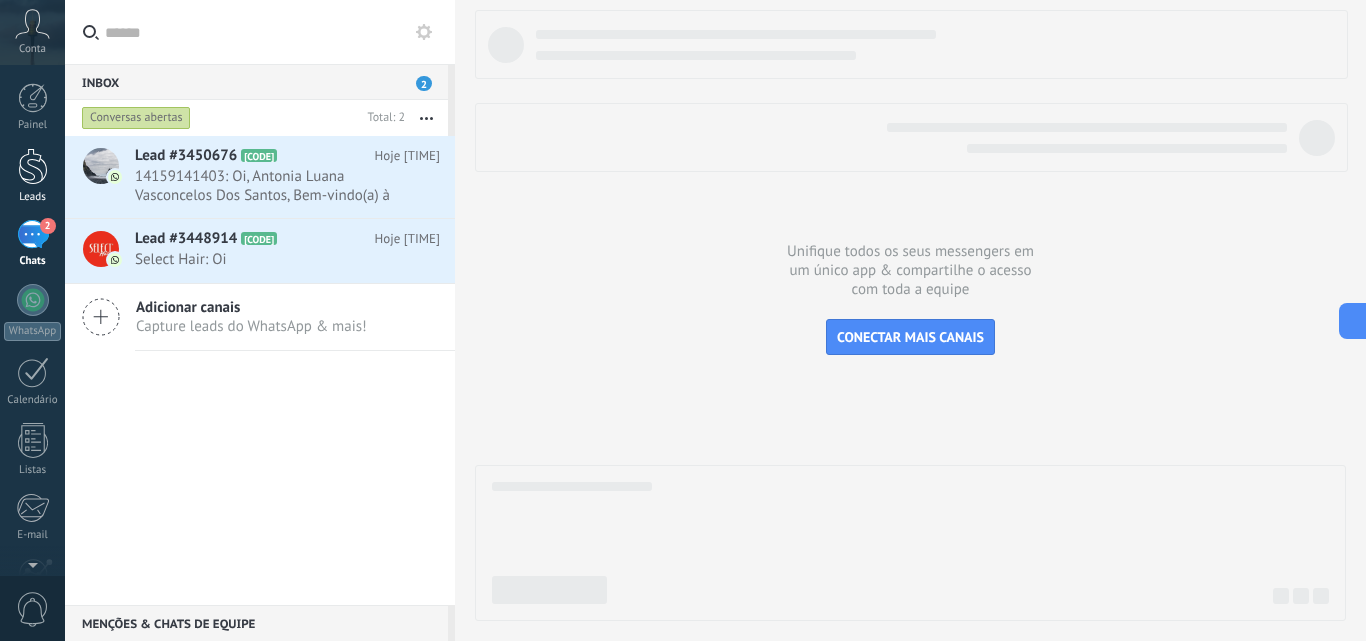 click at bounding box center [33, 166] 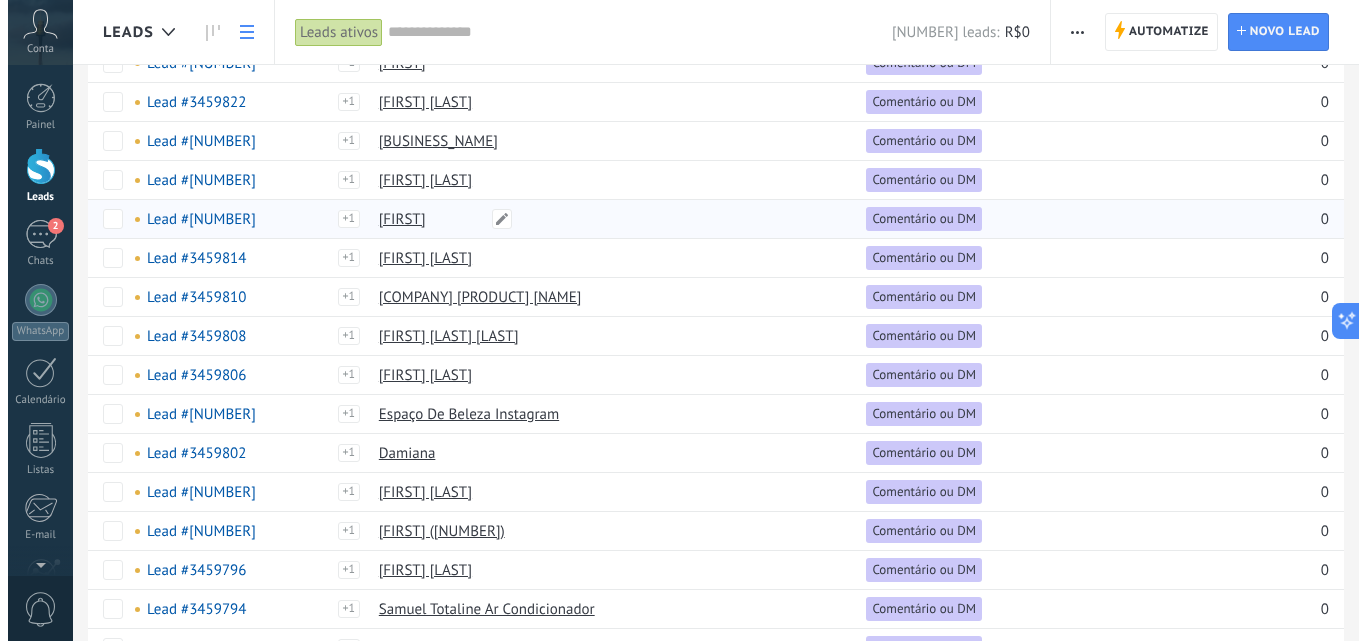 scroll, scrollTop: 0, scrollLeft: 0, axis: both 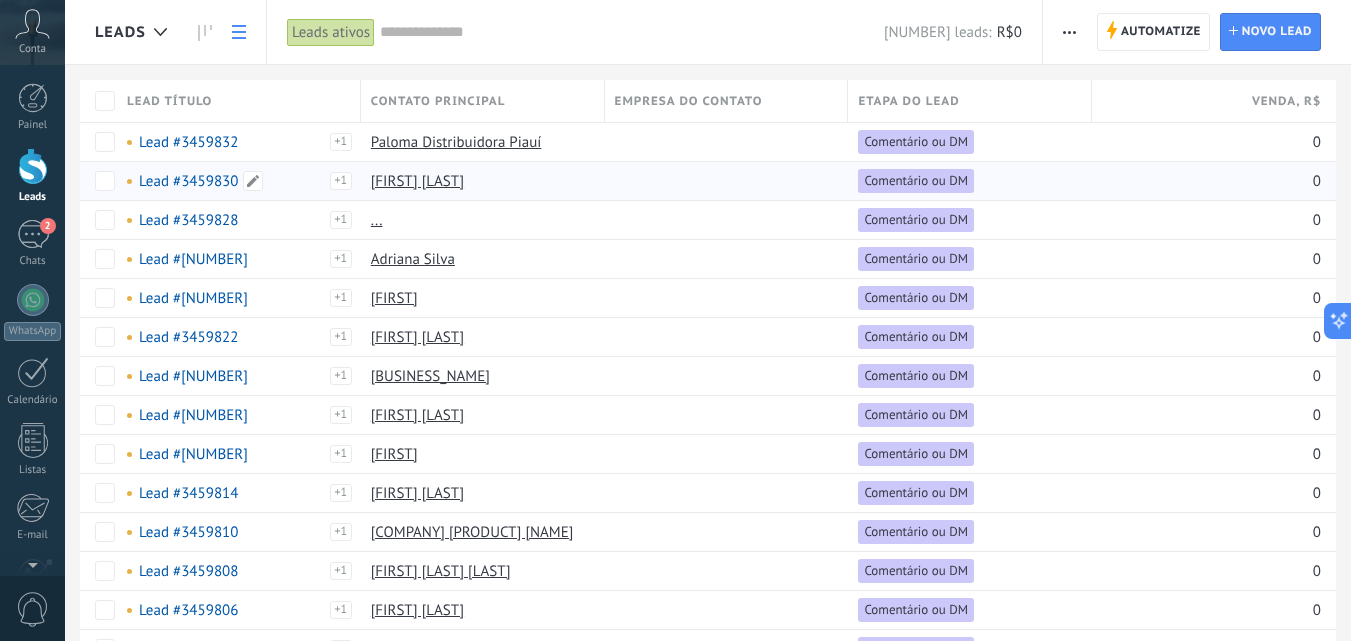 click on "Lead #3459830" at bounding box center (188, 181) 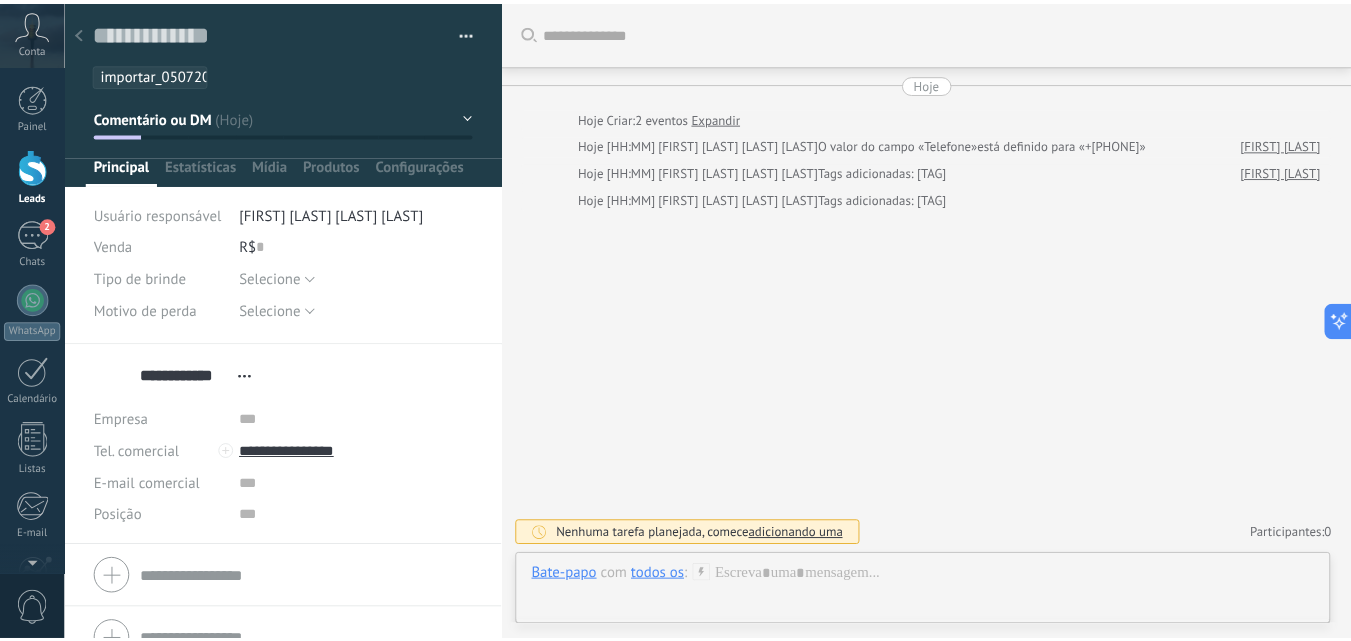 scroll, scrollTop: 30, scrollLeft: 0, axis: vertical 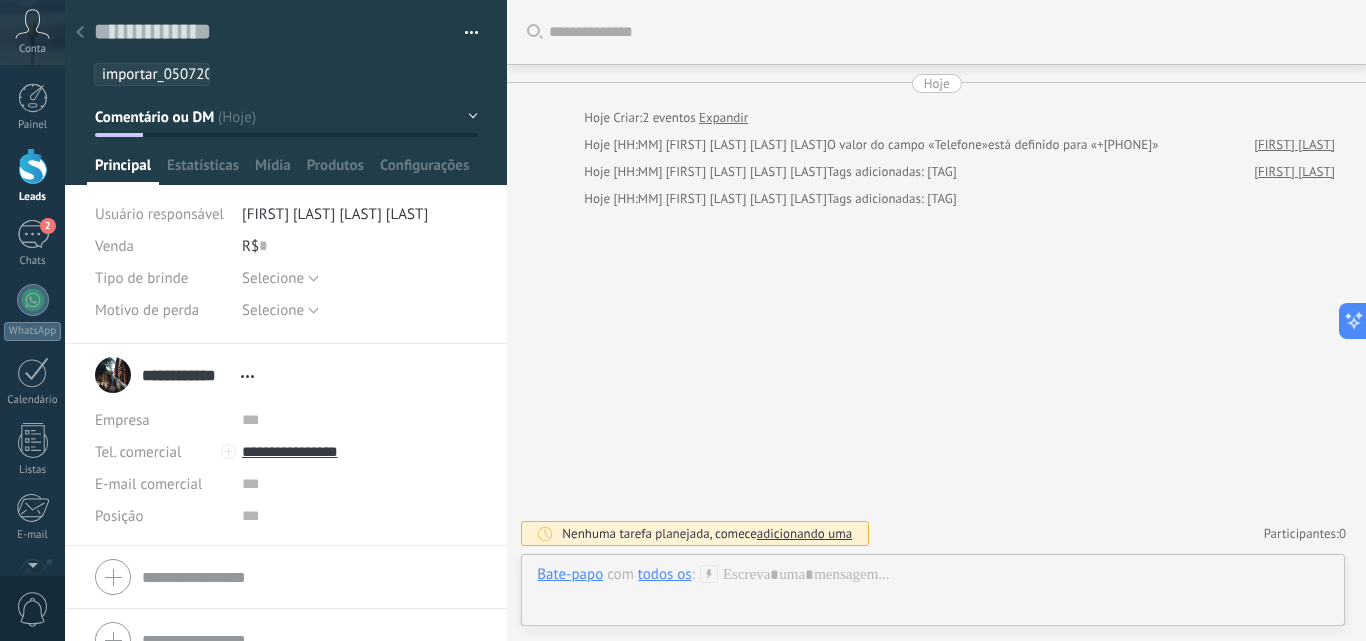 drag, startPoint x: 1085, startPoint y: 193, endPoint x: 555, endPoint y: 90, distance: 539.9157 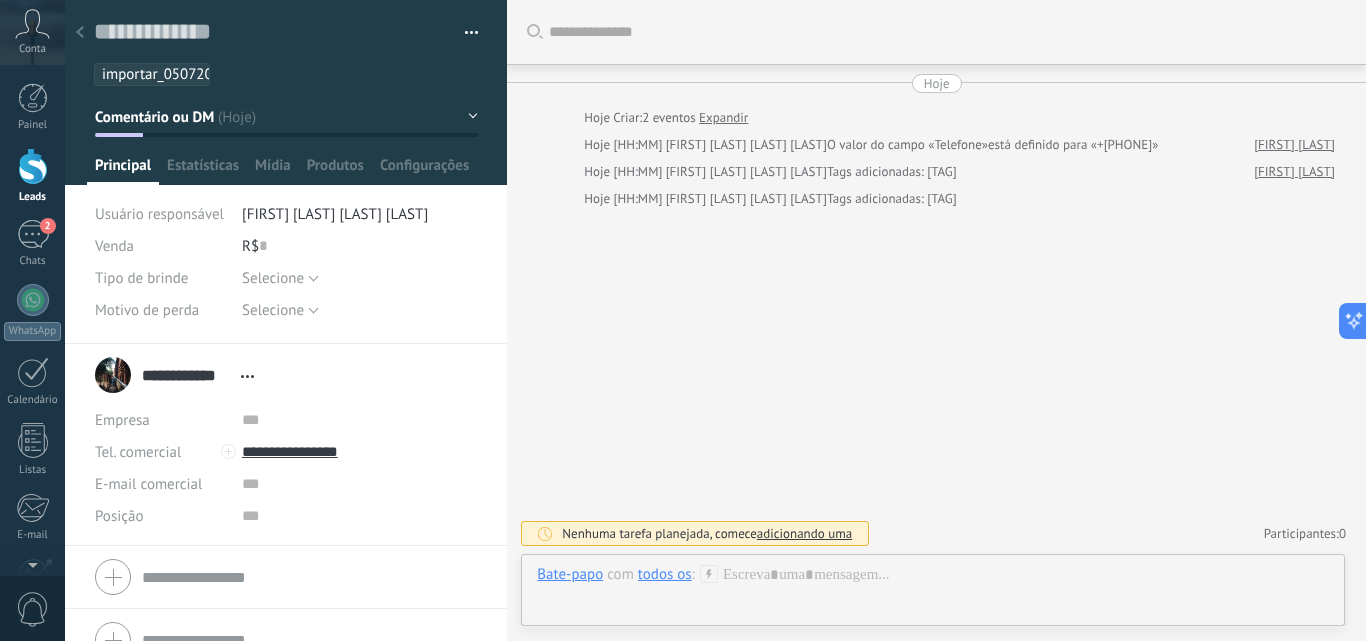 click on "Hoje Hoje Criar: 2  eventos   Expandir Hoje 12:27 [FULL_NAME]  O valor do campo «Telefone»  está definido para «+555-55555555» Vanessa Vera Hoje 12:27 [FULL_NAME]  Tags adicionadas: importar_05072025_1223 Vanessa Vera Hoje 12:27 [FULL_NAME]  Tags adicionadas: importar_05072025_1223" at bounding box center [936, 141] 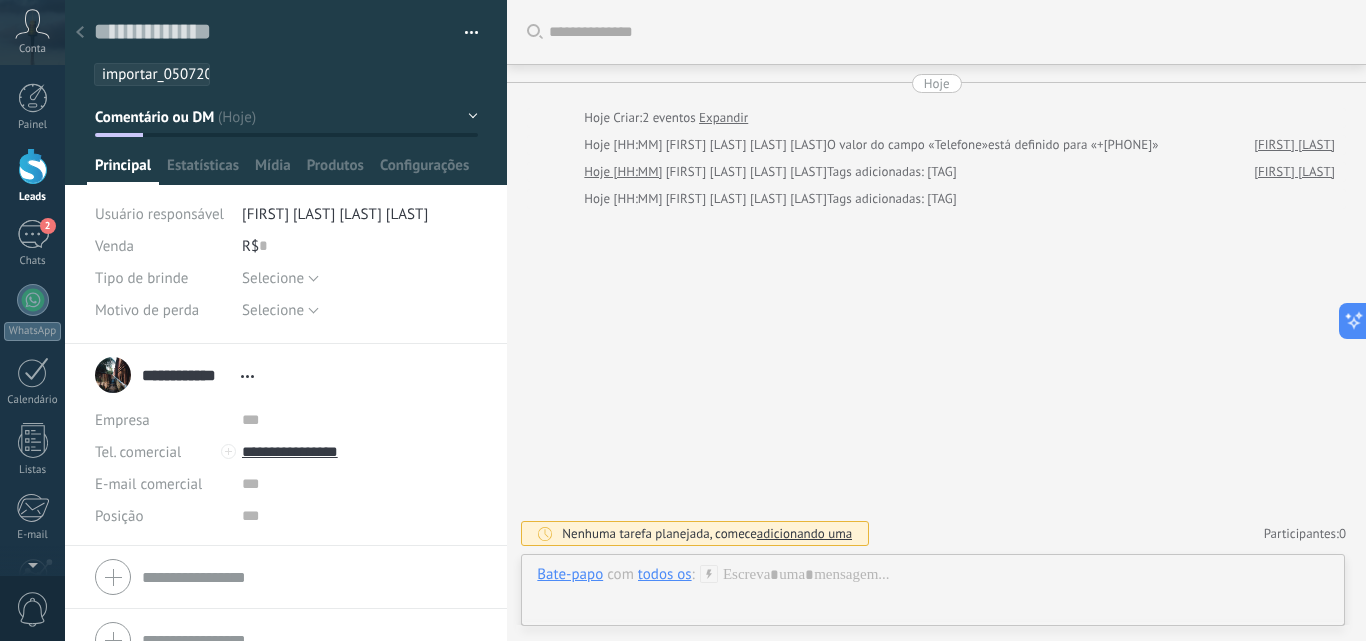 click on "Buscar Carregar mais Hoje Hoje Criar: 2 eventos Expandir Hoje [TIME] [FIRST] [LAST] O valor do campo «Telefone» está definido para «[PHONE]» [FIRST] [LAST] Hoje [TIME] [FIRST] [LAST] Tags adicionadas: [TAG] [FIRST] [LAST] Tags adicionadas: [TAG] Nenhuma tarefa planejada, comece adicionando uma Participantes: 0 Adicionar membro Bots: 0" at bounding box center (936, 320) 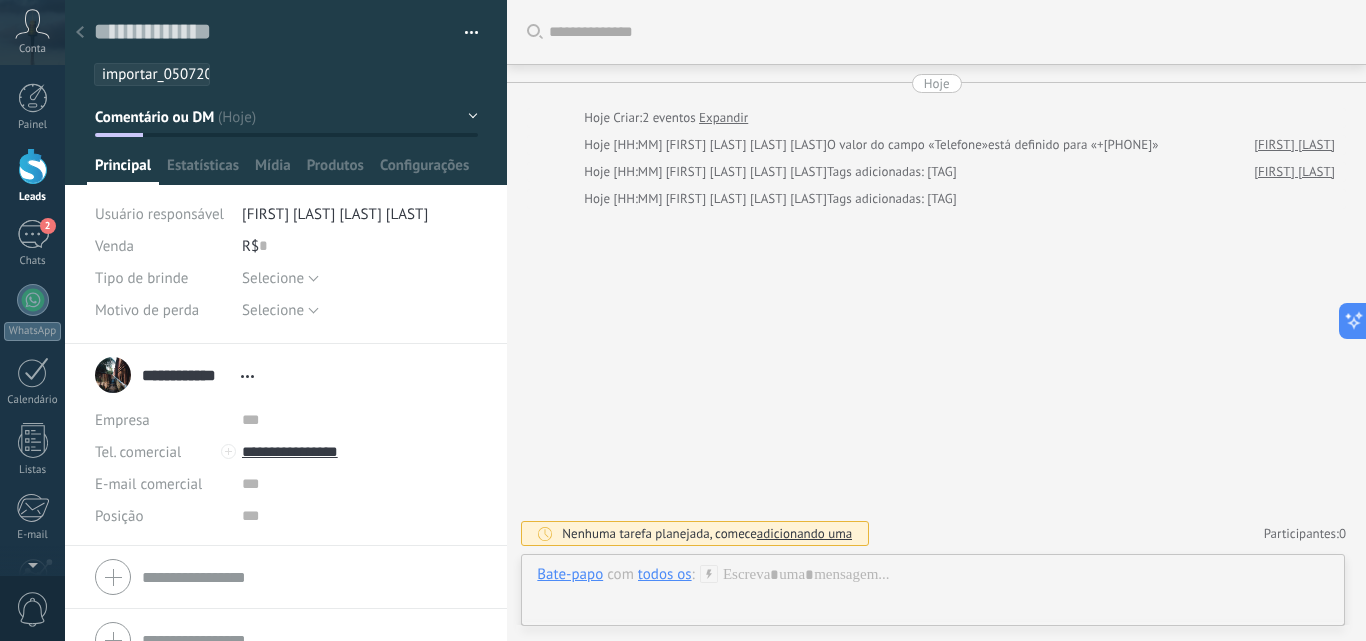 click at bounding box center [80, 32] 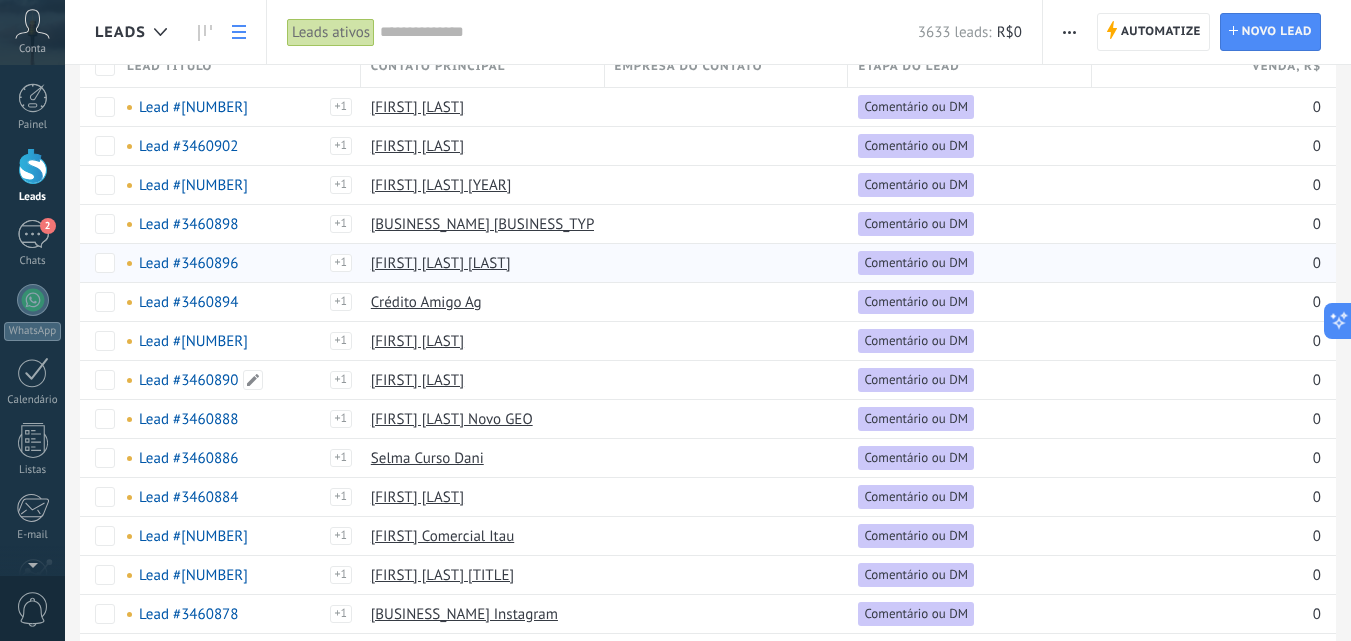 scroll, scrollTop: 0, scrollLeft: 0, axis: both 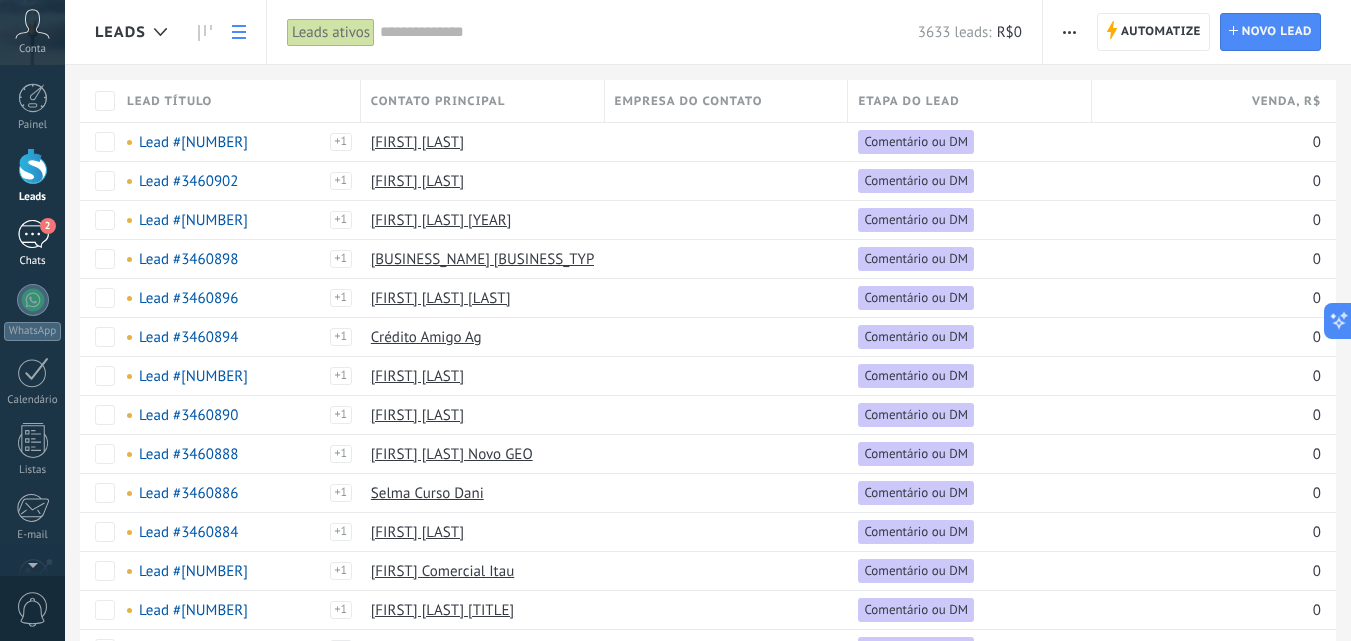 click on "2" at bounding box center [33, 234] 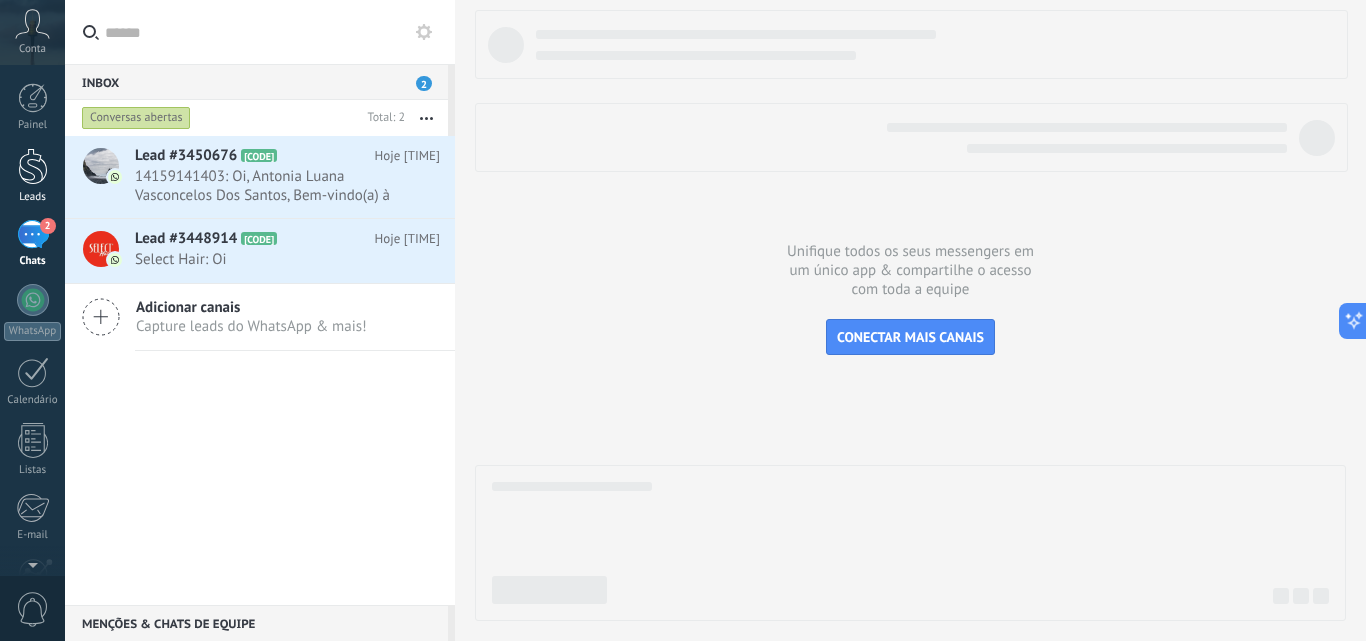 click at bounding box center (33, 166) 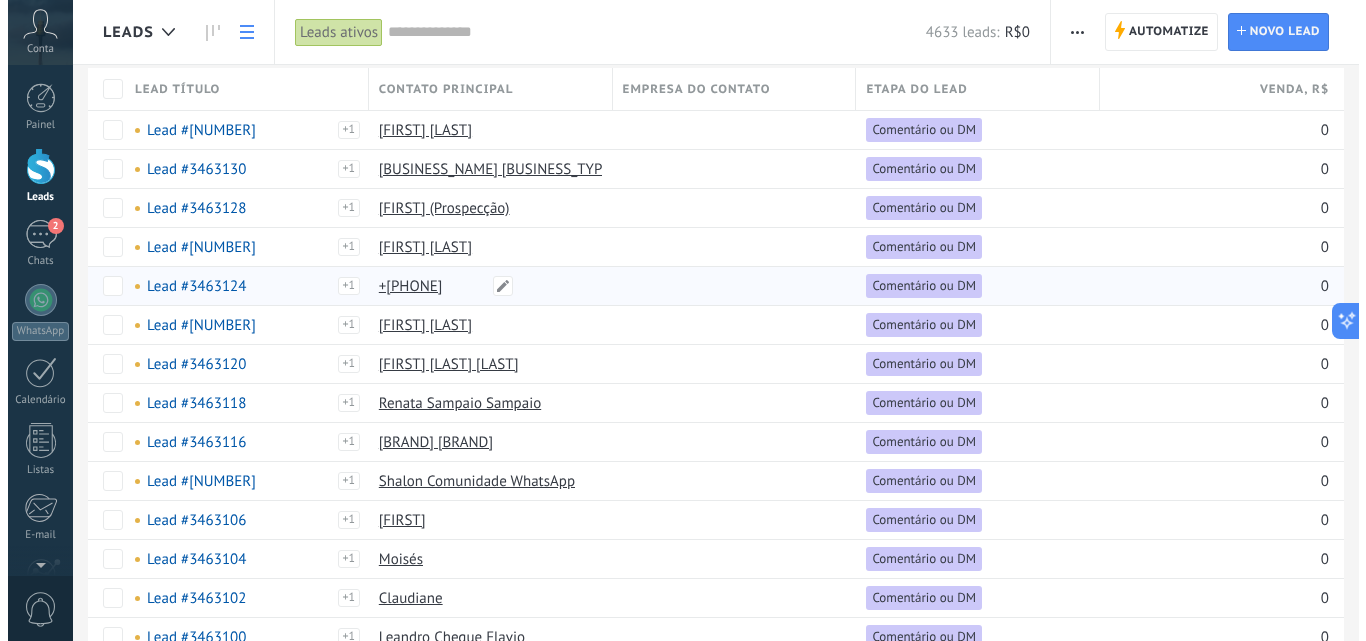 scroll, scrollTop: 0, scrollLeft: 0, axis: both 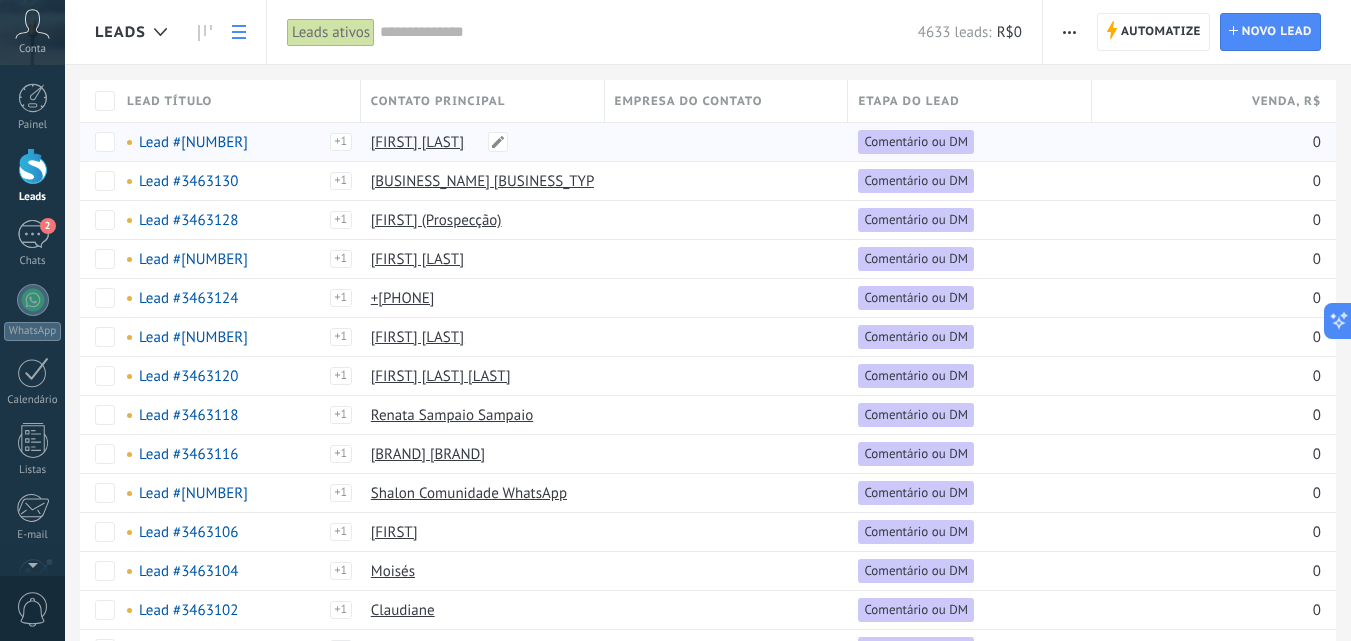 click on "[FIRST] [LAST]" at bounding box center (417, 142) 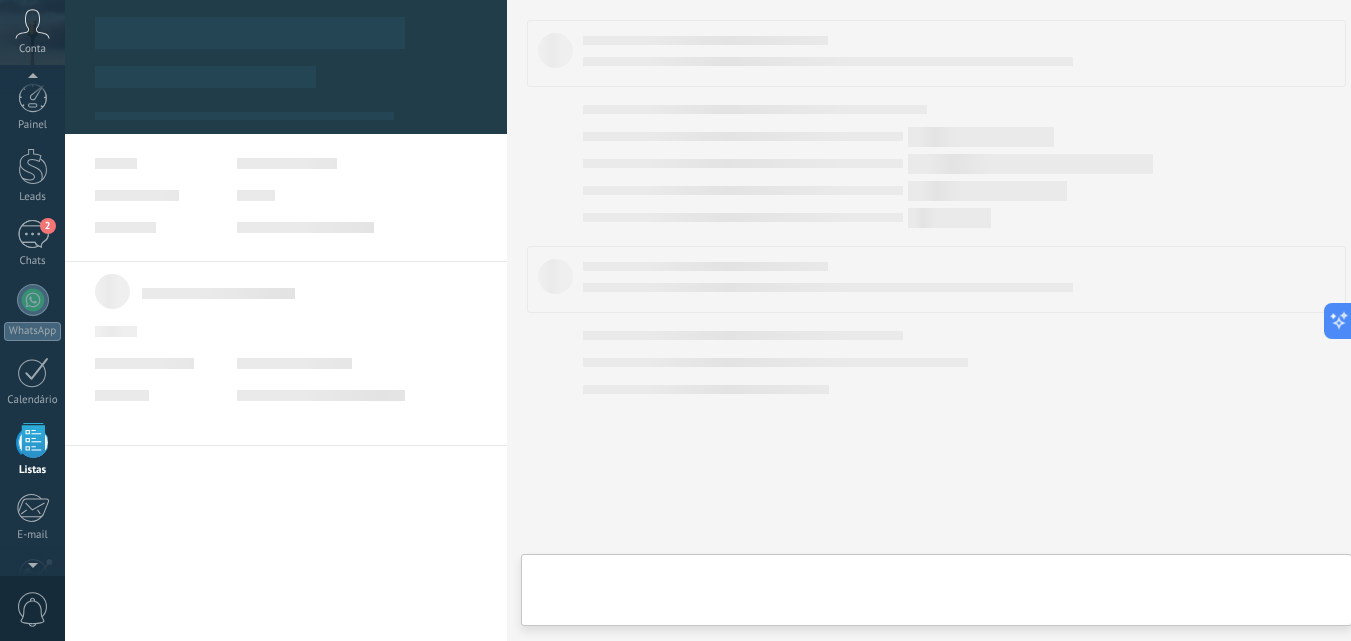 scroll, scrollTop: 124, scrollLeft: 0, axis: vertical 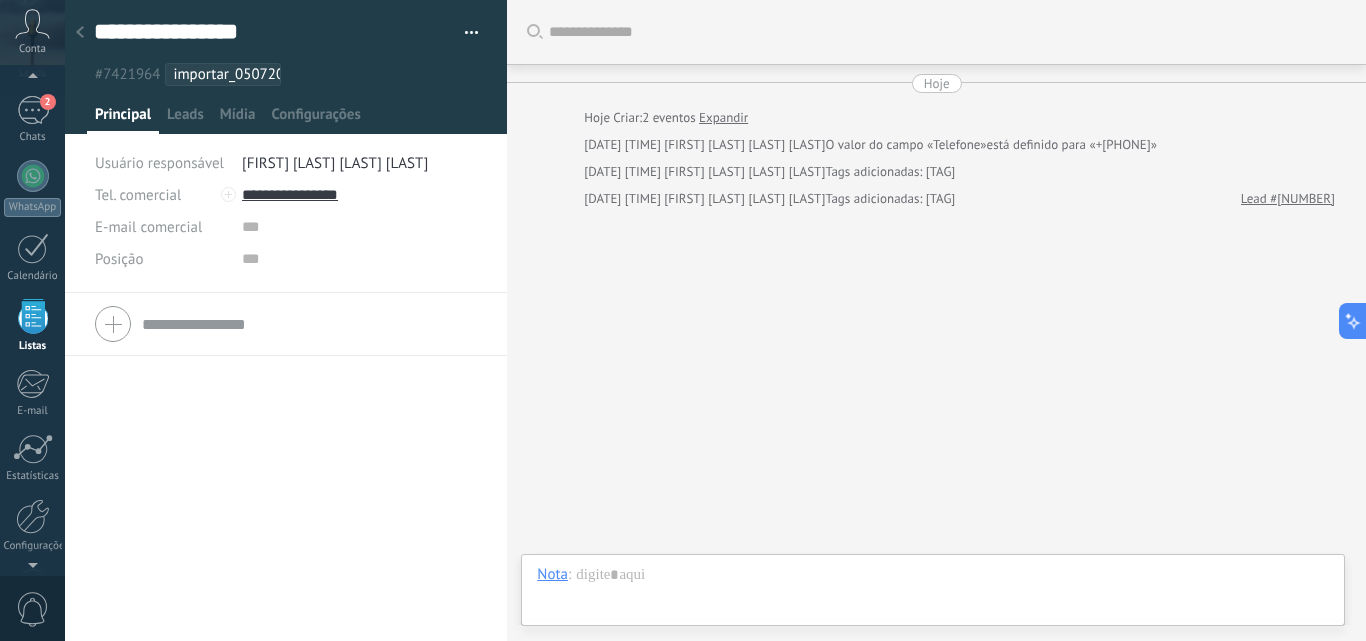 click at bounding box center [80, 33] 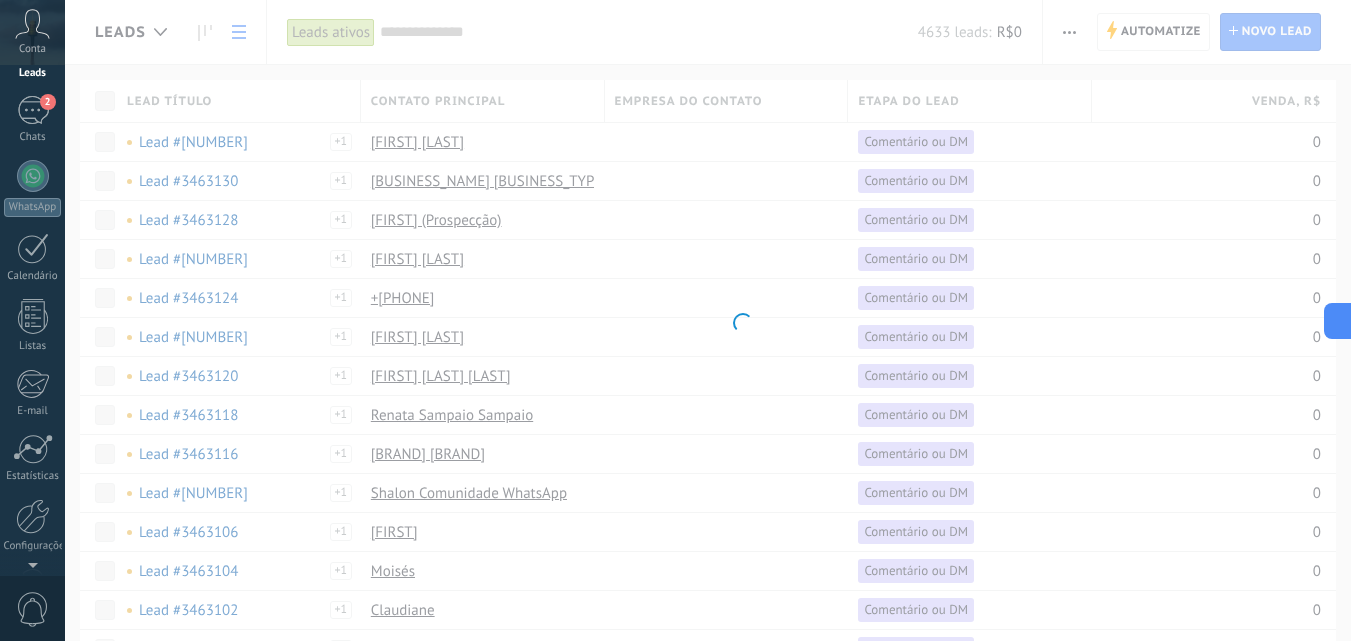 scroll, scrollTop: 0, scrollLeft: 0, axis: both 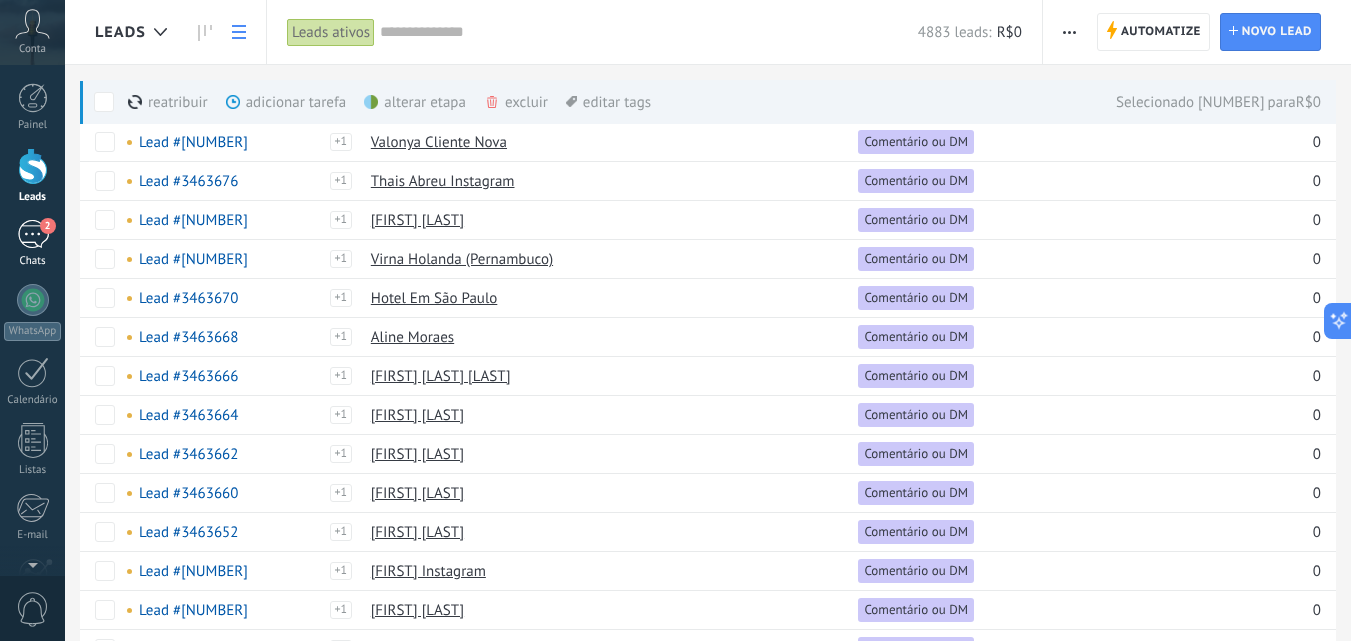 click on "2" at bounding box center (48, 226) 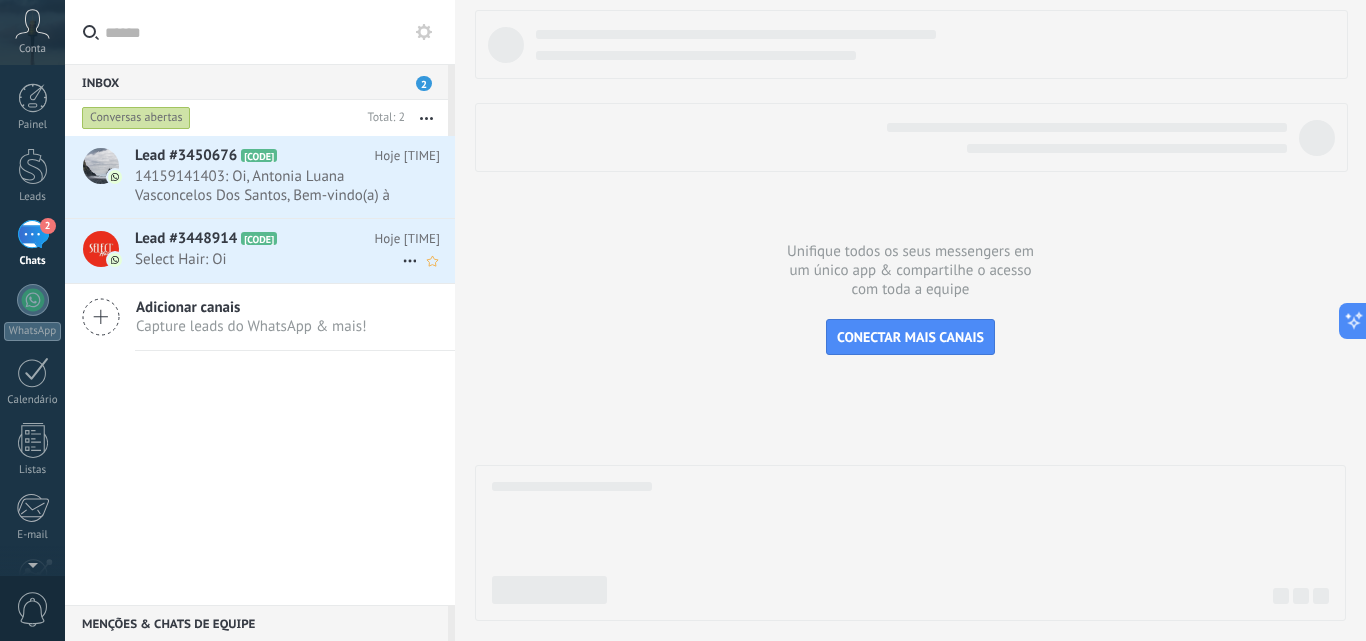 click on "Select Hair: Oi" at bounding box center (268, 259) 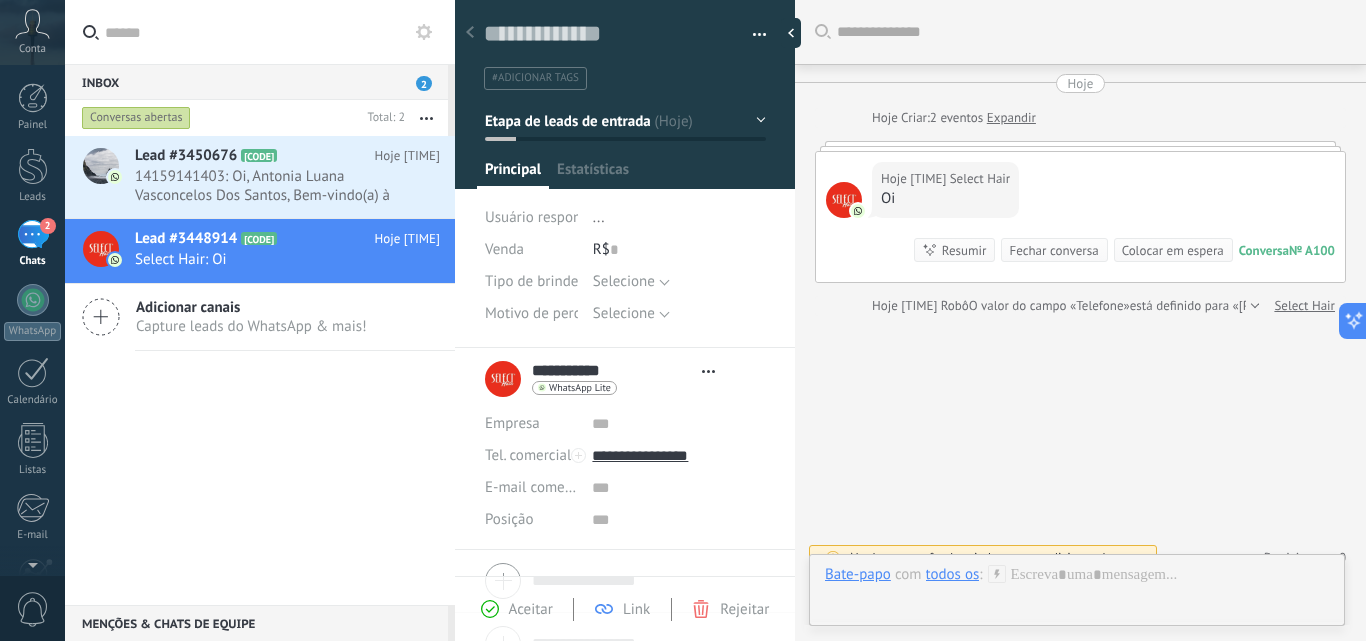 scroll, scrollTop: 24, scrollLeft: 0, axis: vertical 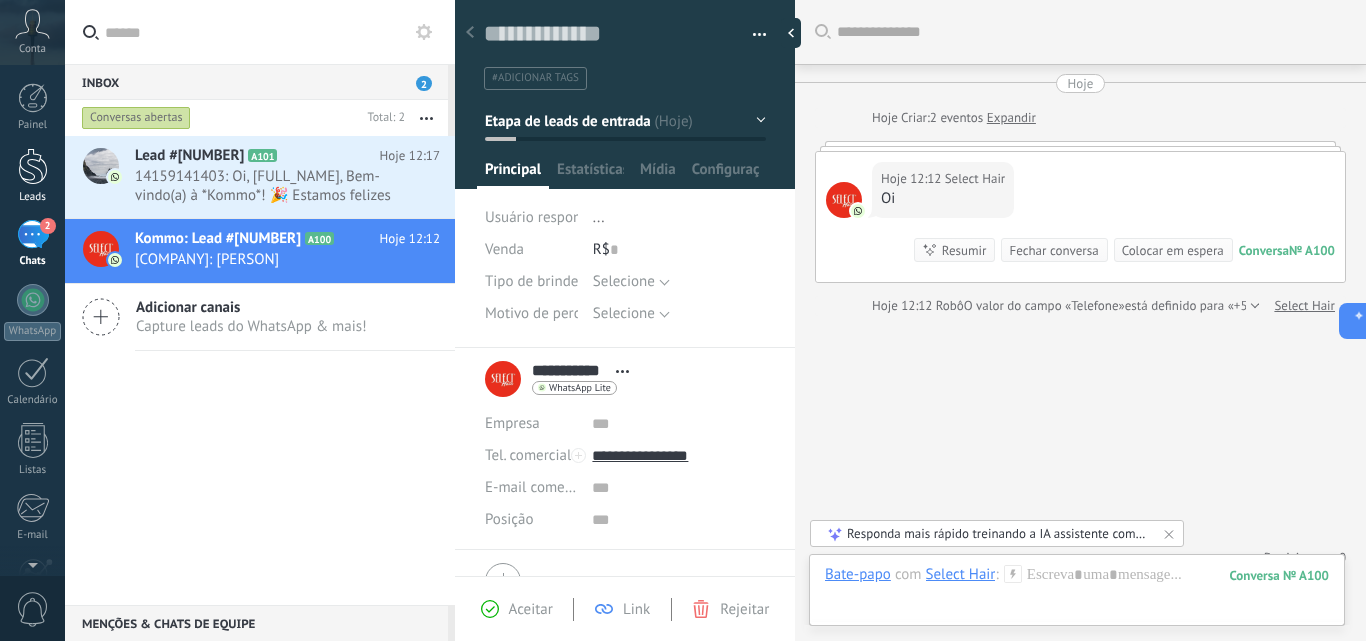 click at bounding box center (33, 166) 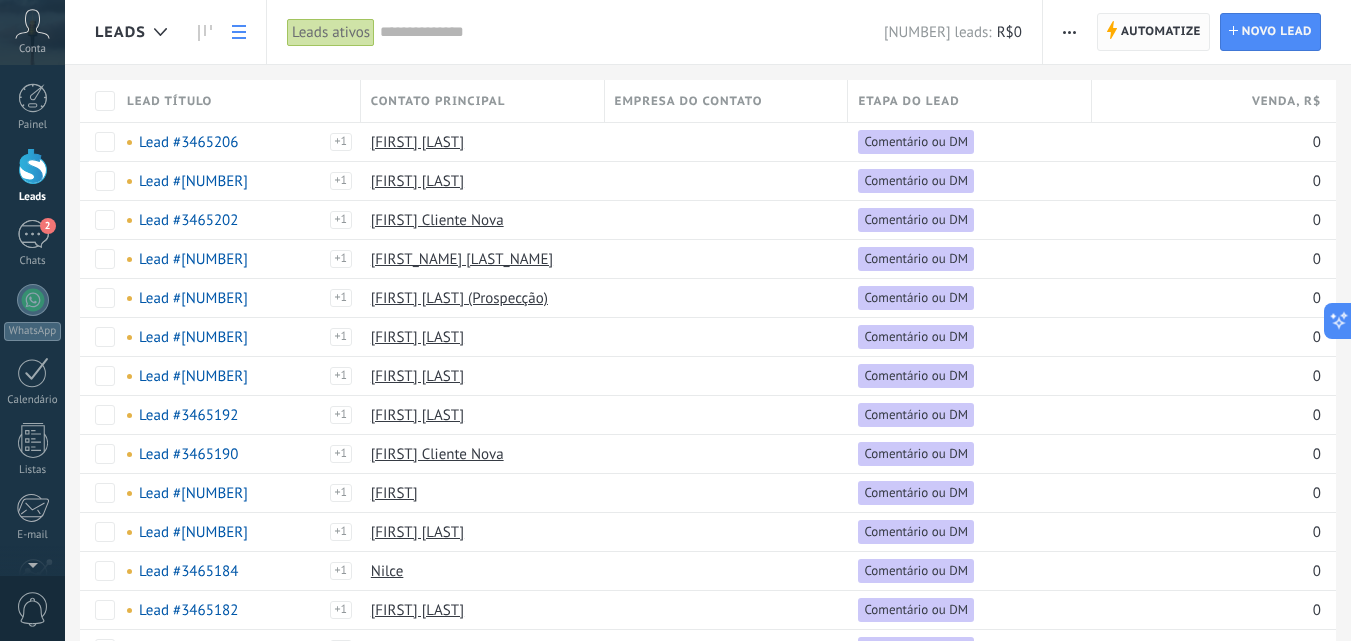 click on "Automatize" at bounding box center (1161, 32) 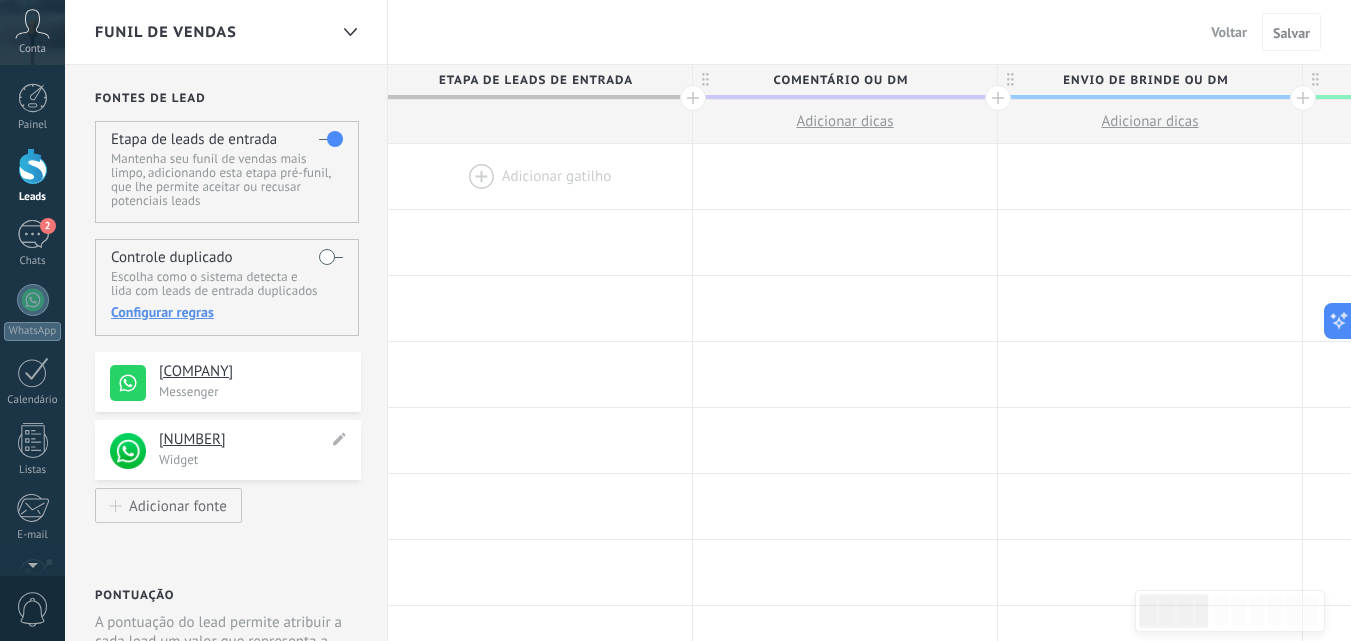 click on "55555555555" at bounding box center [243, 440] 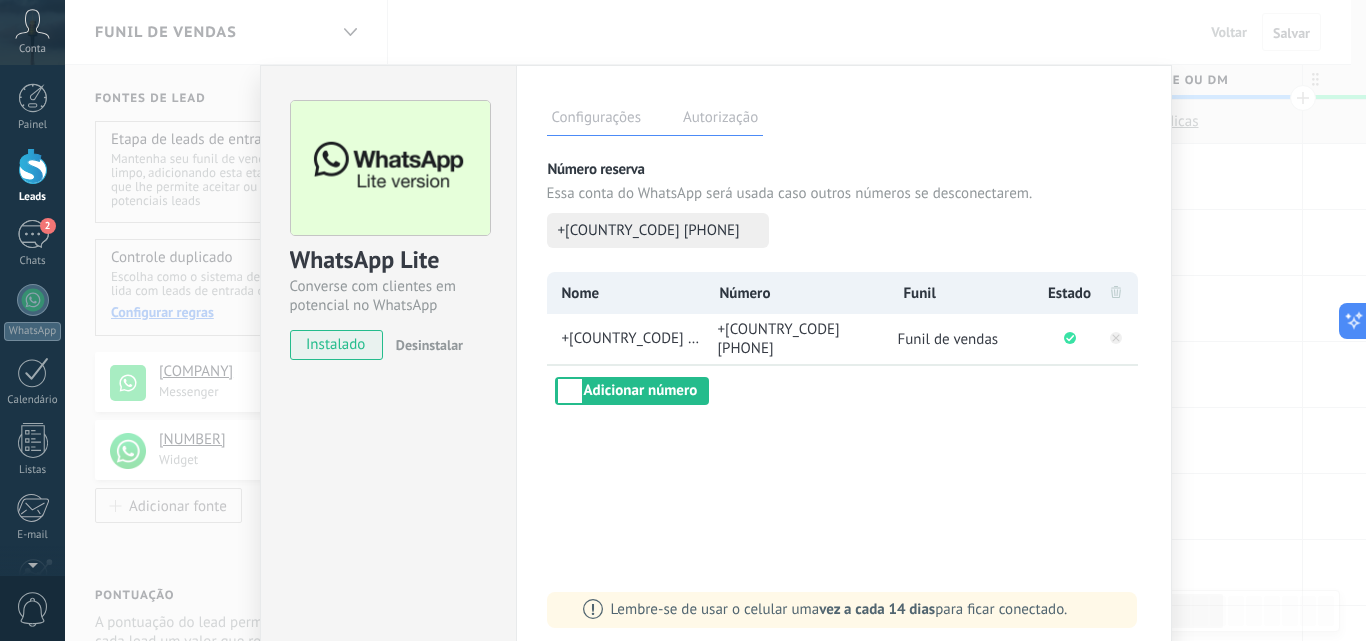 click on "Autorização" at bounding box center [720, 120] 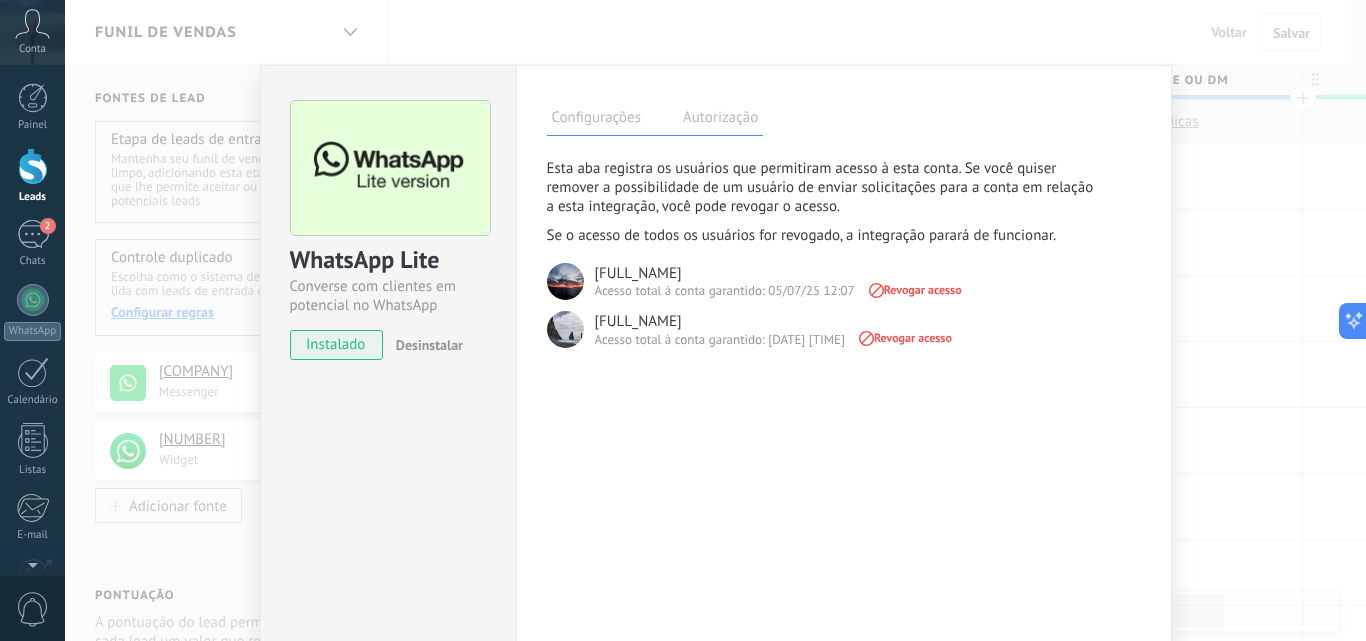 click on "Configurações" at bounding box center (596, 120) 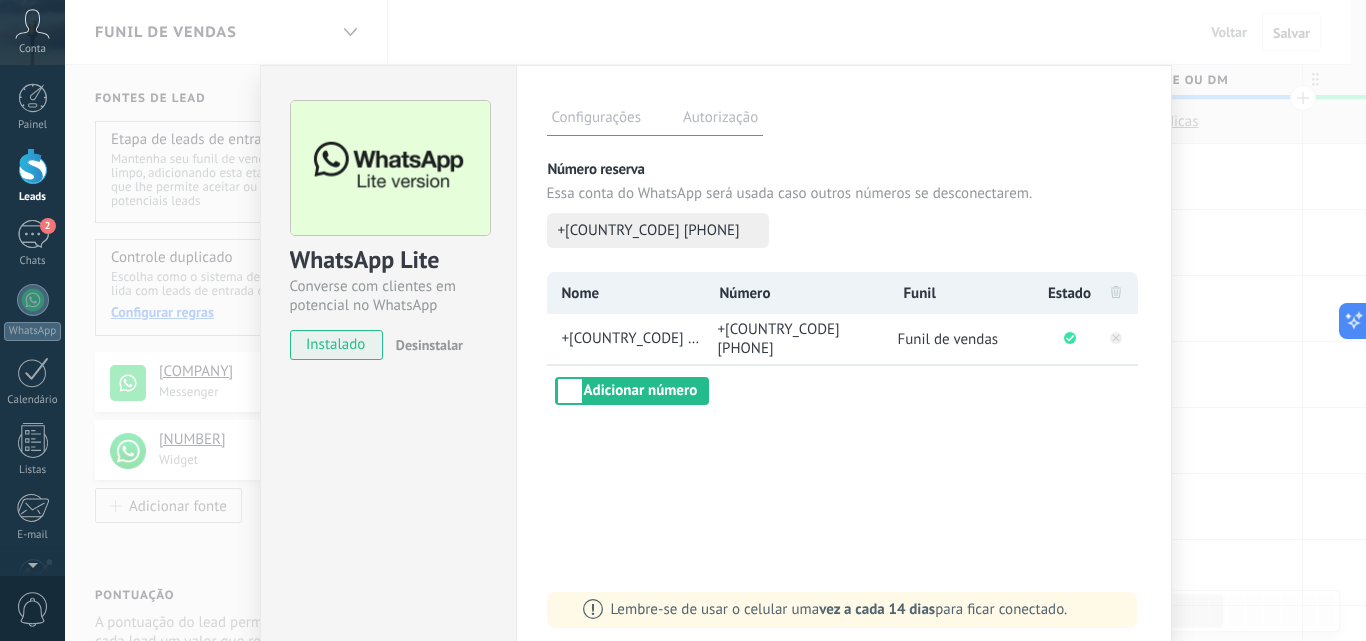 drag, startPoint x: 158, startPoint y: 461, endPoint x: 74, endPoint y: 358, distance: 132.90974 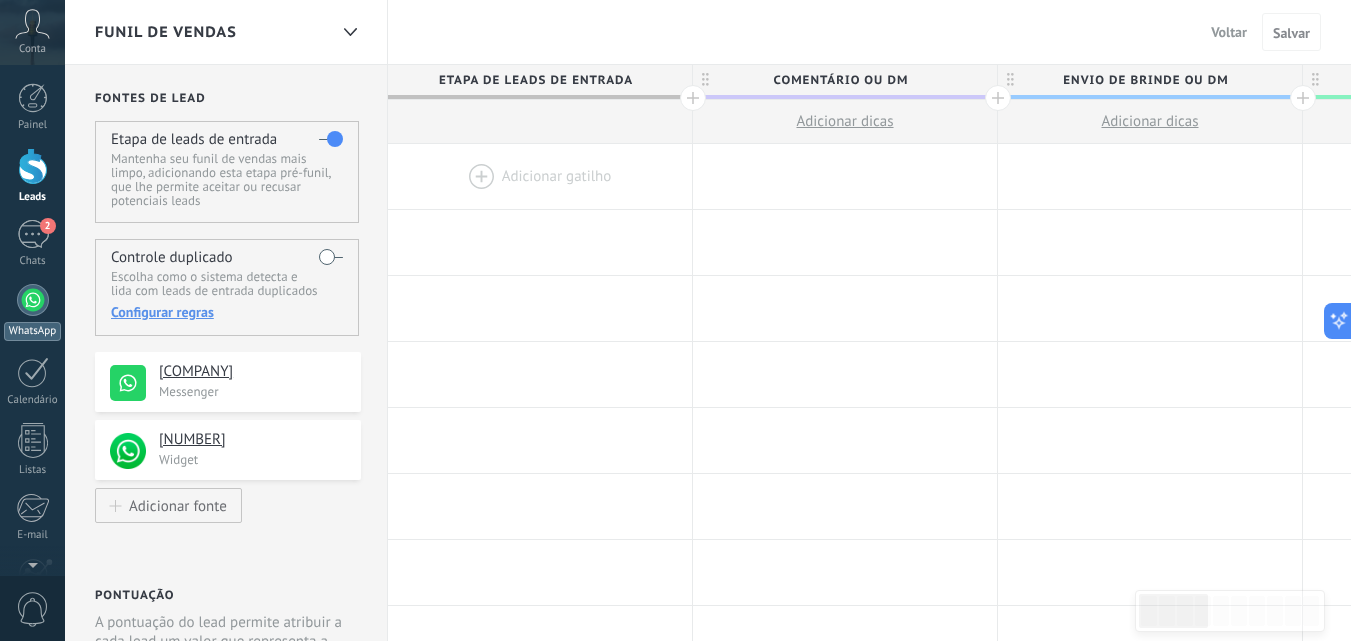 click at bounding box center [33, 300] 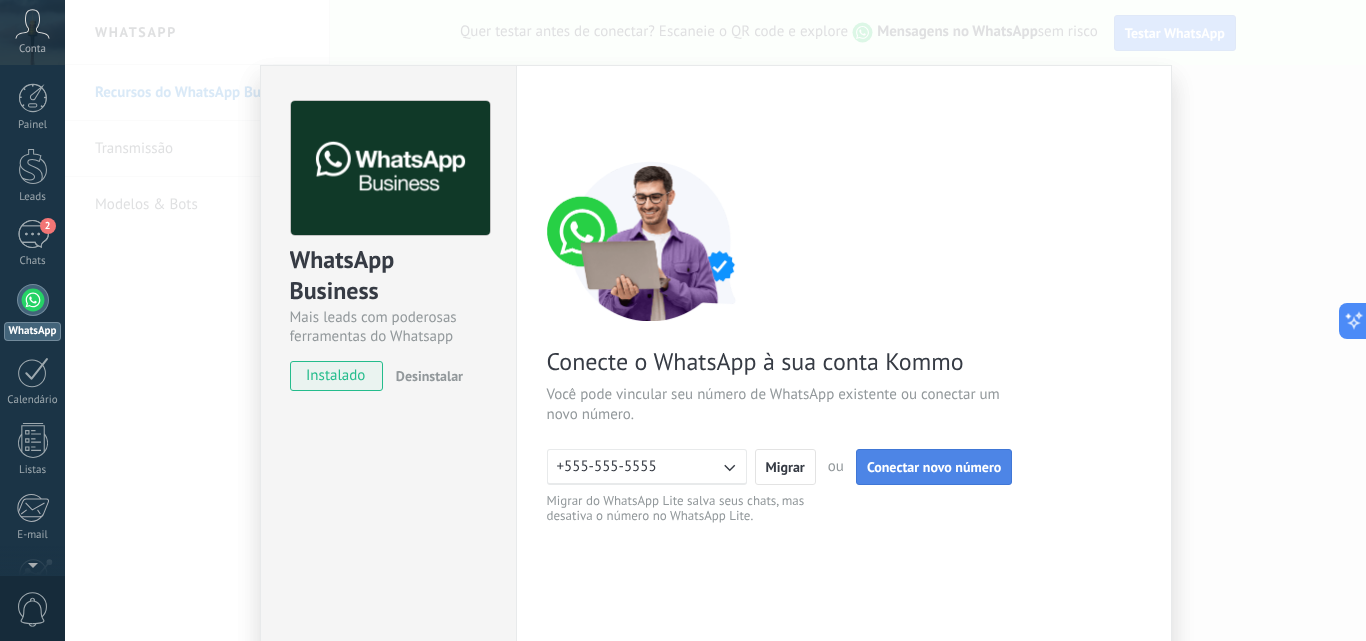 click on "Conectar novo número" at bounding box center [934, 467] 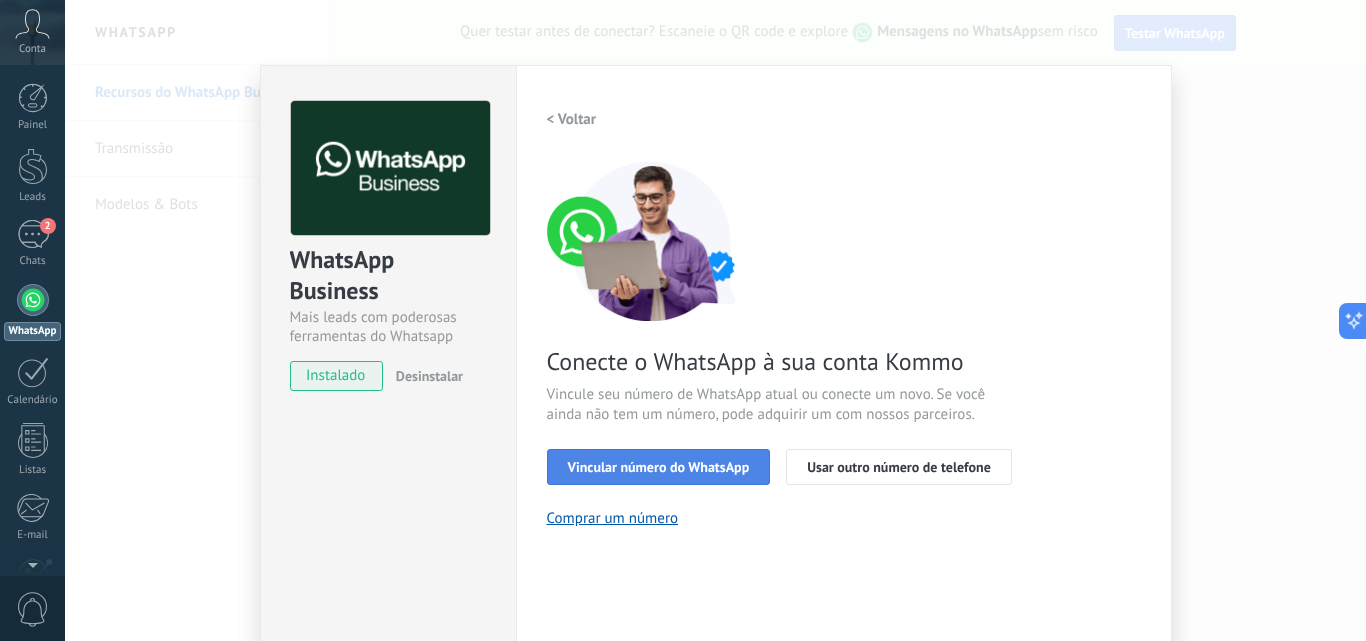 click on "Vincular número do WhatsApp" at bounding box center (659, 467) 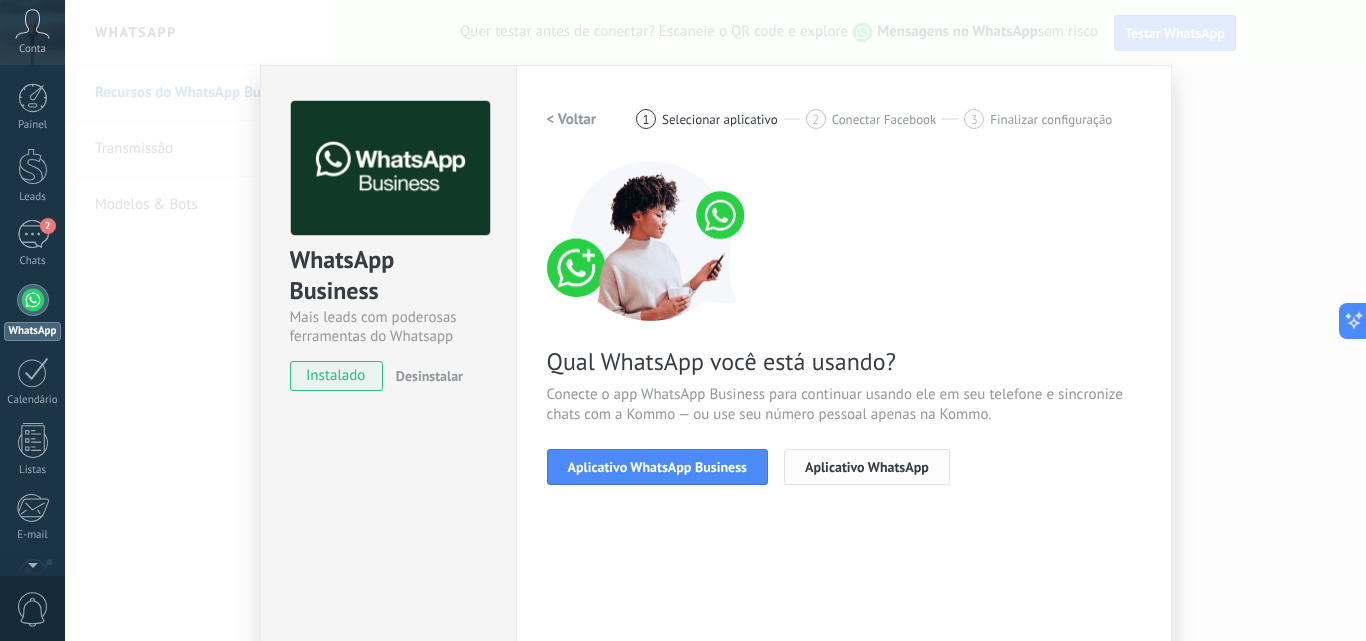 click on "Aplicativo WhatsApp" at bounding box center (867, 467) 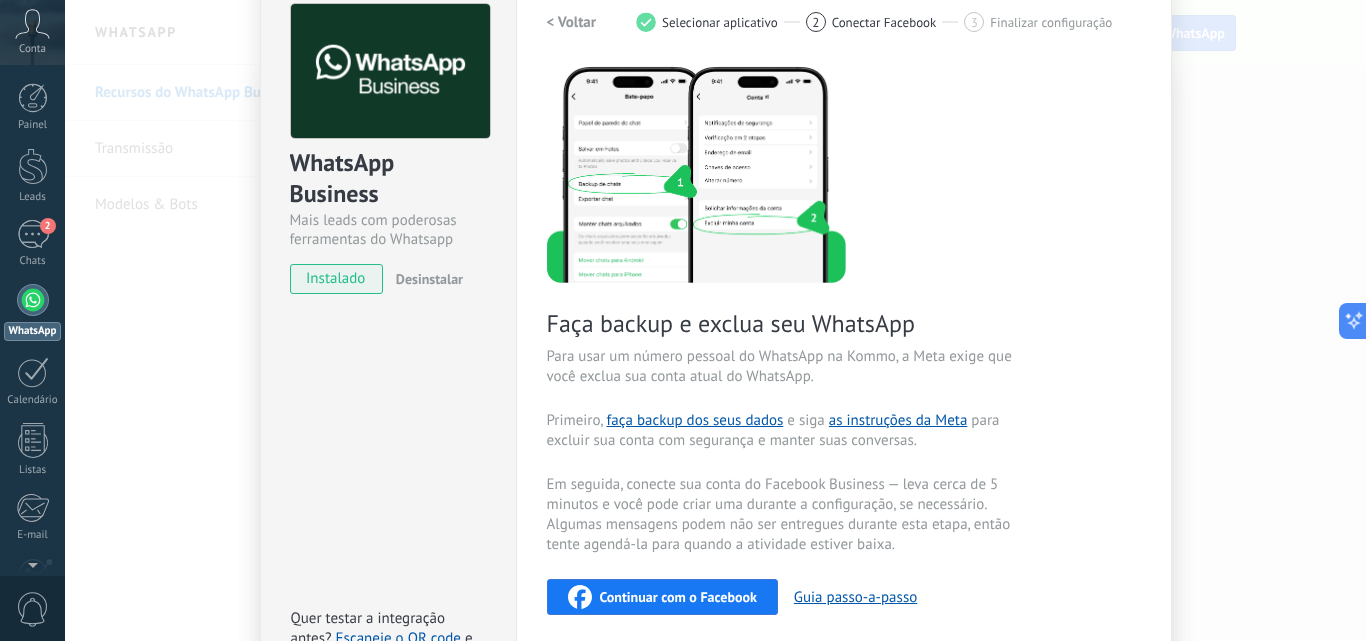scroll, scrollTop: 0, scrollLeft: 0, axis: both 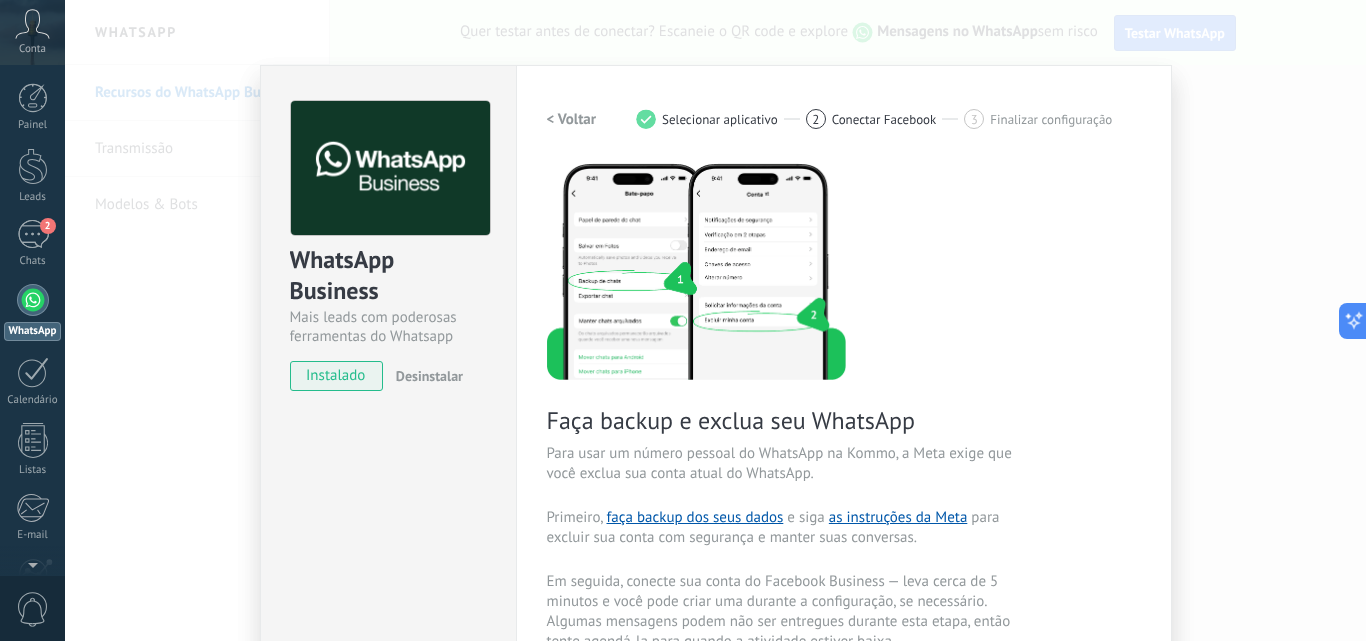 click on "< Voltar" at bounding box center [572, 119] 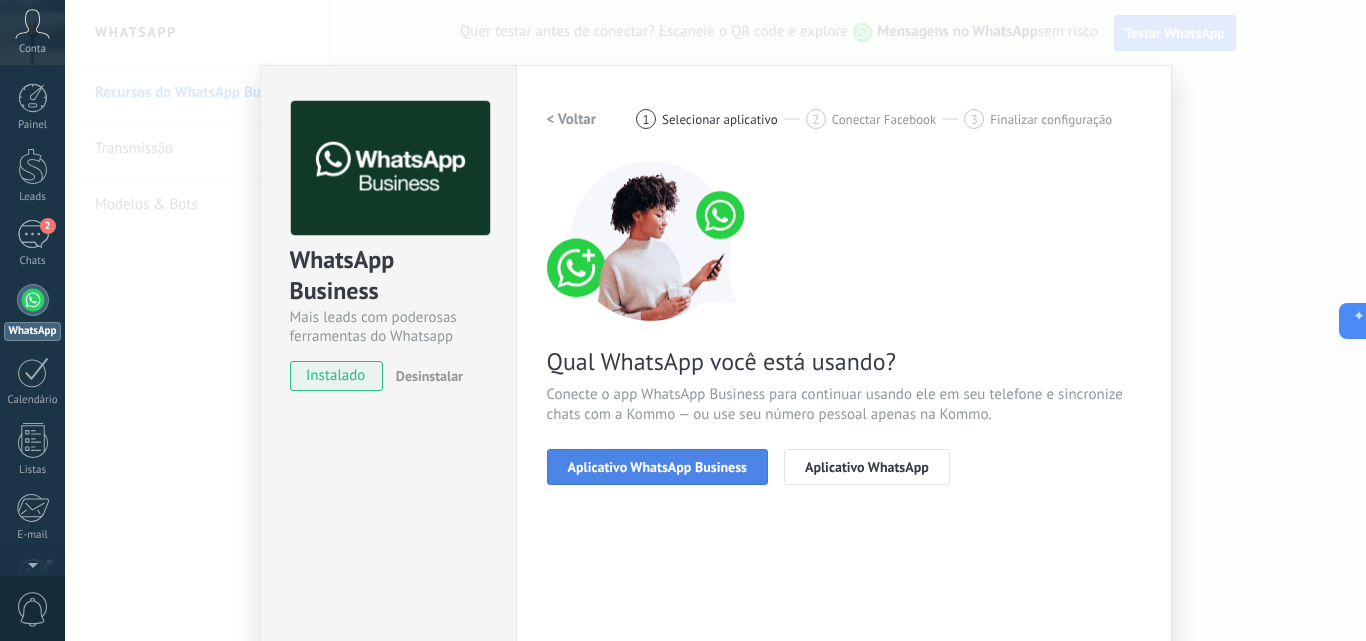 click on "Aplicativo WhatsApp Business" at bounding box center (657, 467) 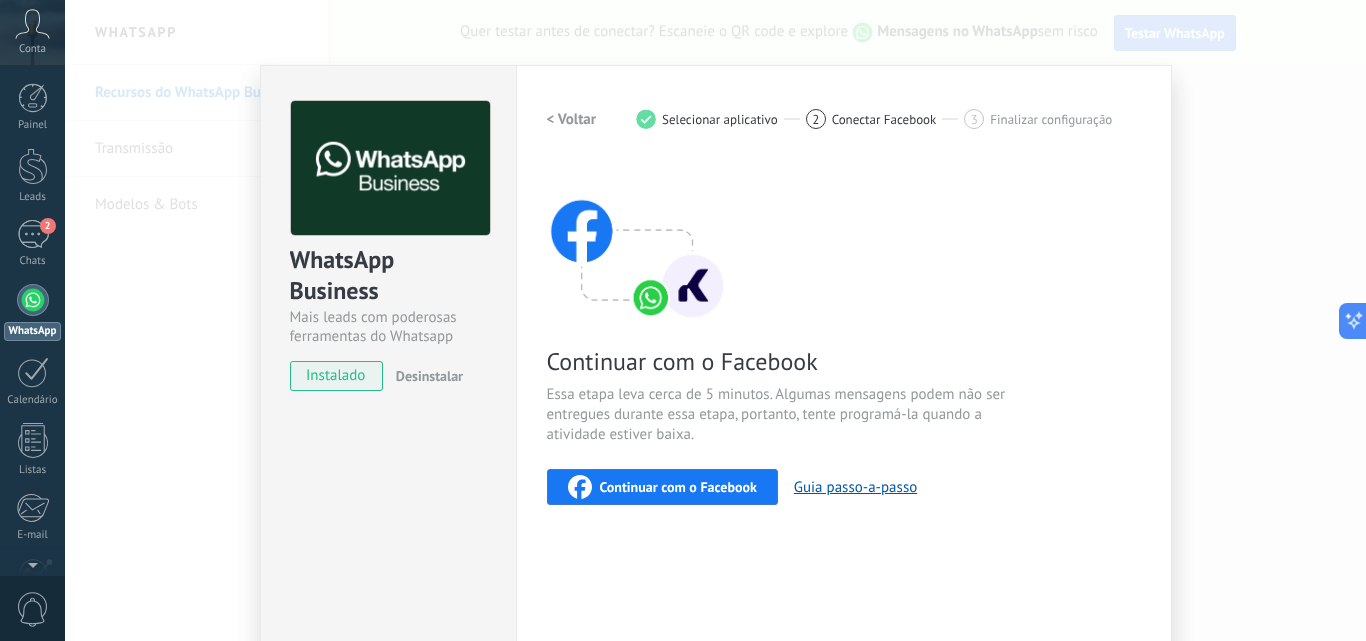 click on "WhatsApp Business Mais leads com poderosas ferramentas do Whatsapp instalado Desinstalar Quer testar a integração antes?   Escaneie o QR code   e veja como funciona. Configurações Autorização Esta aba registra os usuários que permitiram acesso à esta conta. Se você quiser remover a possibilidade de um usuário de enviar solicitações para a conta em relação a esta integração, você pode revogar o acesso. Se o acesso de todos os usuários for revogado, a integração parará de funcionar. Este app está instalado, mas ninguém concedeu acesso ainda. WhatsApp Cloud API Mais _:  Salvar < Voltar 1 Selecionar aplicativo 2 Conectar Facebook 3 Finalizar configuração Continuar com o Facebook Essa etapa leva cerca de 5 minutos. Algumas mensagens podem não ser entregues durante essa etapa, portanto, tente programá-la quando a atividade estiver baixa. Continuar com o Facebook Guia passo-a-passo Precisa de ajuda?" at bounding box center [715, 320] 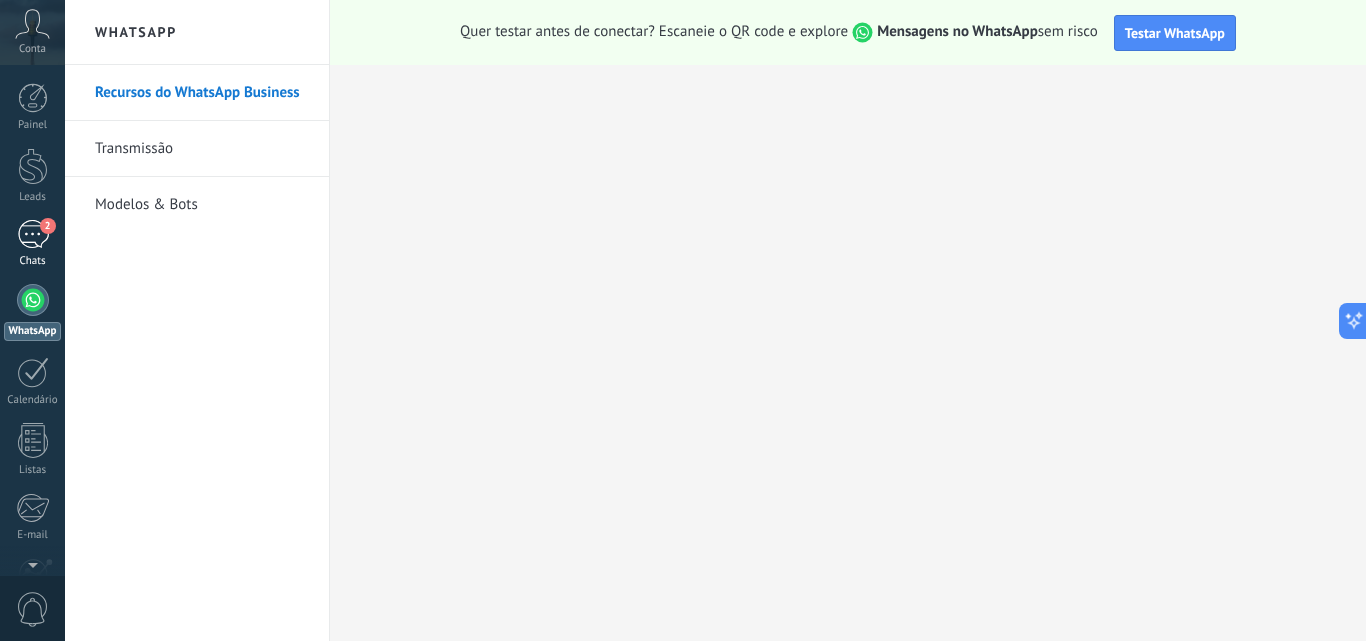 click on "2" at bounding box center [33, 234] 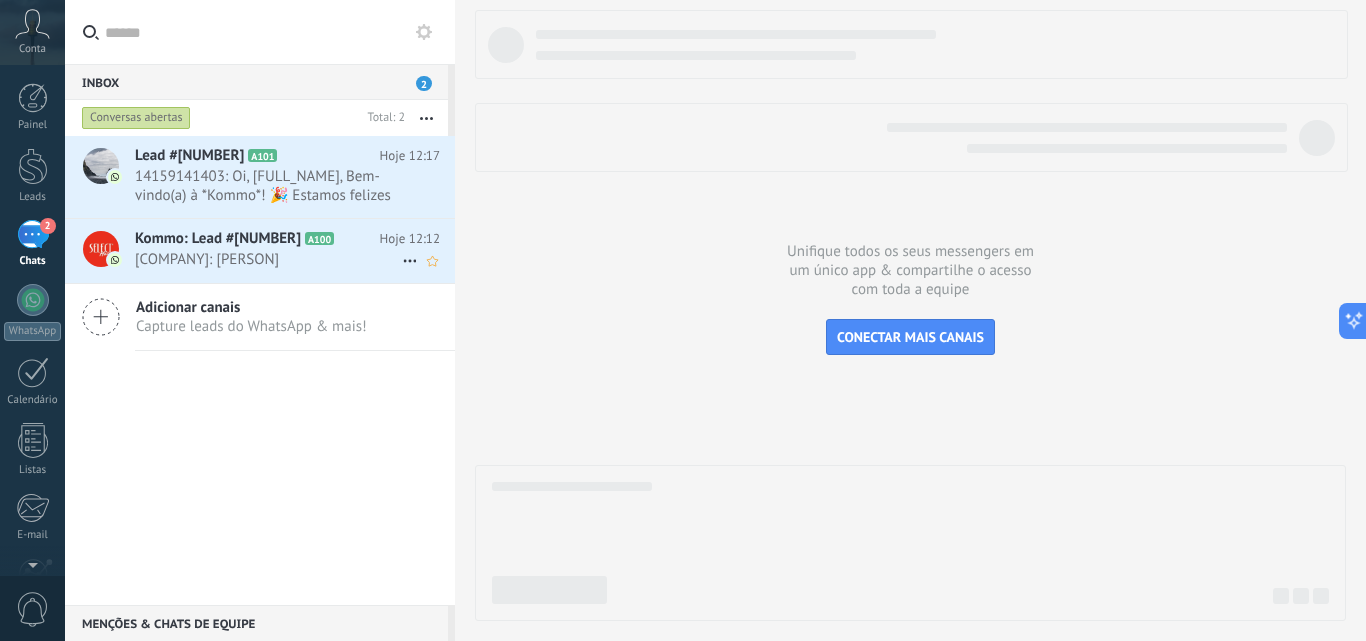 click on "Lead #3448914" at bounding box center (218, 239) 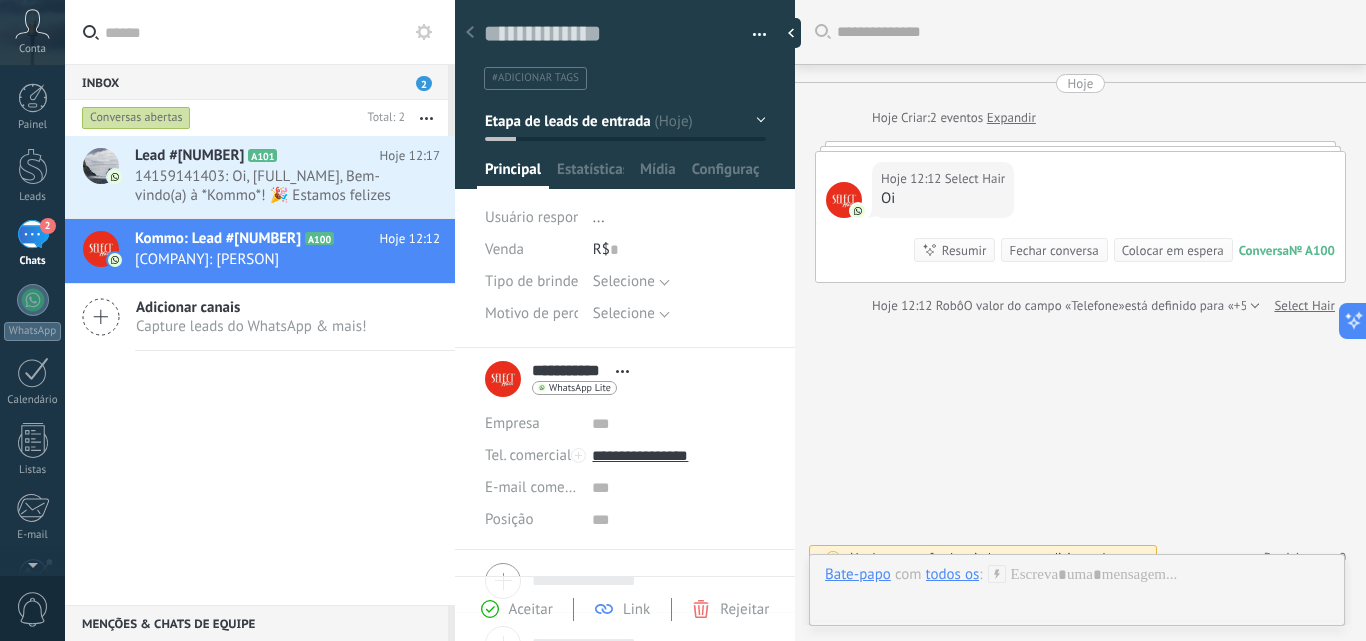 scroll, scrollTop: 30, scrollLeft: 0, axis: vertical 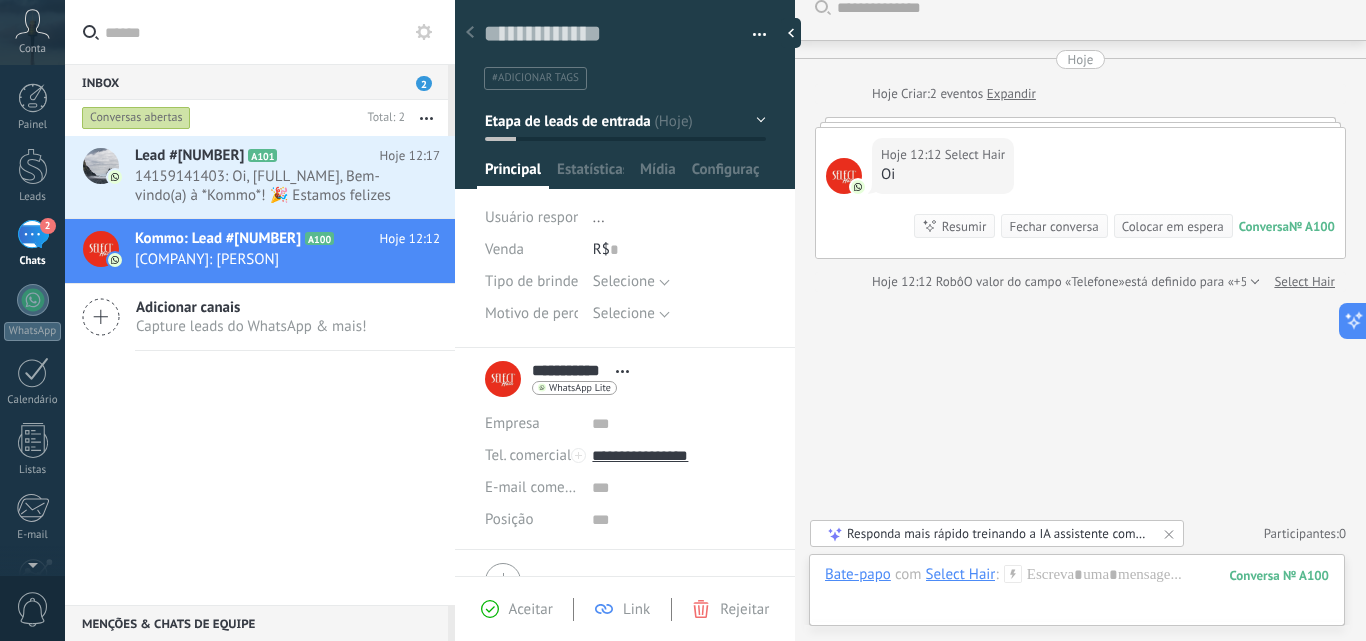 click on "Etapa de leads de entrada" at bounding box center [625, 121] 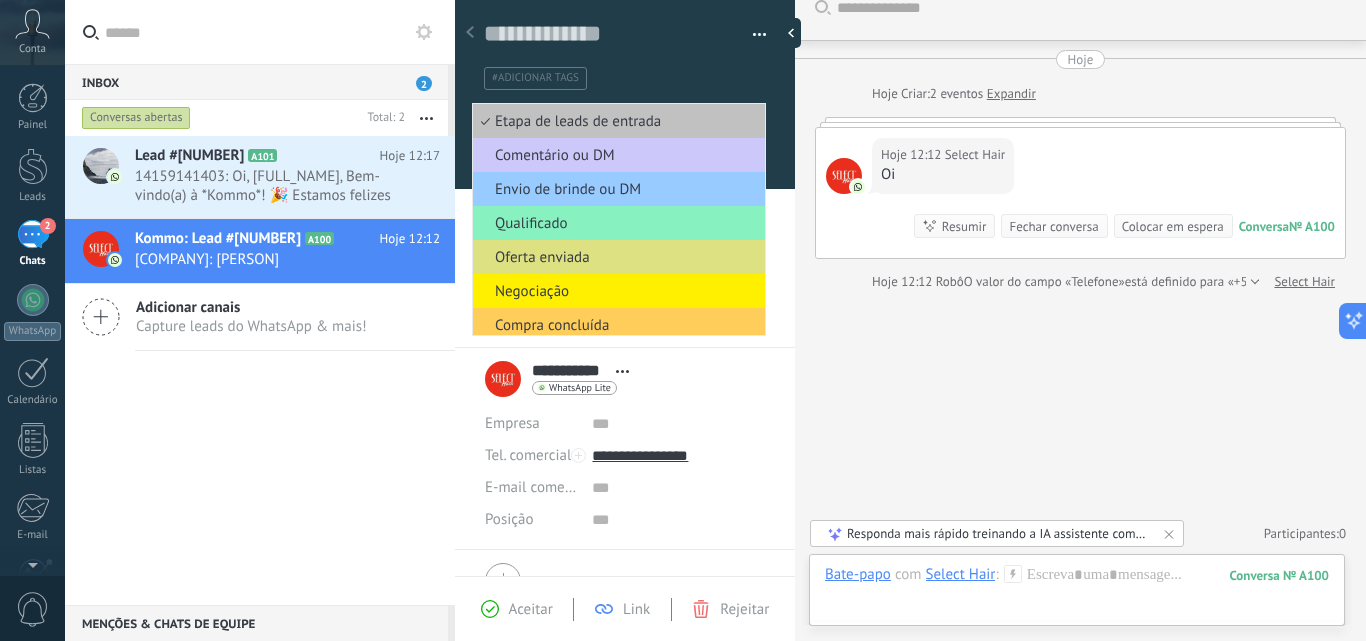 drag, startPoint x: 957, startPoint y: 401, endPoint x: 939, endPoint y: 321, distance: 82 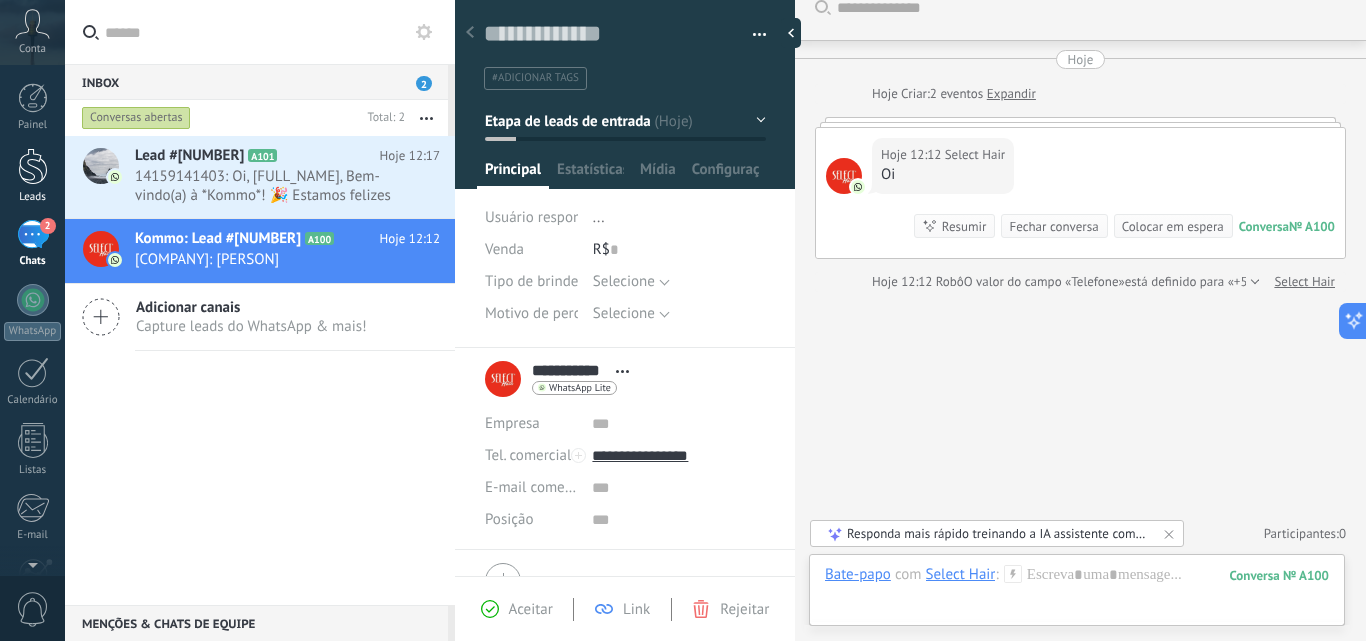 click at bounding box center [33, 166] 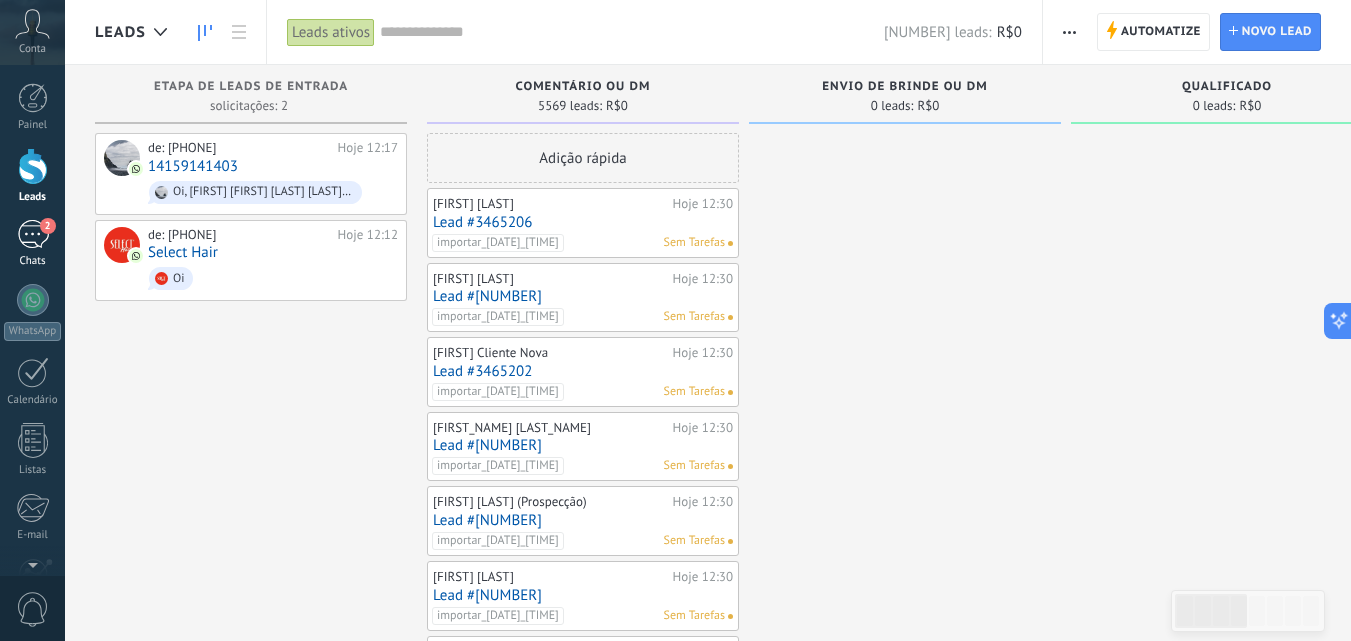 click on "2" at bounding box center [33, 234] 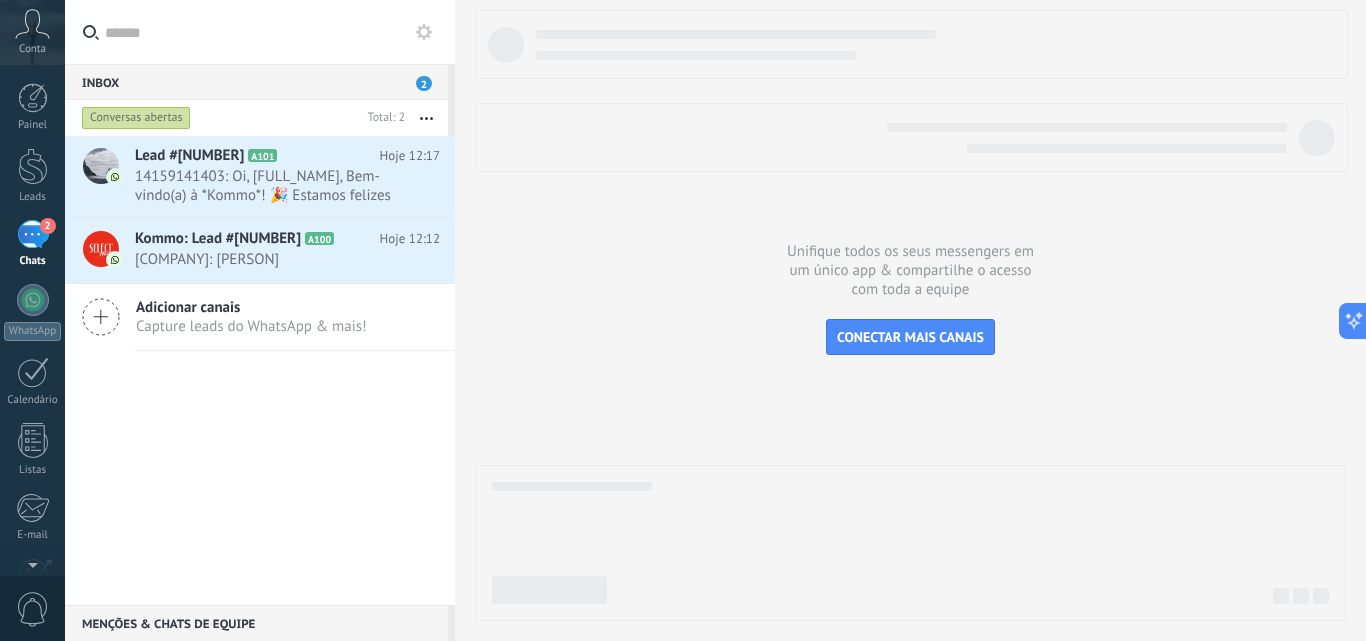 click at bounding box center (424, 32) 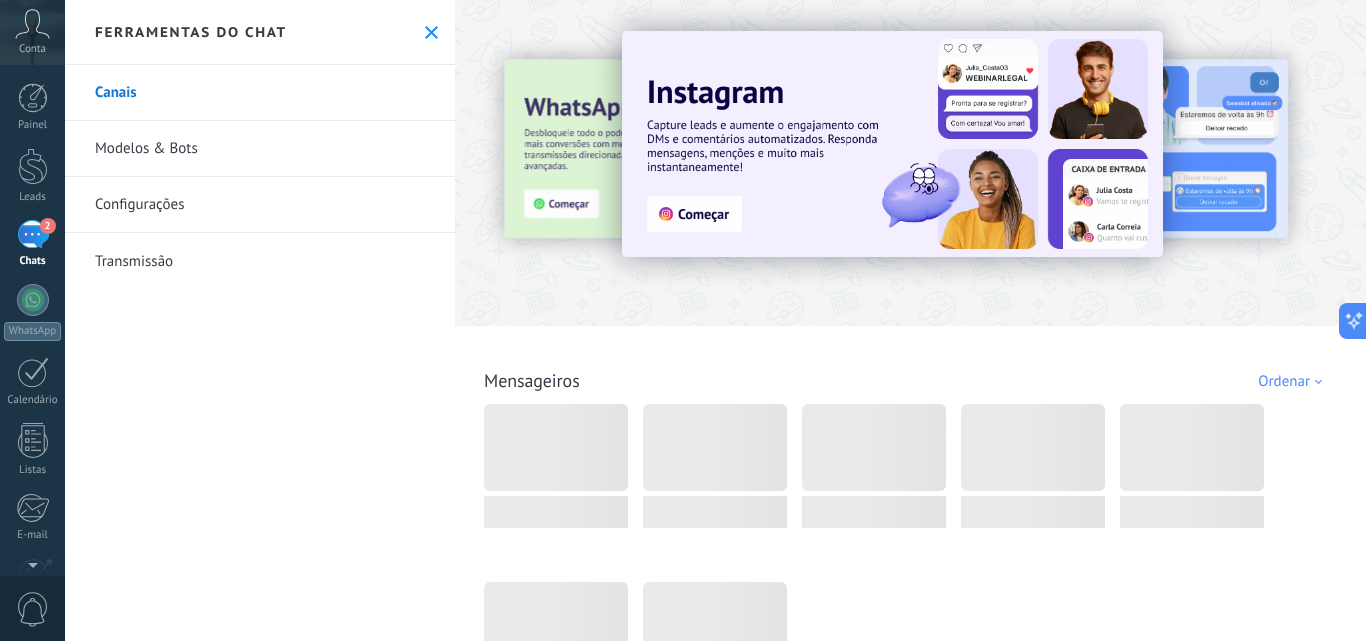click on "Transmissão" at bounding box center (260, 261) 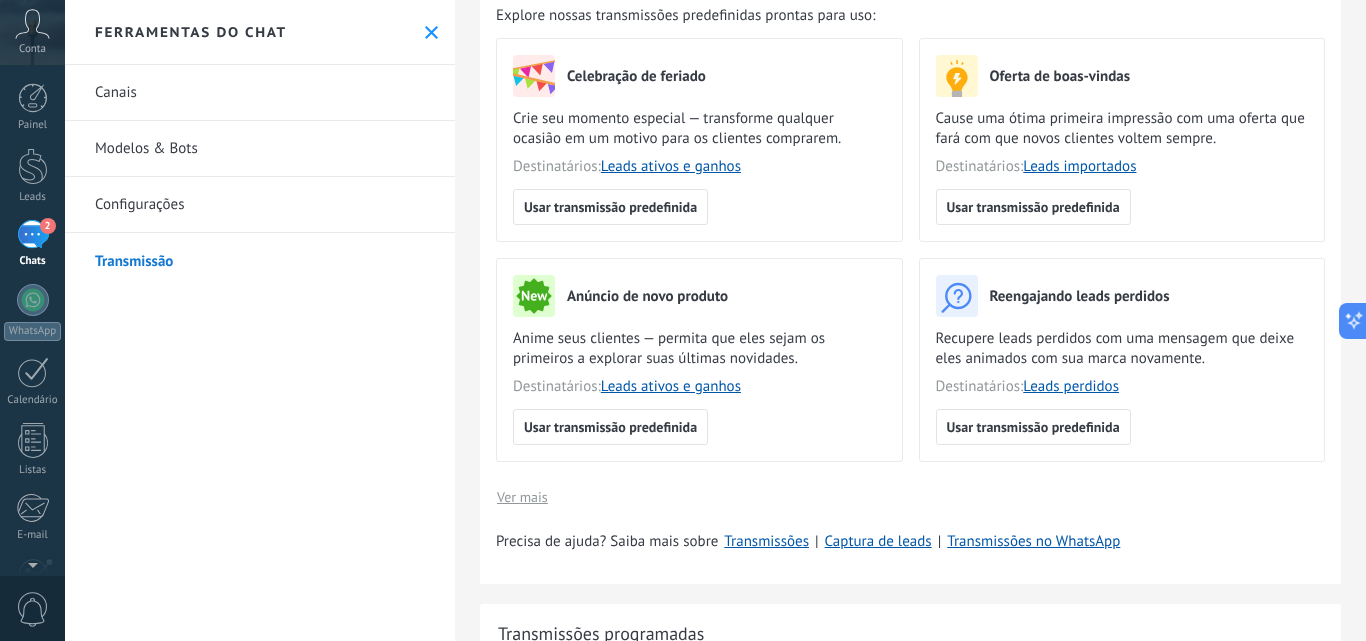 scroll, scrollTop: 0, scrollLeft: 0, axis: both 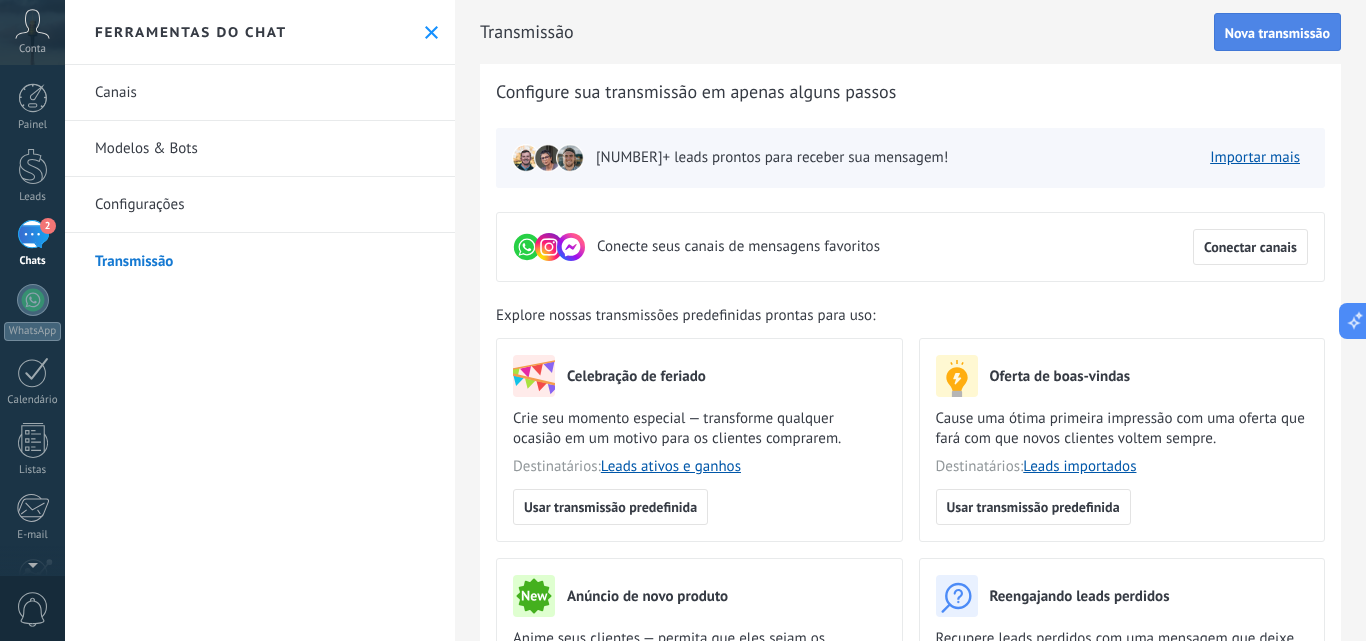 click on "Nova transmissão" at bounding box center [1277, 33] 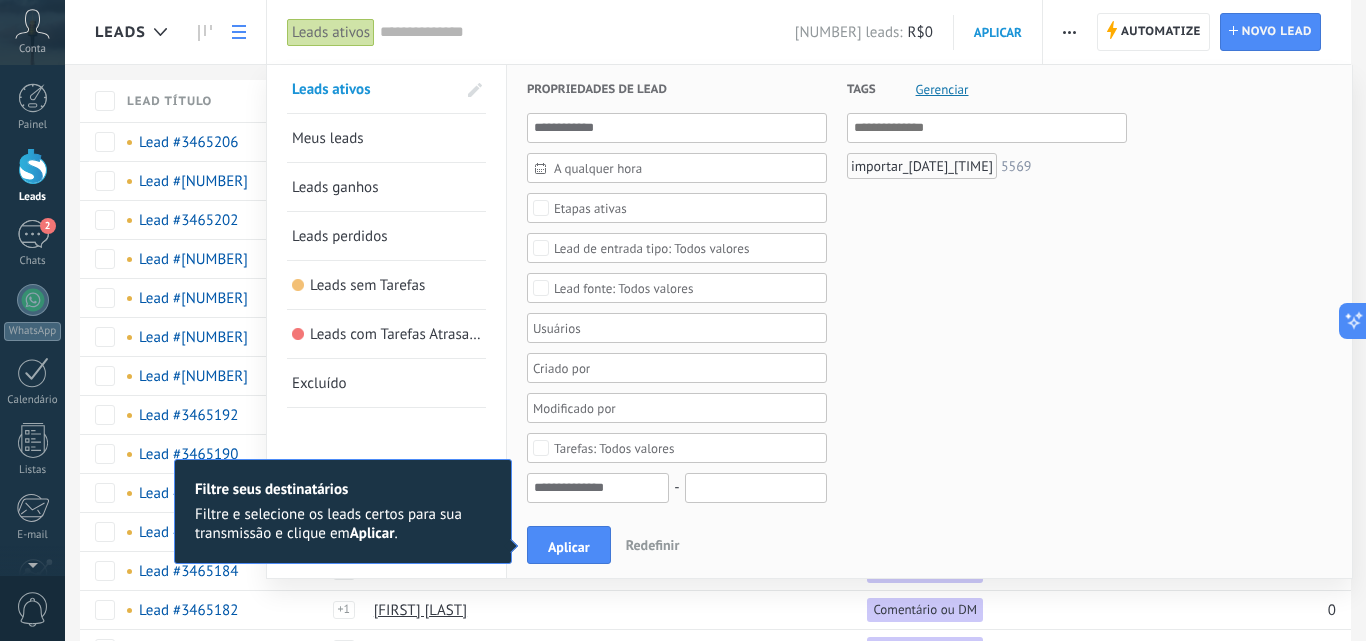 click on "Etapas ativas" at bounding box center (590, 208) 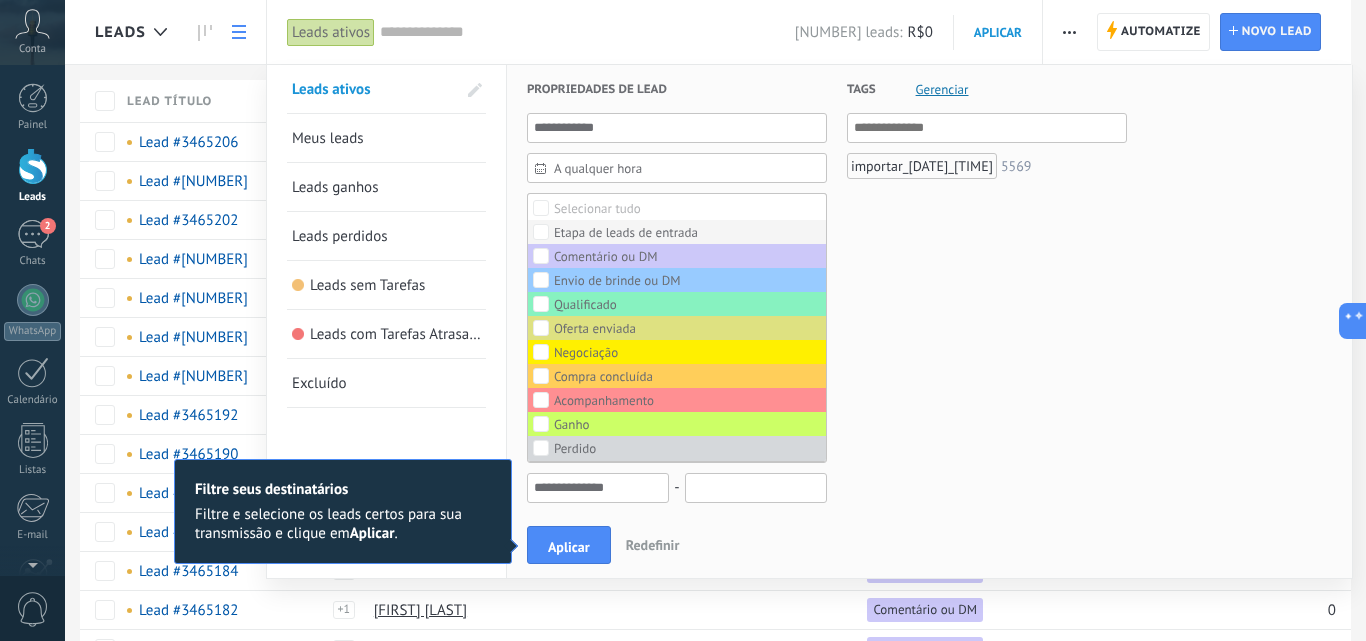 click on "Etapa de leads de entrada" at bounding box center (597, 209) 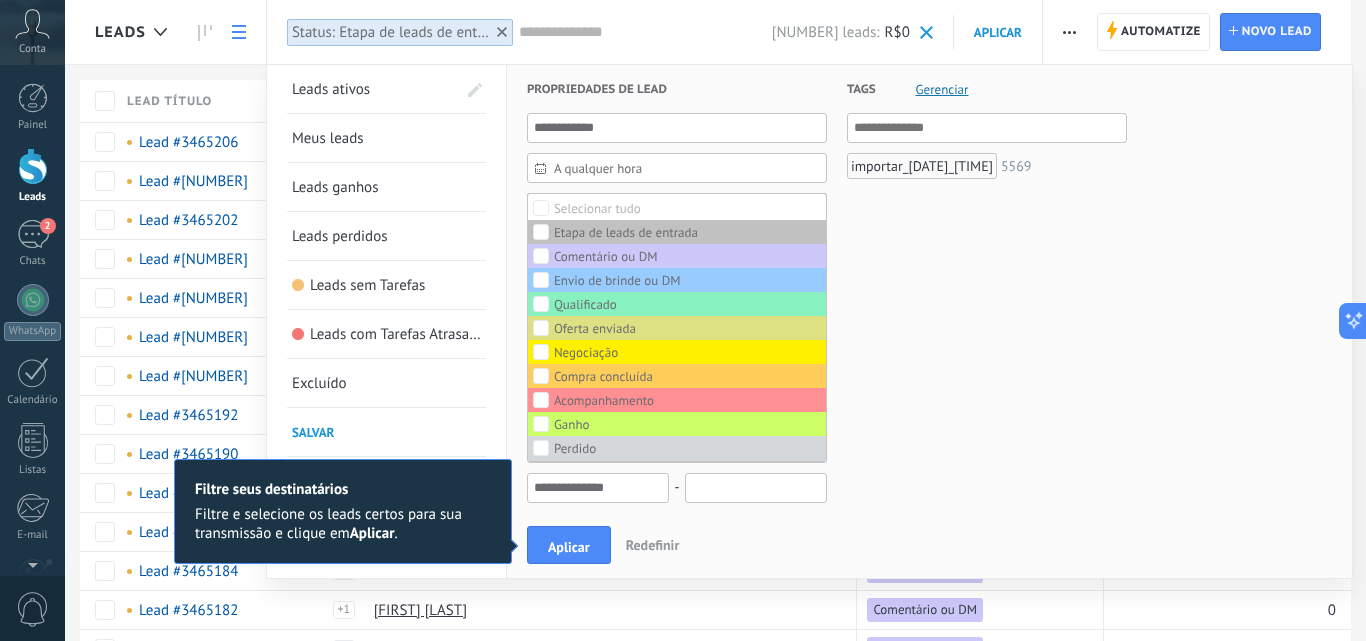 click on "Tags Gerenciar E Ou importar_05072025_1223 5569" at bounding box center [977, 672] 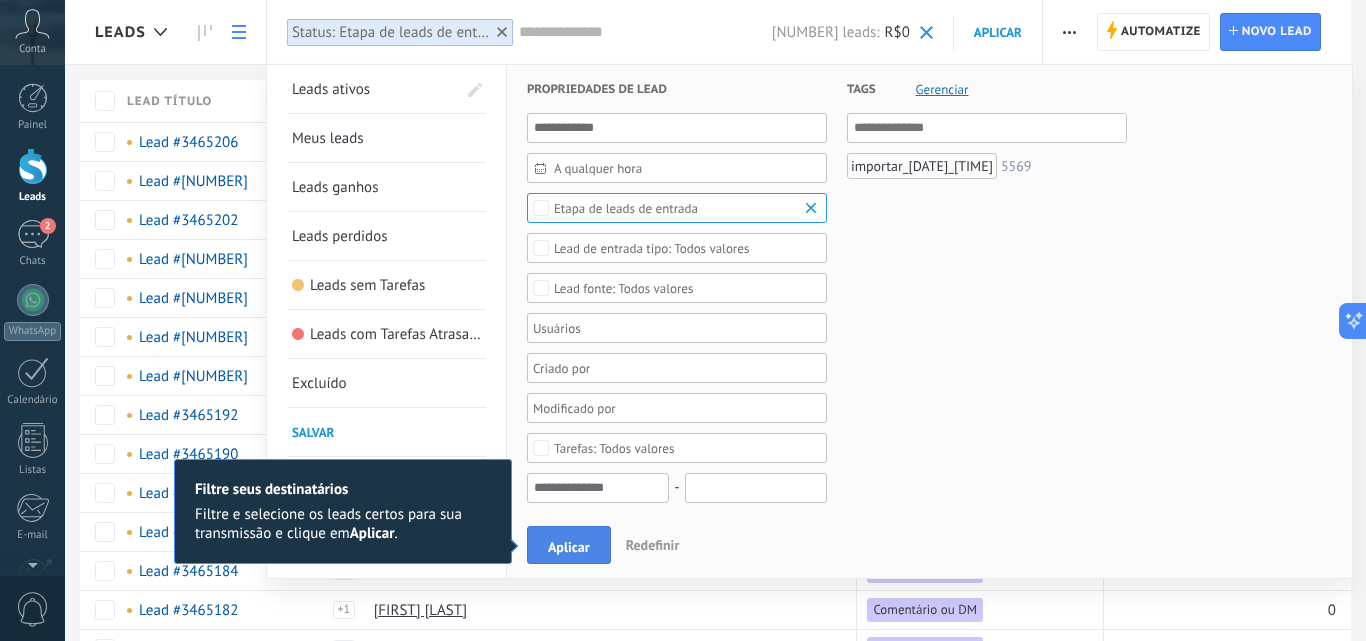 click on "Aplicar" at bounding box center [569, 547] 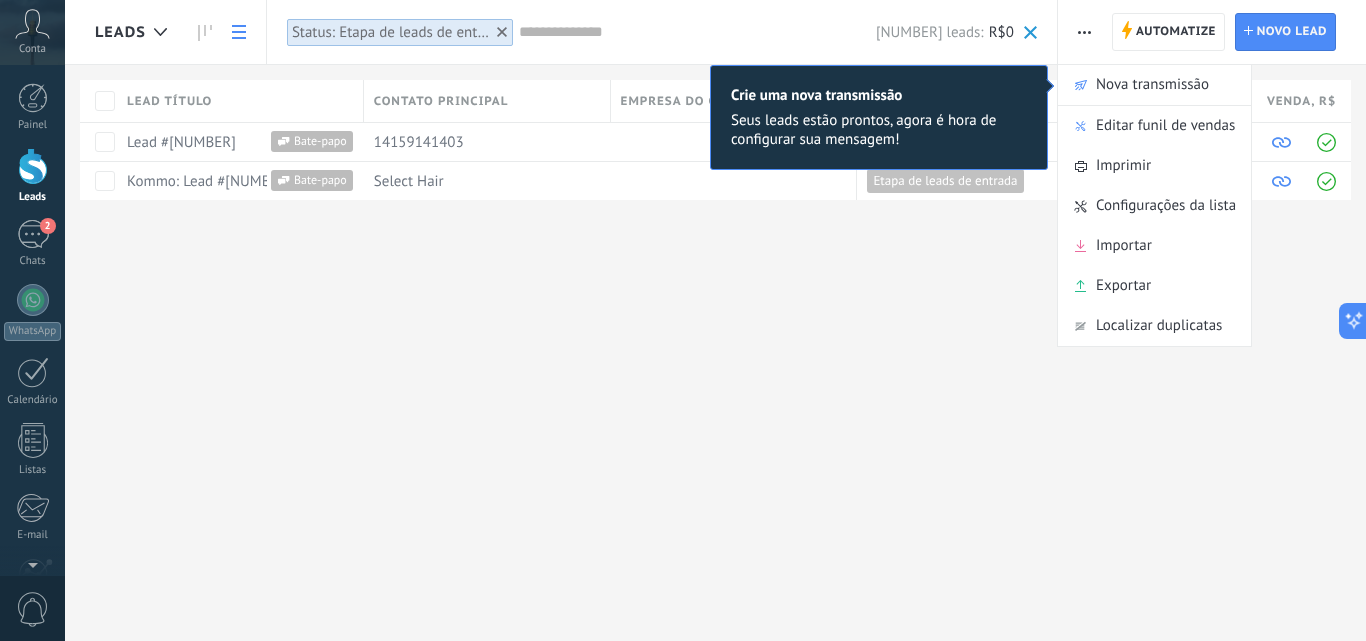 click on "Leads Automatize Nova transmissão Editar funil de vendas Imprimir Configurações da lista Importar Exportar Localizar duplicatas Automatize Automatize Lead Novo lead Leads ativos Status: Etapa de leads de entrada Aplicar 2  leads:  R$0 Leads ativos Meus leads Leads ganhos Leads perdidos Leads sem Tarefas Leads com Tarefas Atrasadas Excluído Salvar Propriedades de lead A qualquer hora A qualquer hora Hoje Ontem Últimos  ** 30  dias Esta semana Última semana Este mês Último mês Este trimestre Este ano   Selecionar tudo Etapa de leads de entrada Comentário ou DM Envio de brinde ou DM Qualificado Oferta enviada Negociação Compra concluída Acompanhamento Ganho Perdido Etapa de leads de entrada Selecionar tudo Orçamento insuficiente O produto não se encaixa à necessidade Não satisfeito com as condições Comprado do concorrente Motivo indefinido Motivo dos leads de venda perdida Selecionar tudo Telefone E-mail Formulário Bate-papo Todos valores Selecionar tudo Kommo Demo 558596267385 Importar - **" at bounding box center (715, 320) 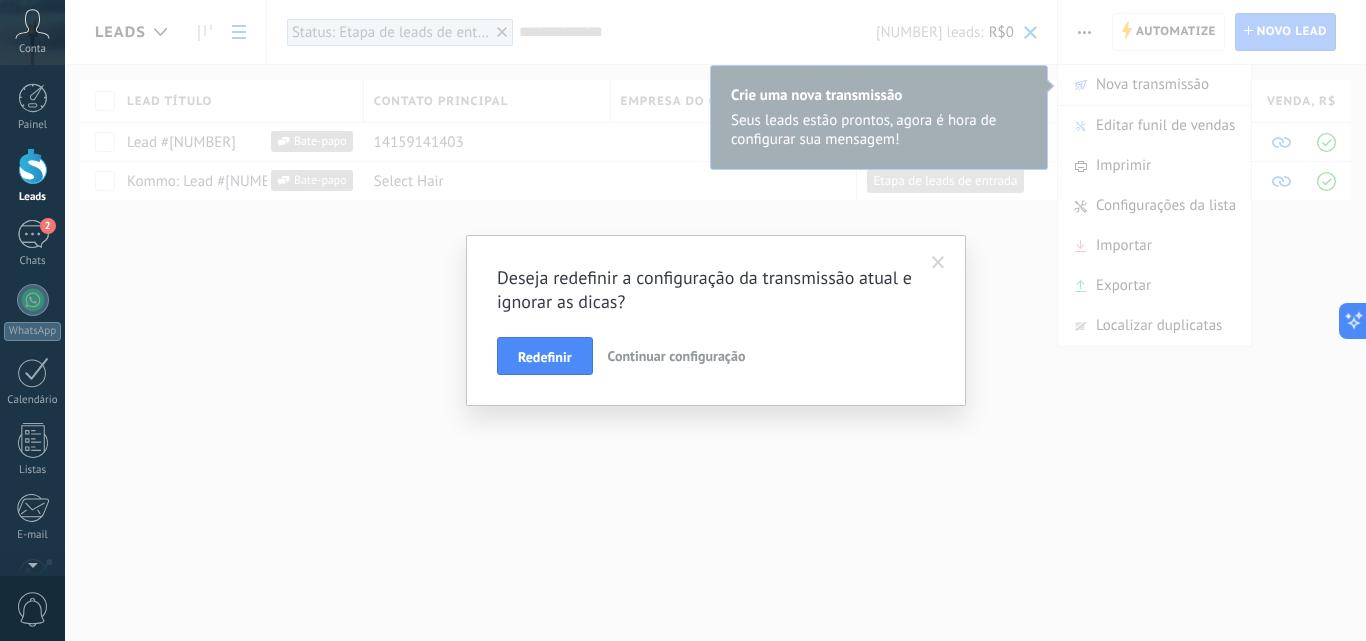 click on "Deseja redefinir a configuração da transmissão atual e ignorar as dicas? Redefinir Continuar configuração" at bounding box center [715, 320] 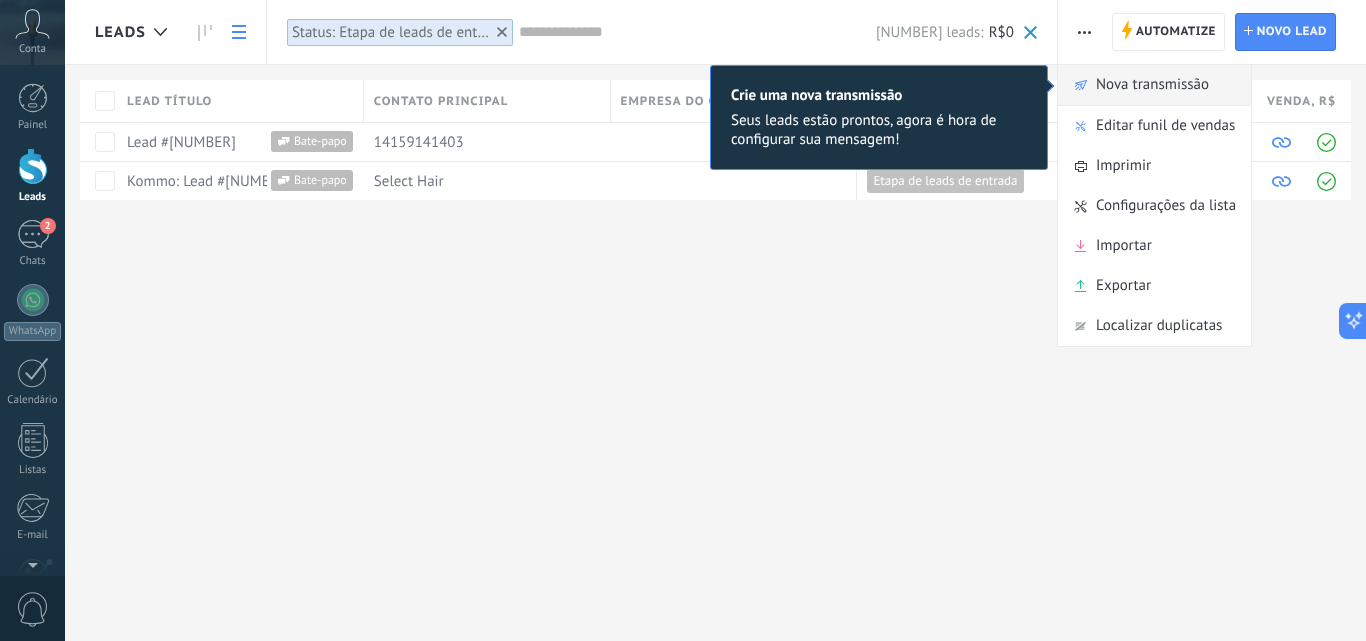 click on "Nova transmissão" at bounding box center (1152, 85) 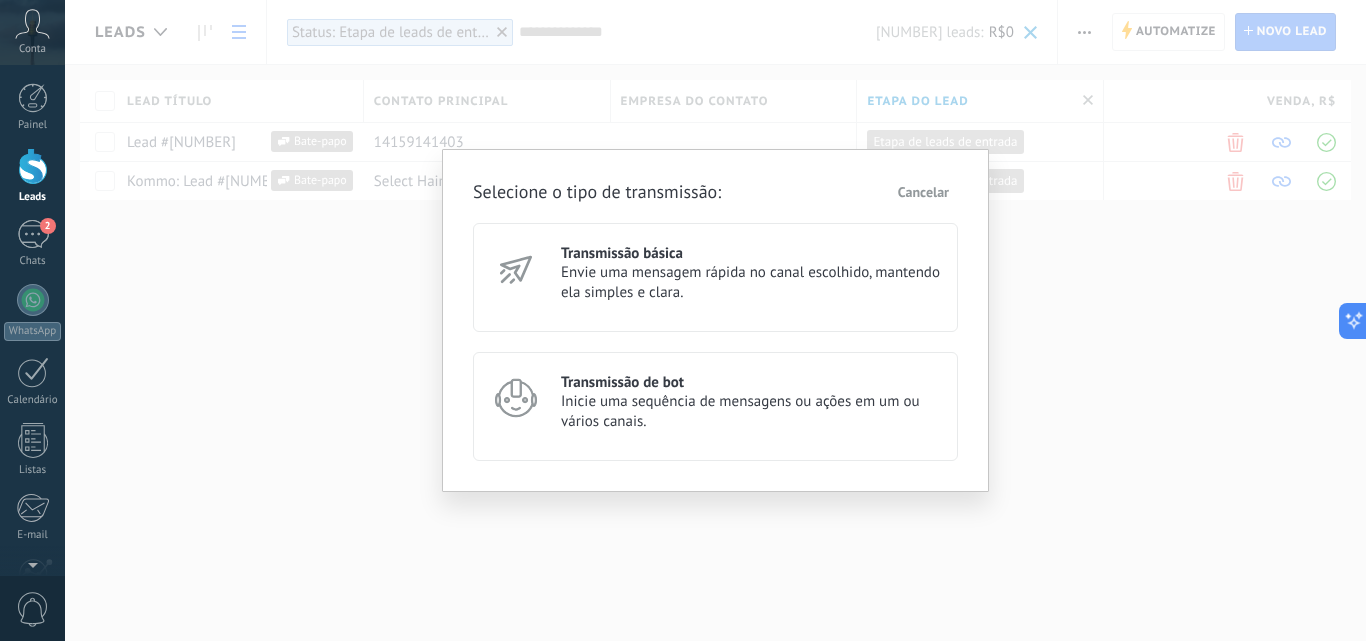 click on "Envie uma mensagem rápida no canal escolhido, mantendo ela simples e clara." at bounding box center (750, 283) 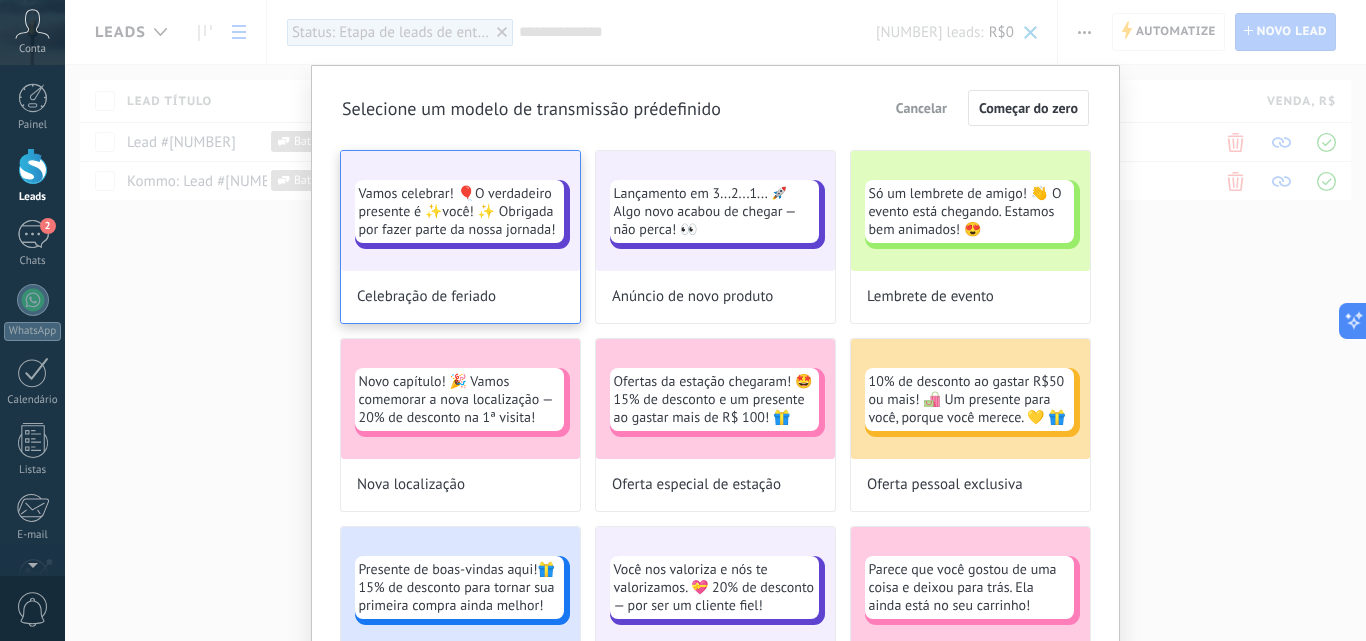 click on "Vamos celebrar! 🎈O verdadeiro presente é ✨você! ✨ Obrigada por fazer parte da nossa jornada!" at bounding box center (459, 211) 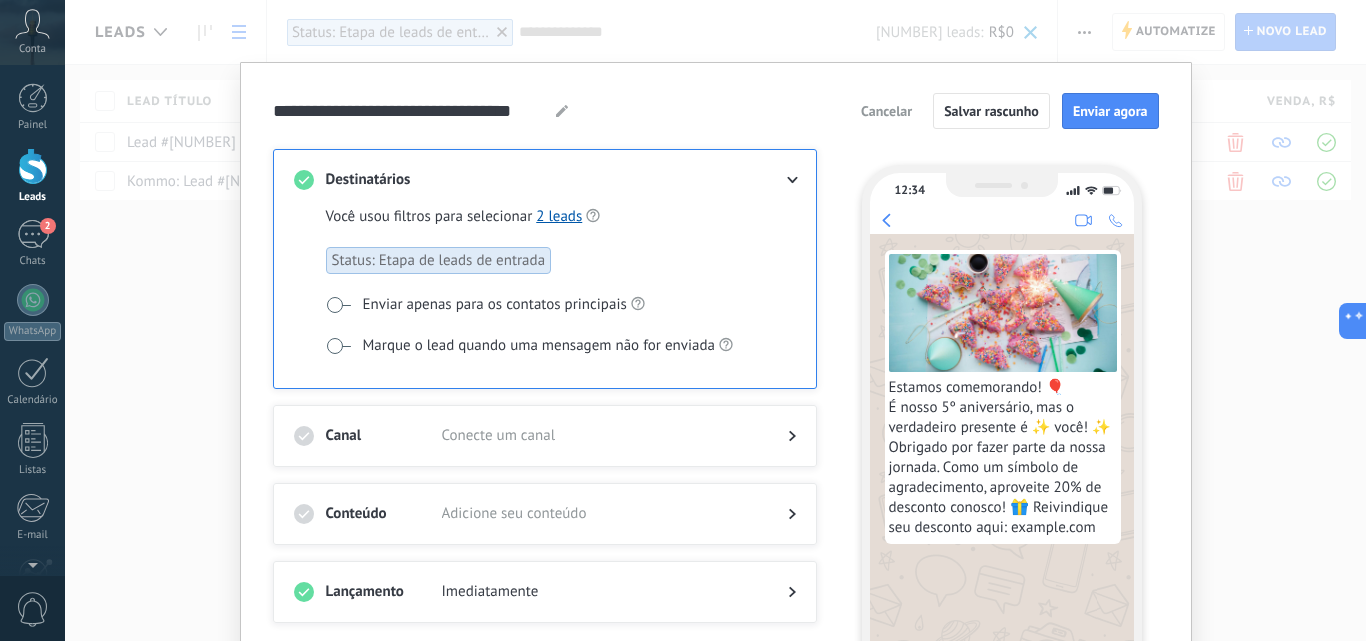 scroll, scrollTop: 0, scrollLeft: 0, axis: both 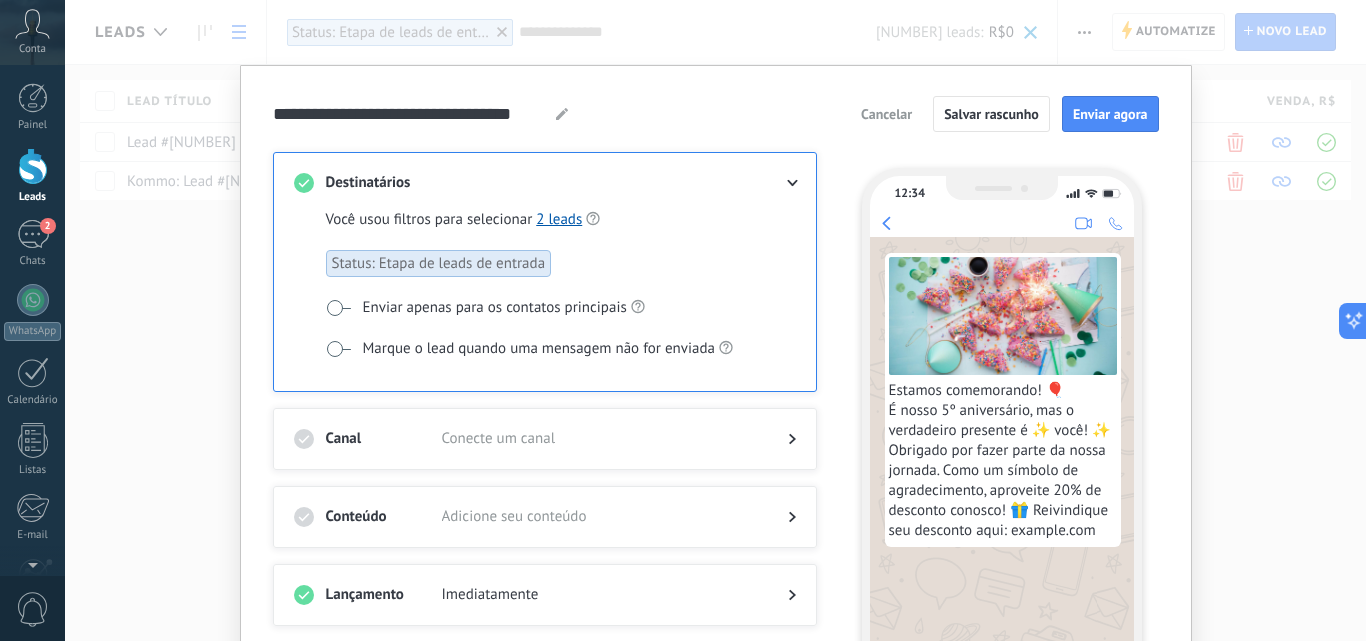 click at bounding box center (776, 183) 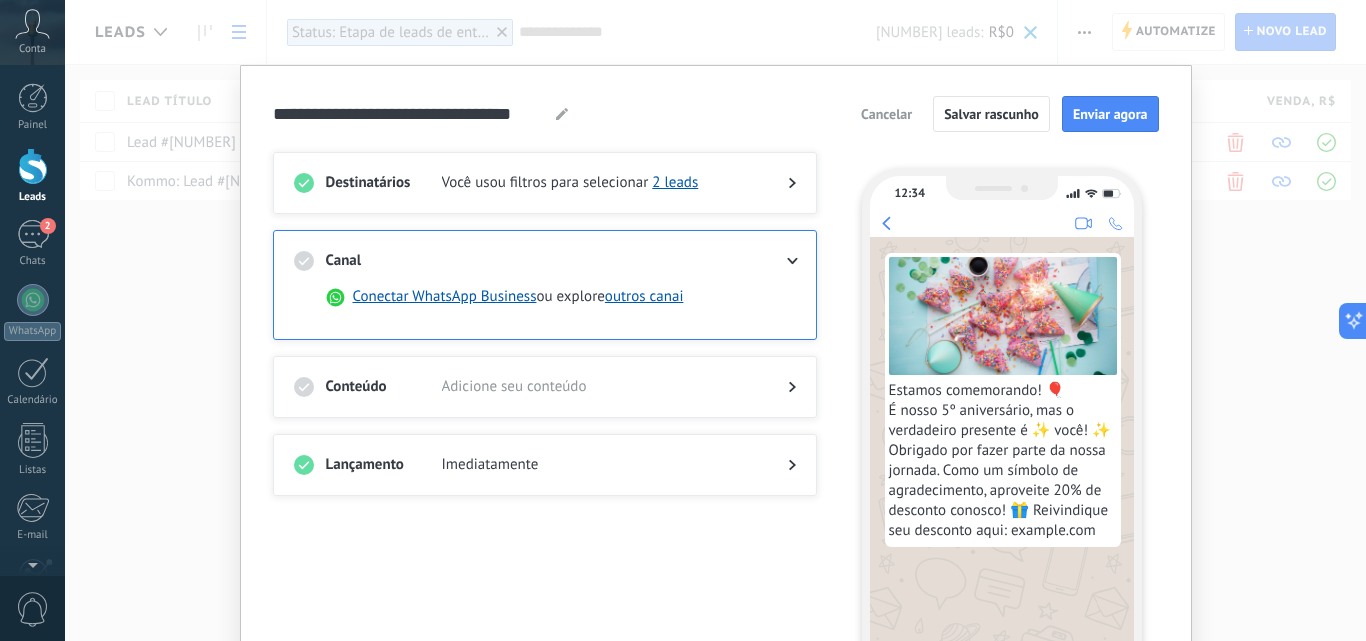 click on "Destinatários Você usou filtros para selecionar   2 leads Canal Conectar WhatsApp Business  ou explore  outros canai Conteúdo Adicione seu conteúdo Lançamento Imediatamente" at bounding box center (557, 454) 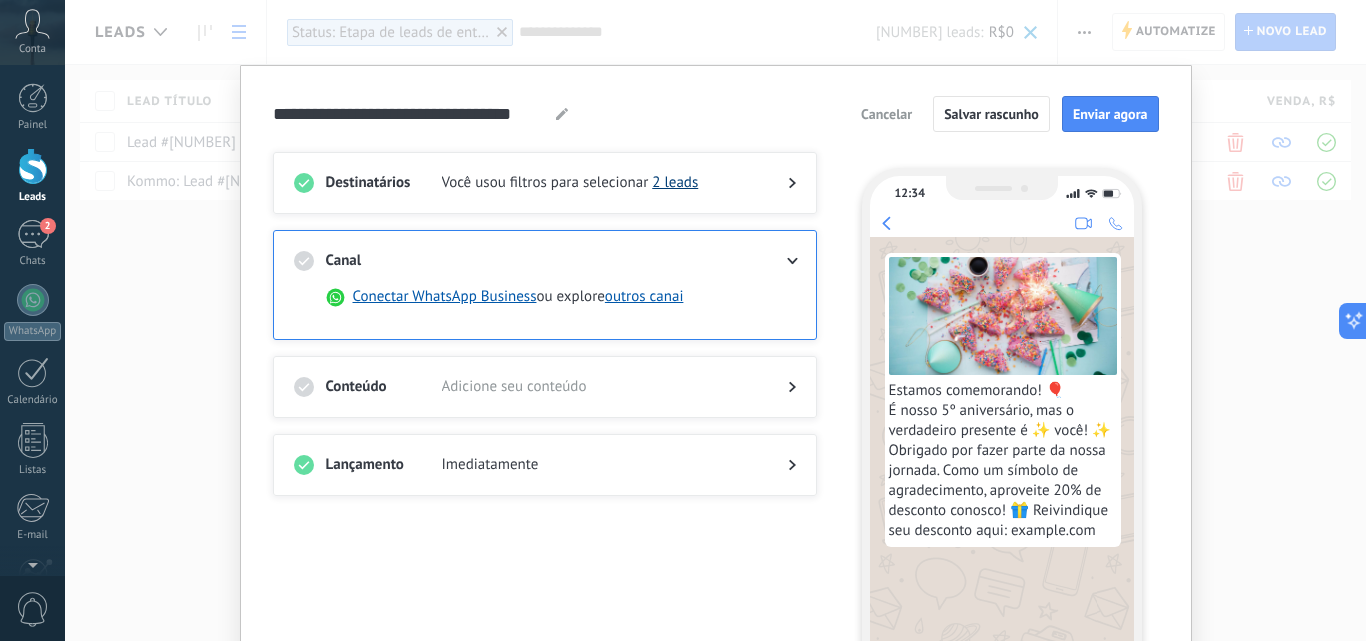click on "2 leads" at bounding box center [675, 182] 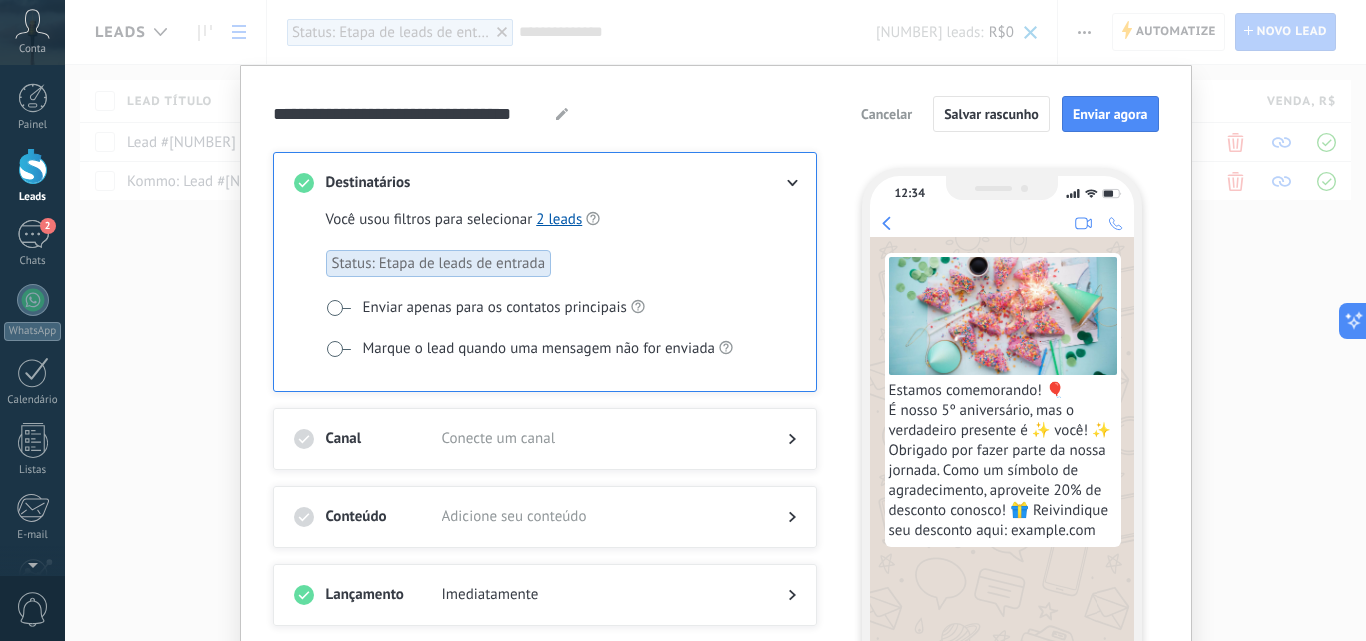 click on "**********" at bounding box center [715, 320] 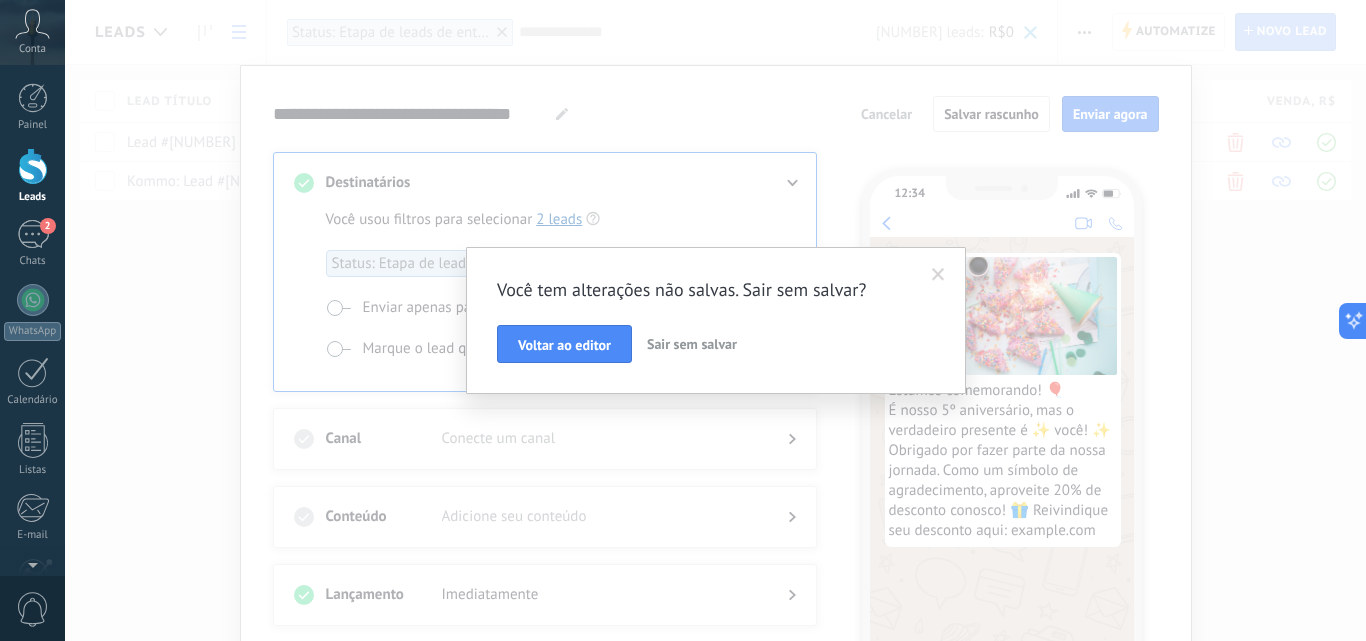 click on "Sair sem salvar" at bounding box center [692, 344] 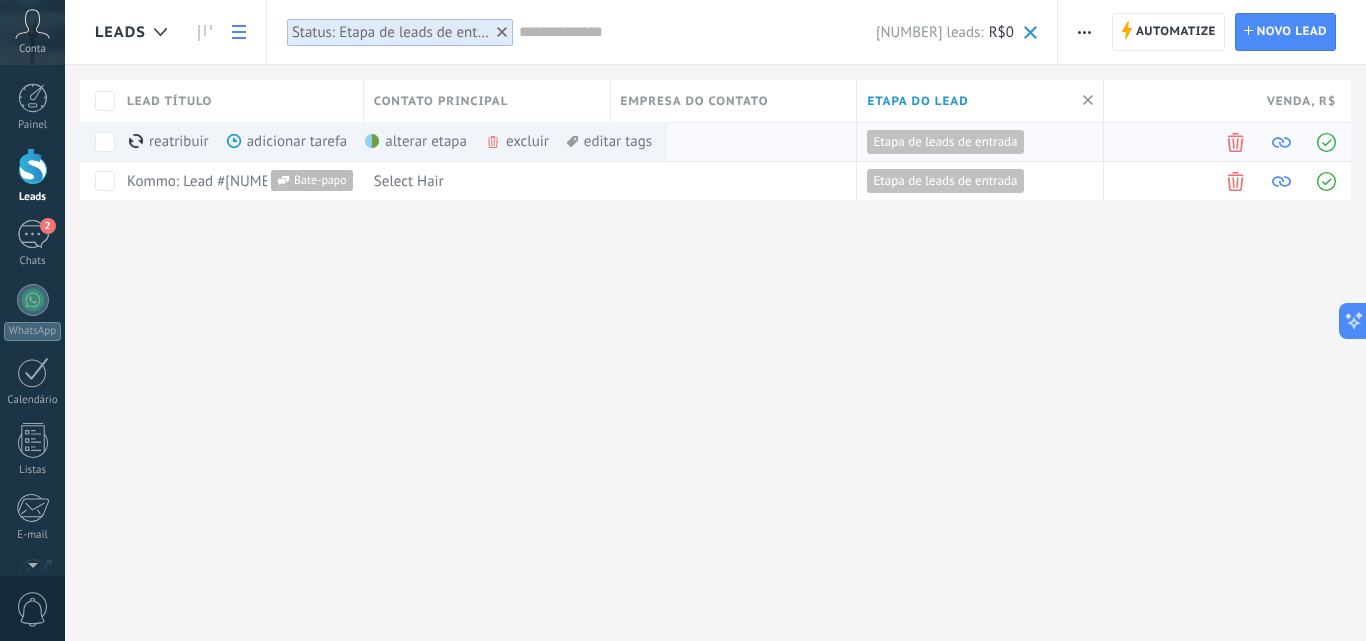click on "excluir mais" at bounding box center [553, 141] 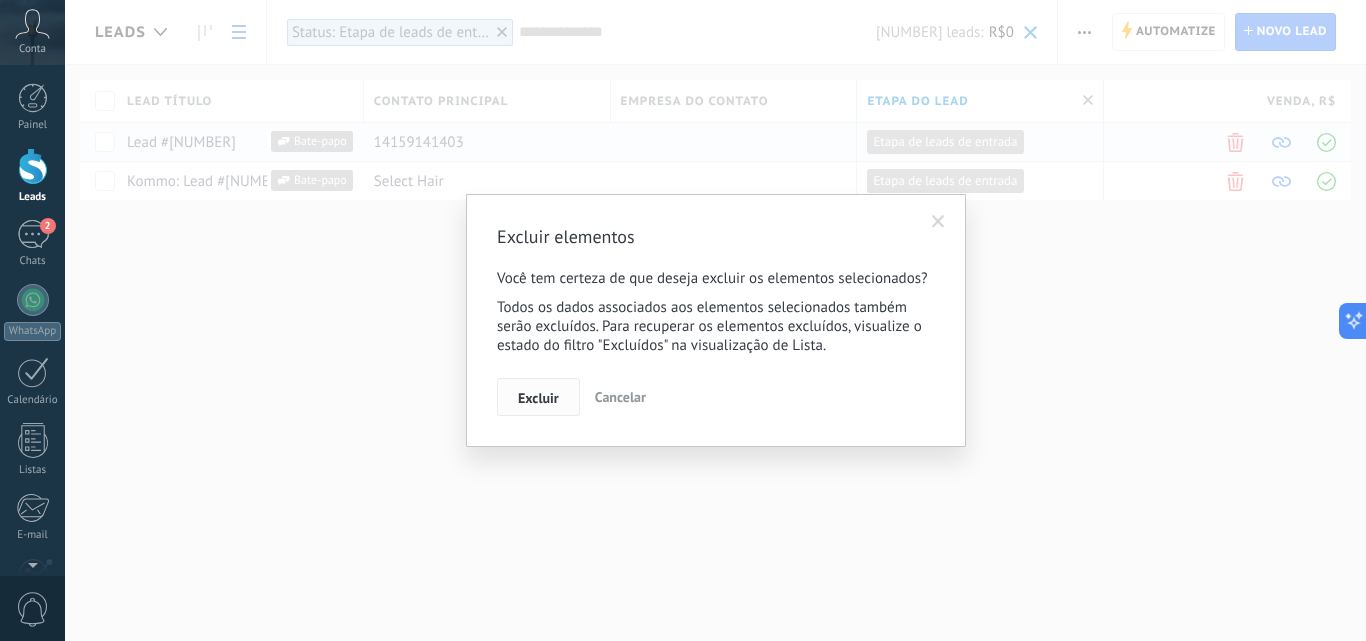 click on "Excluir" at bounding box center (538, 398) 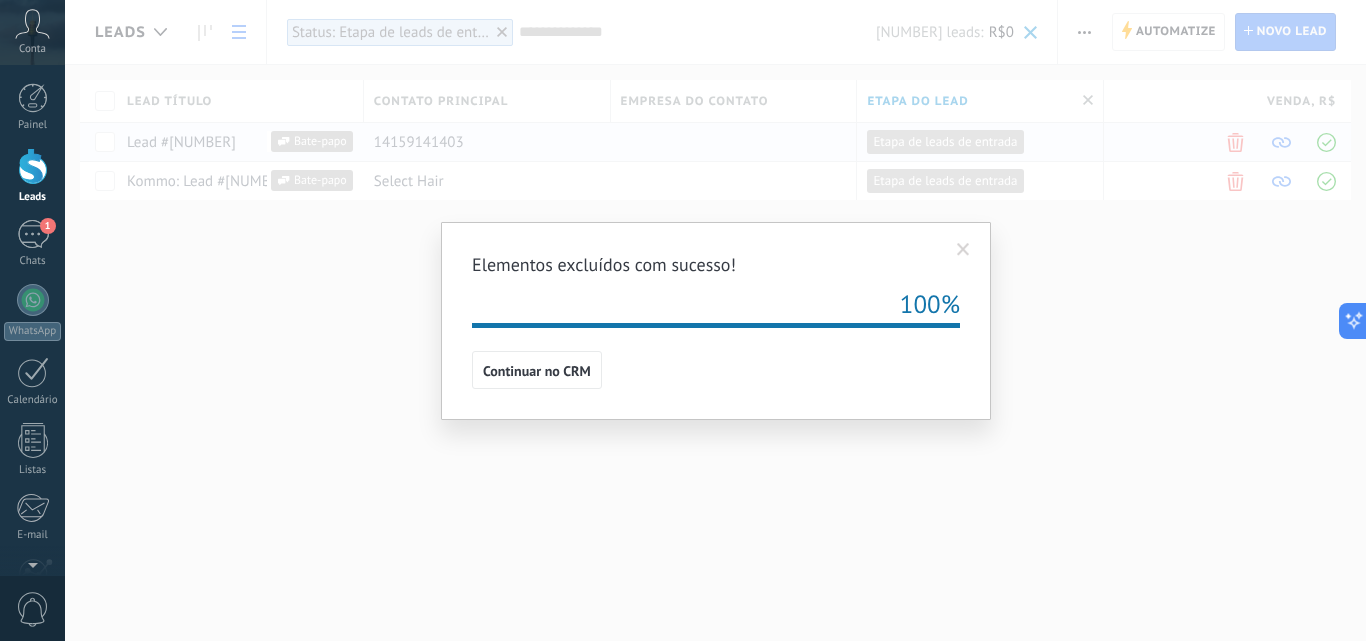 click at bounding box center [963, 250] 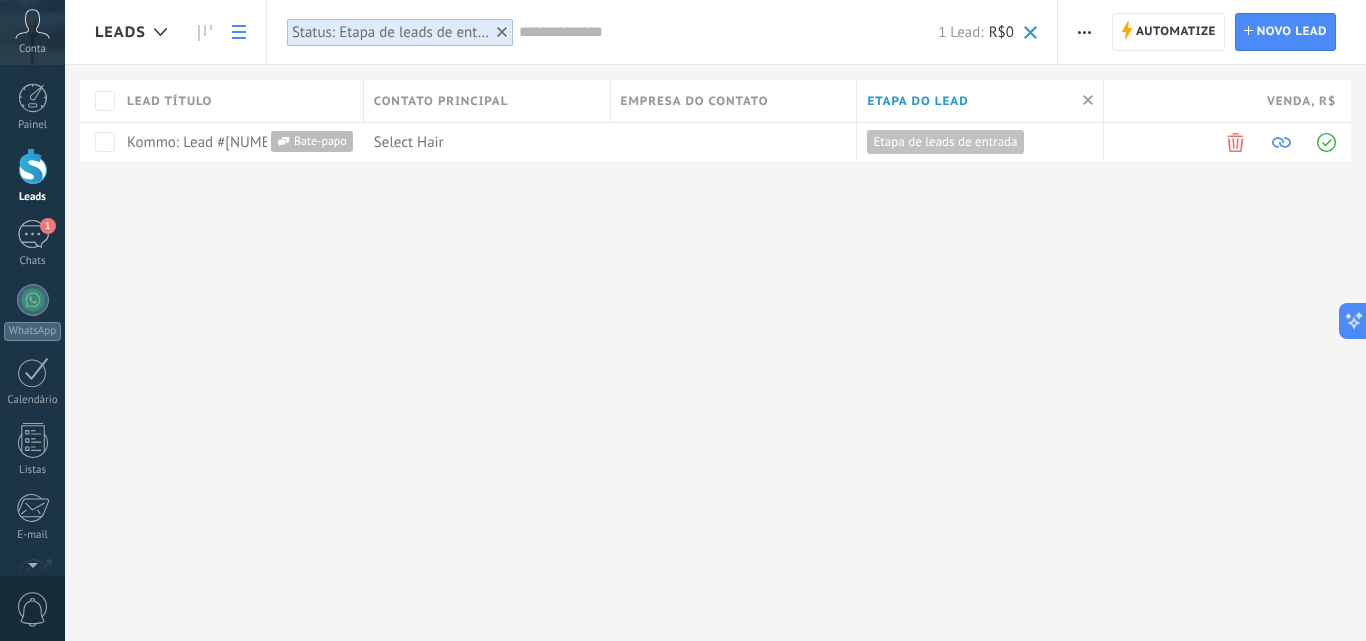 click at bounding box center (1084, 32) 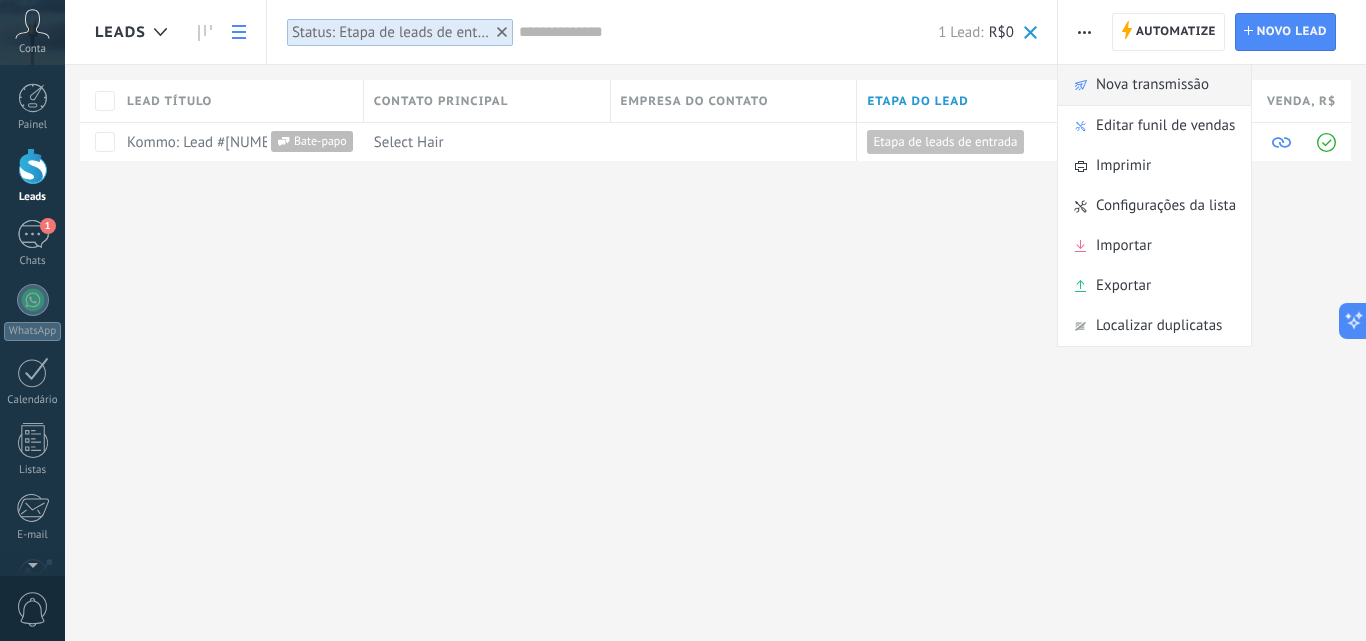 click on "Nova transmissão" at bounding box center [1152, 85] 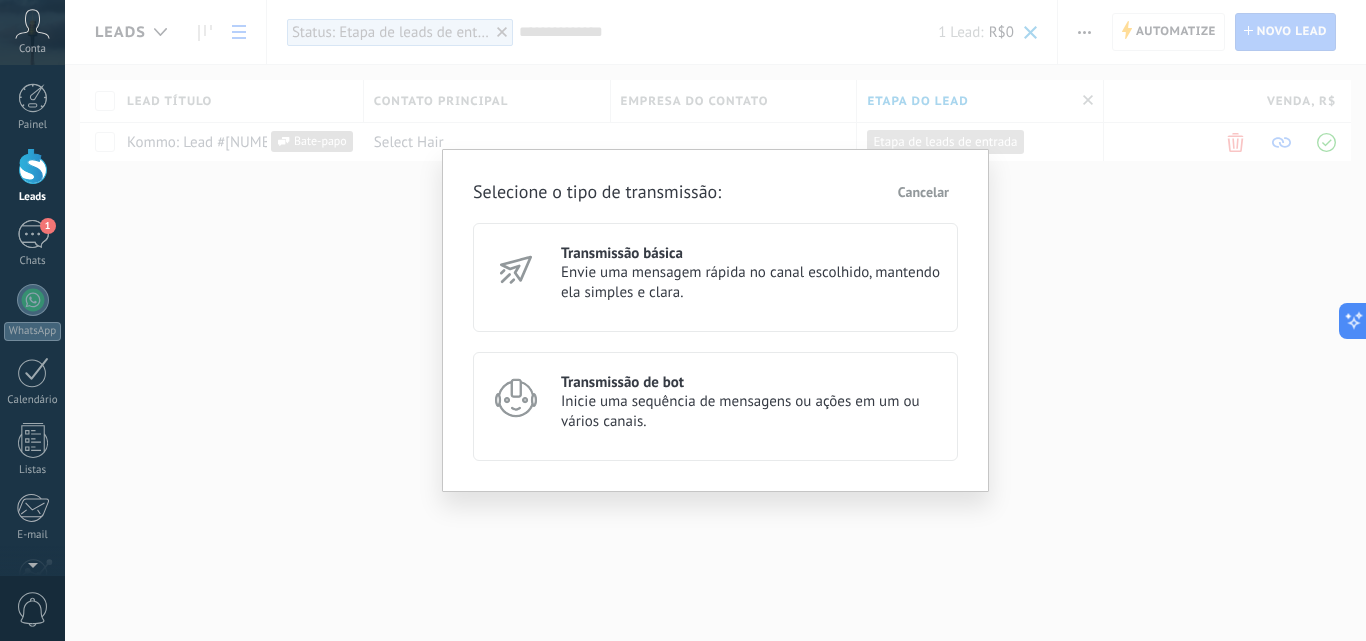 click on "Transmissão básica Envie uma mensagem rápida no canal escolhido, mantendo ela simples e clara." at bounding box center (715, 277) 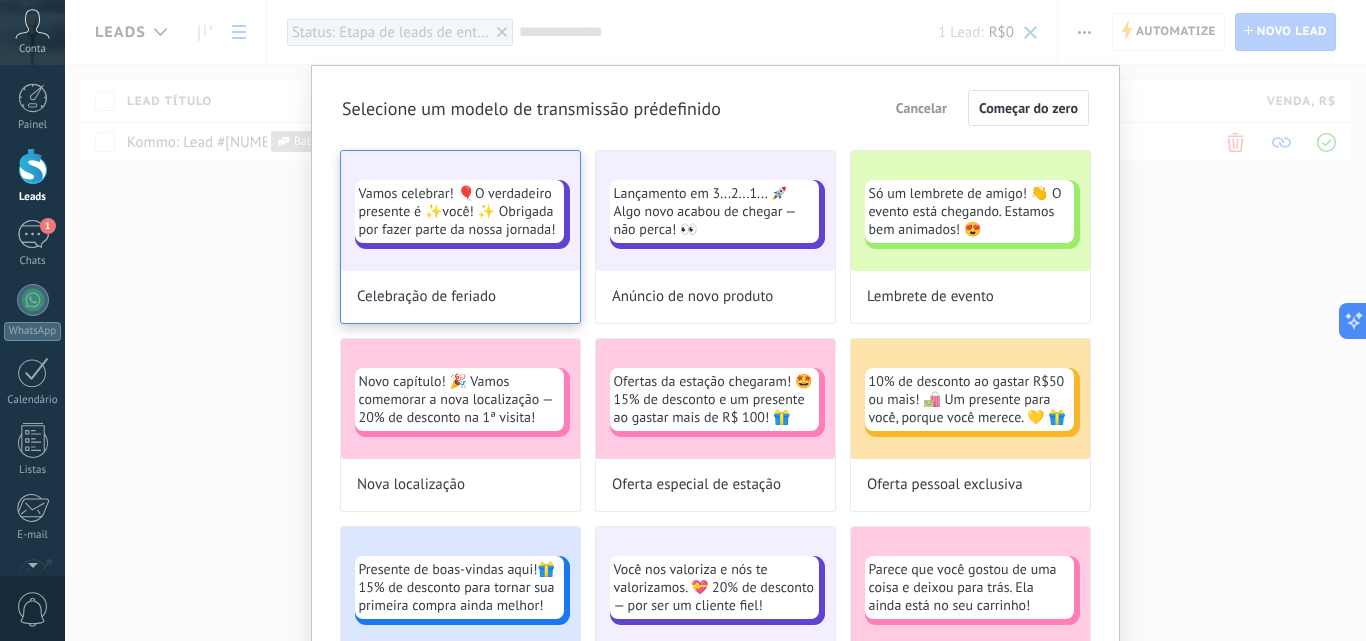 click on "Vamos celebrar! 🎈O verdadeiro presente é ✨você! ✨ Obrigada por fazer parte da nossa jornada!" at bounding box center [459, 211] 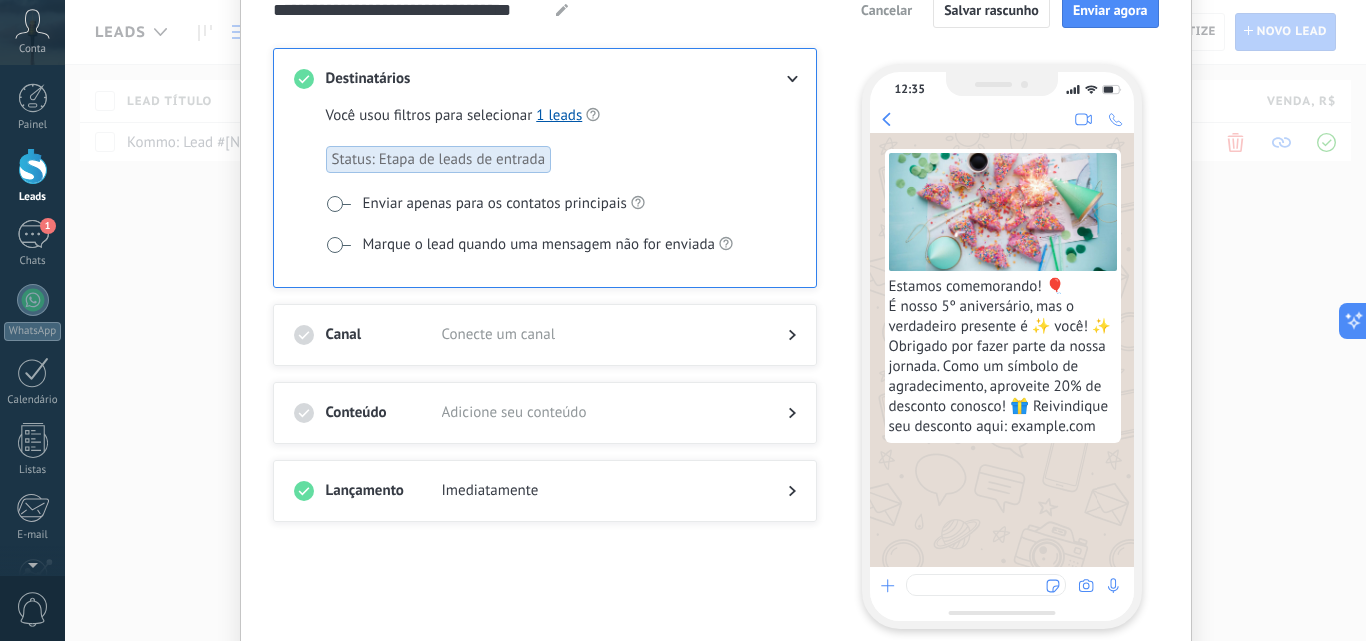 scroll, scrollTop: 0, scrollLeft: 0, axis: both 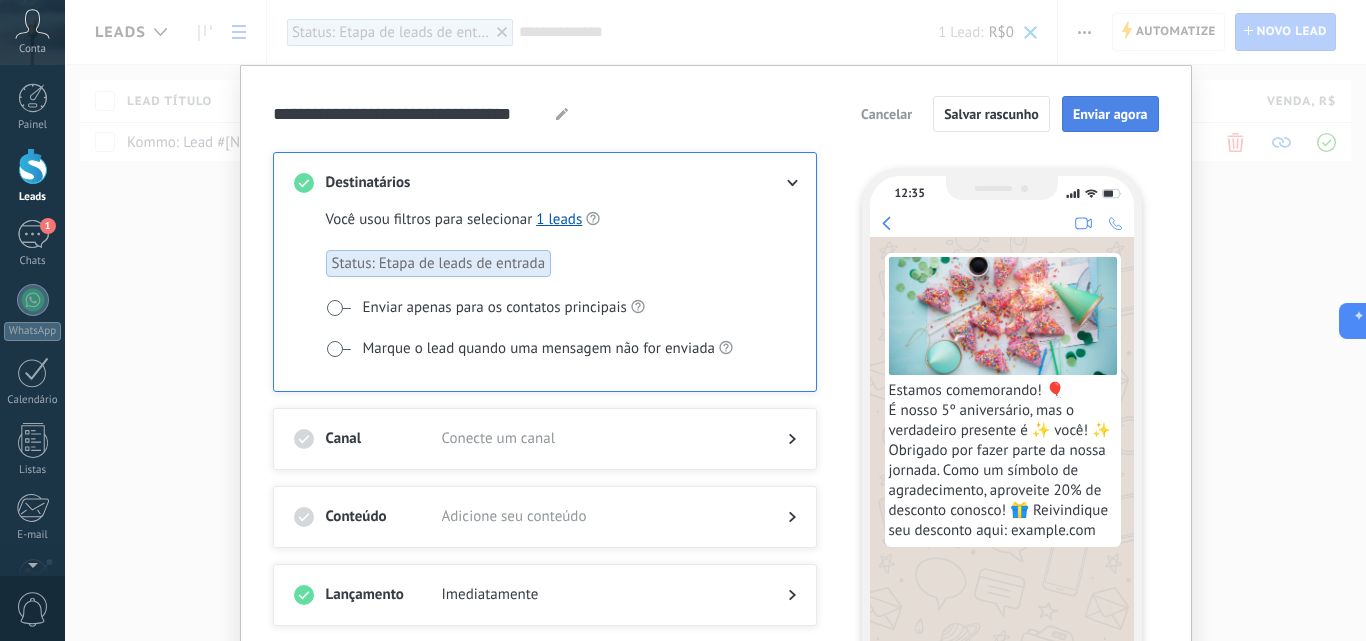 click on "Enviar agora" at bounding box center [1110, 114] 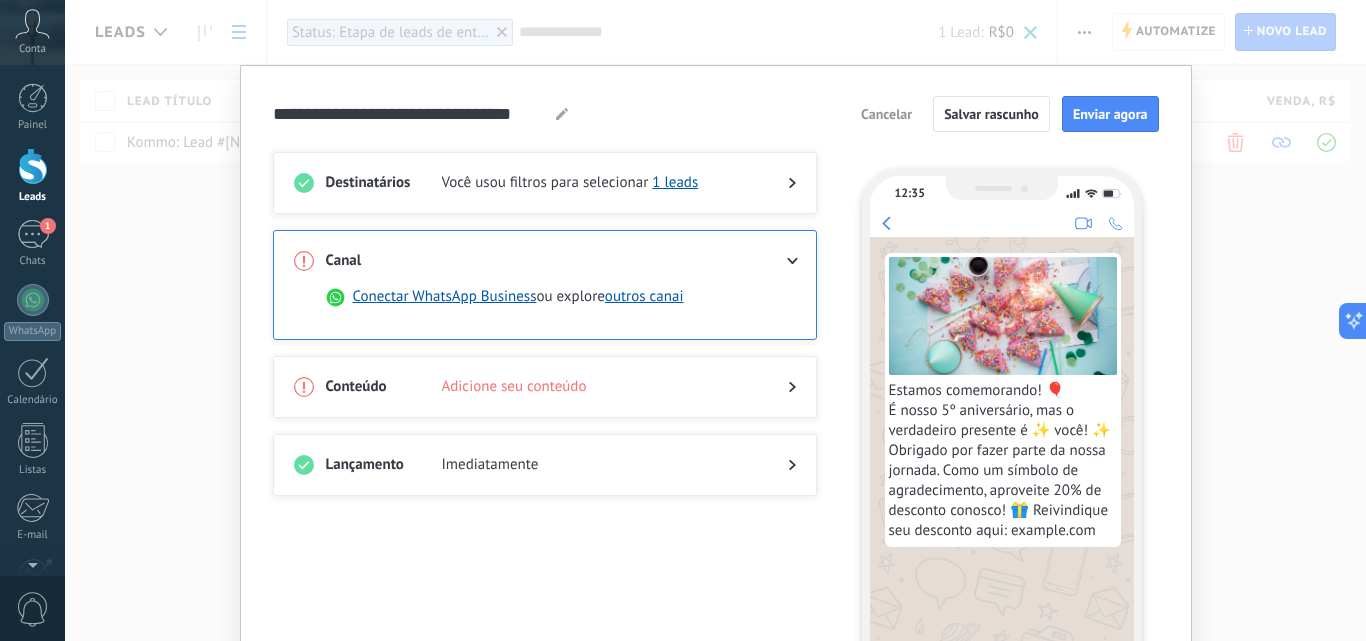 click at bounding box center (792, 261) 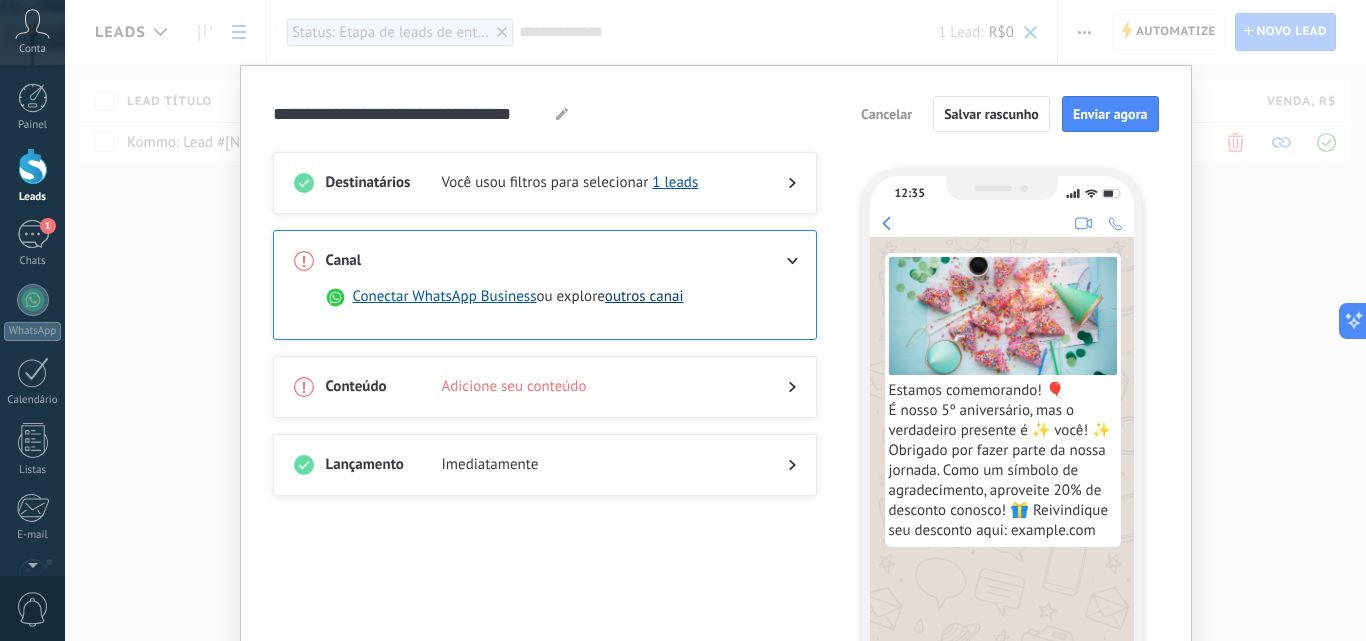 click on "outros canai" at bounding box center [644, 297] 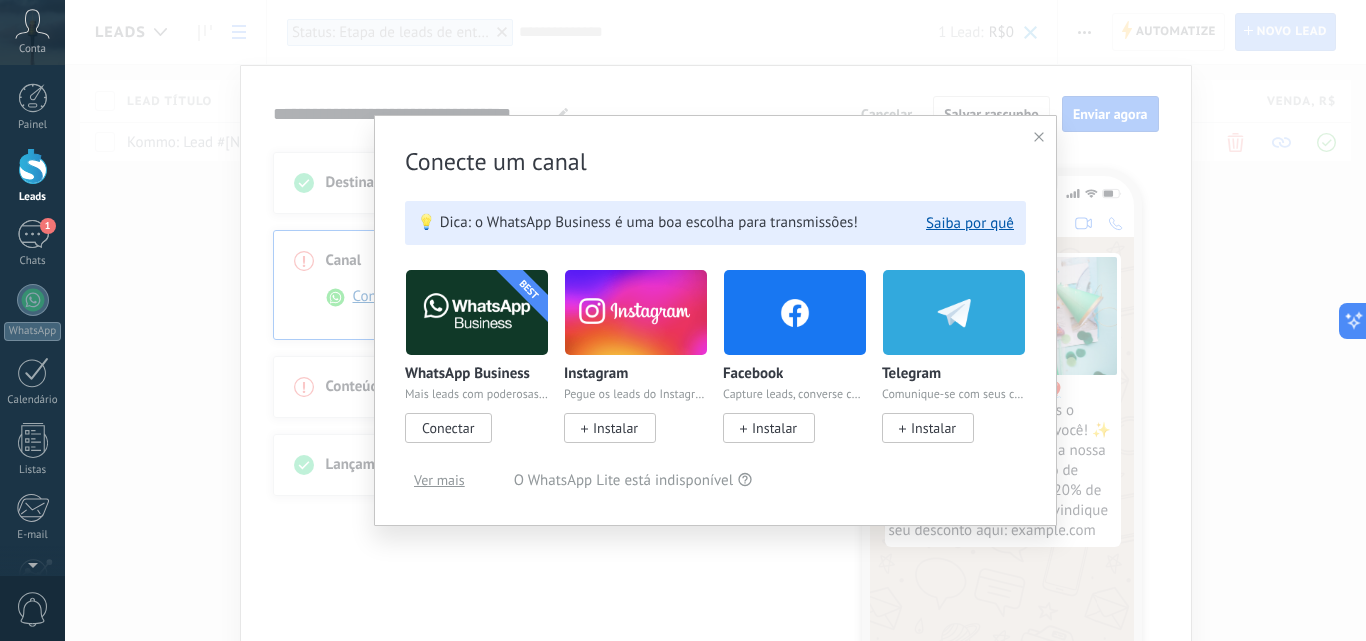 click on "Ver mais" at bounding box center (439, 480) 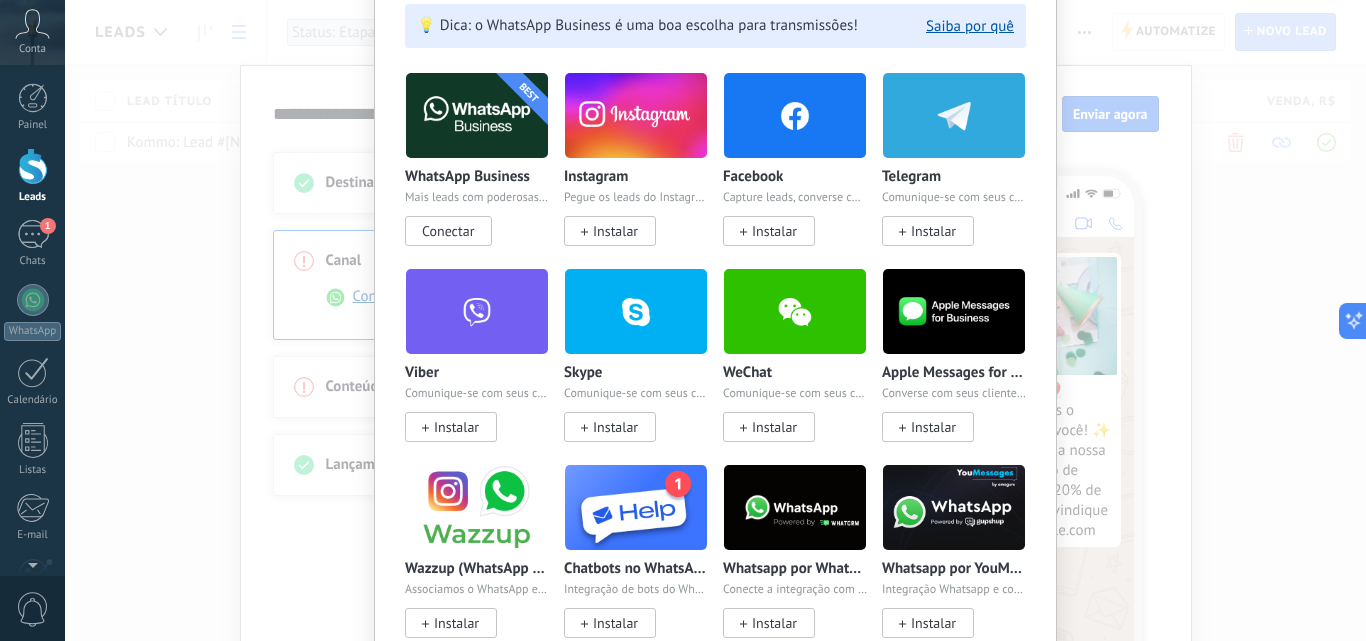 scroll, scrollTop: 0, scrollLeft: 0, axis: both 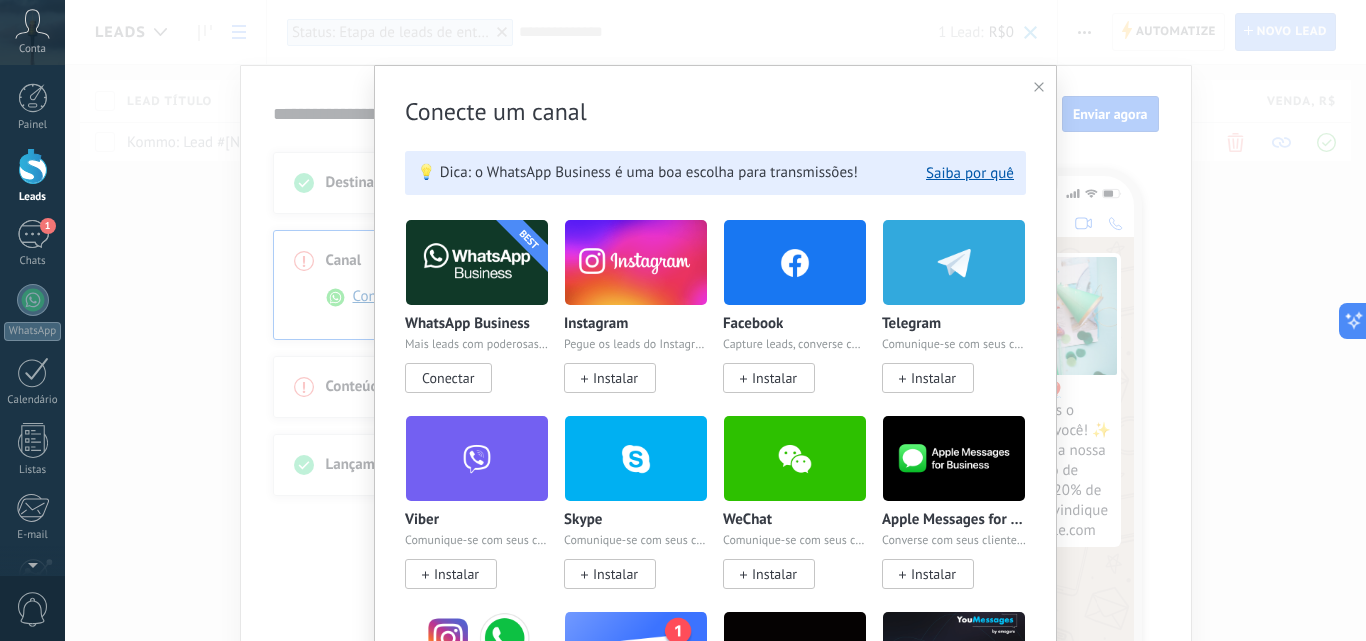 click at bounding box center [1039, 87] 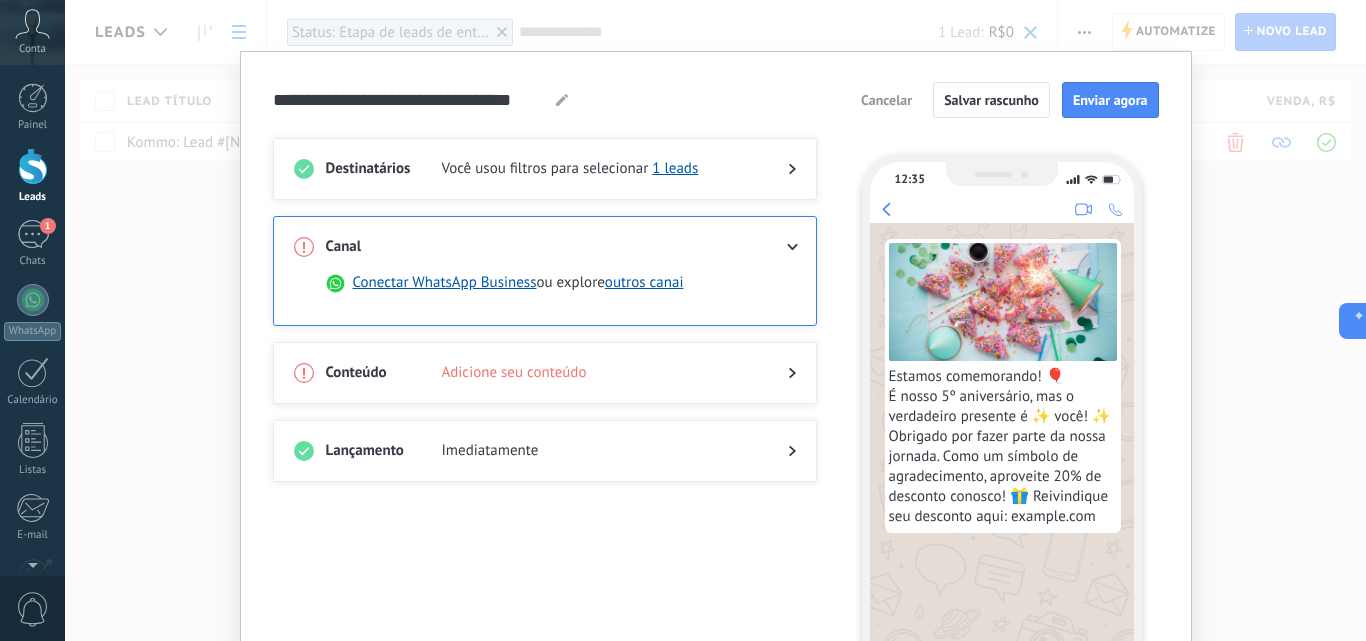scroll, scrollTop: 12, scrollLeft: 0, axis: vertical 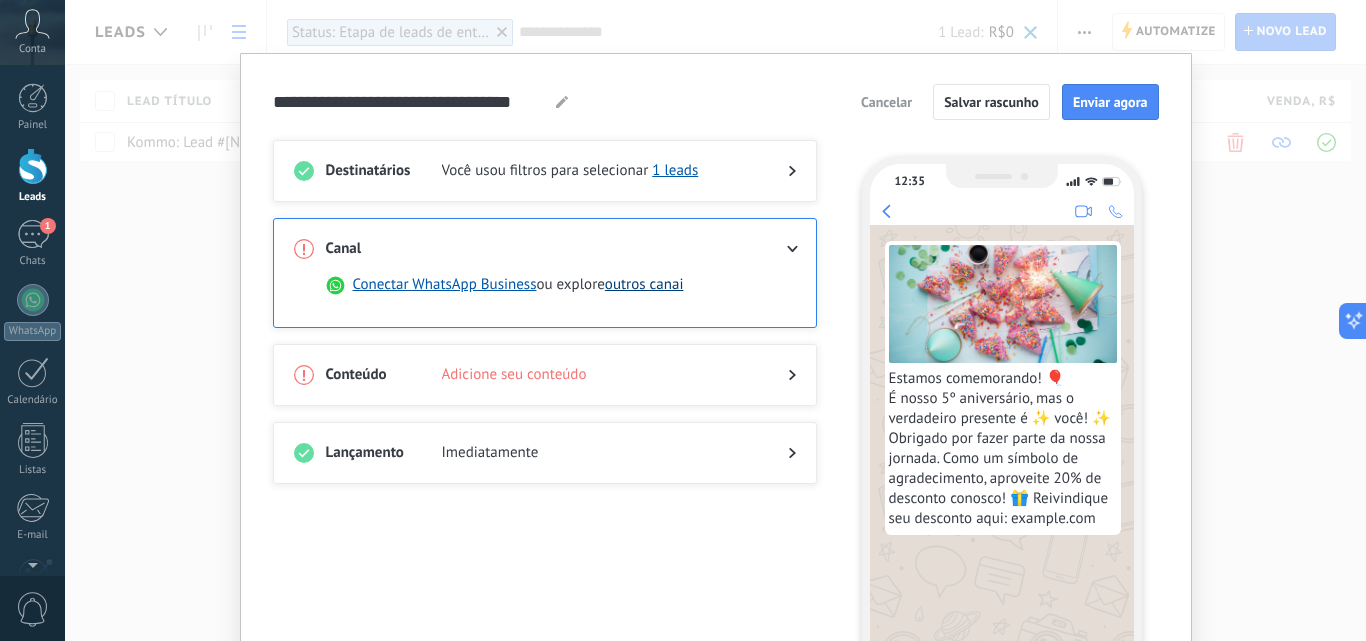 click on "outros canai" at bounding box center [644, 285] 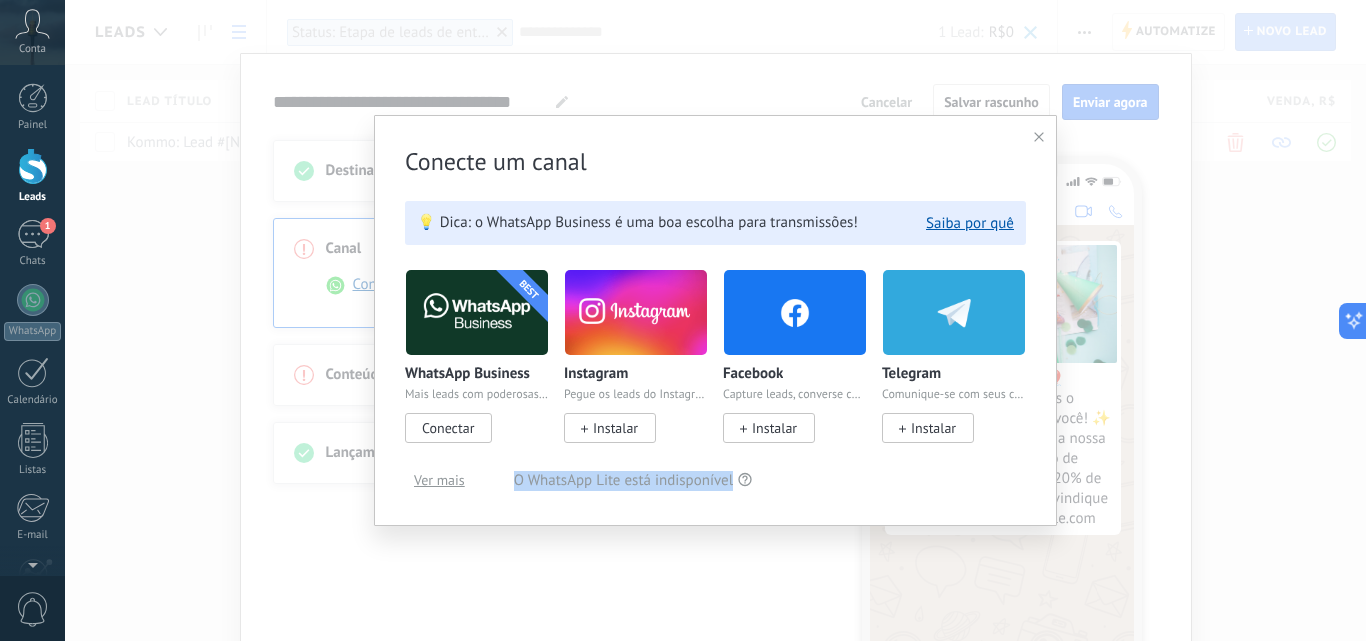 drag, startPoint x: 499, startPoint y: 480, endPoint x: 769, endPoint y: 520, distance: 272.94687 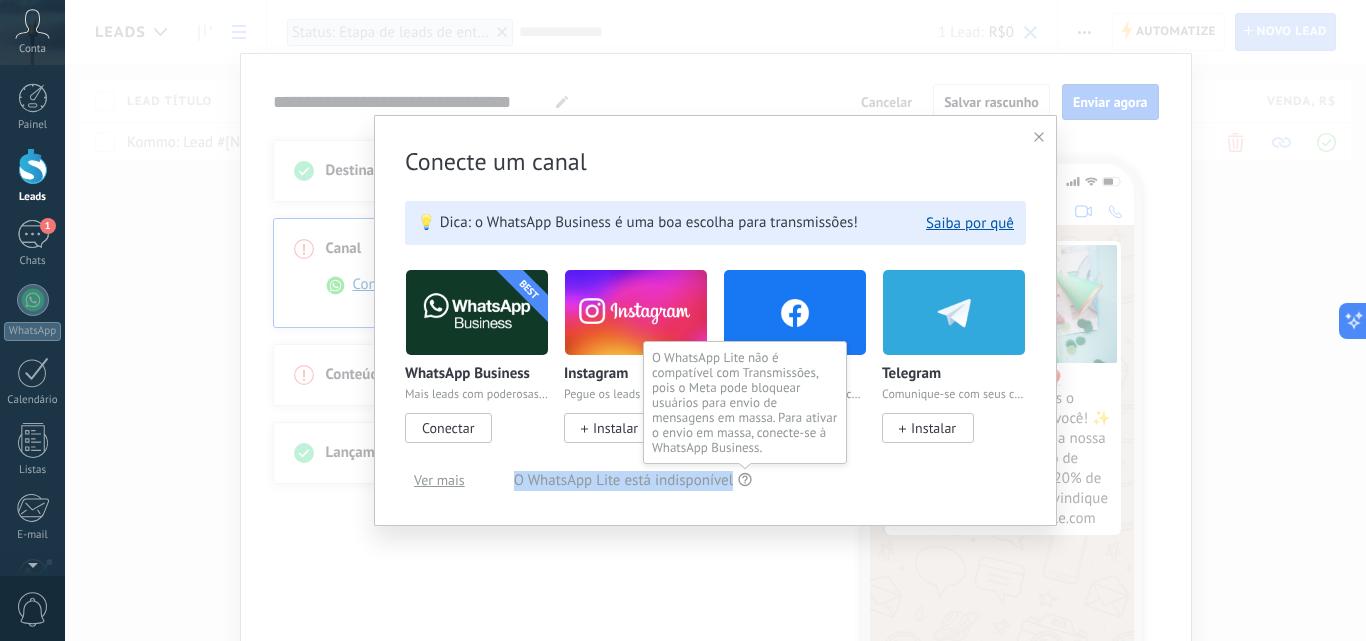 click at bounding box center [744, 479] 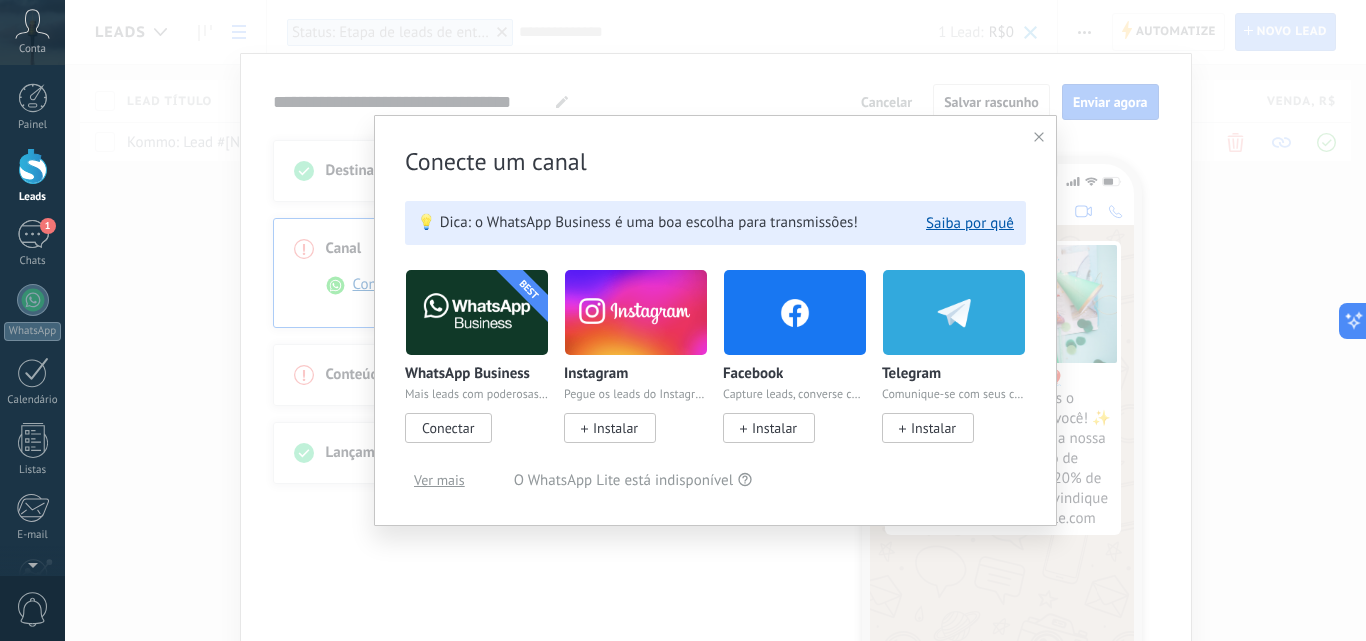 click at bounding box center [1039, 137] 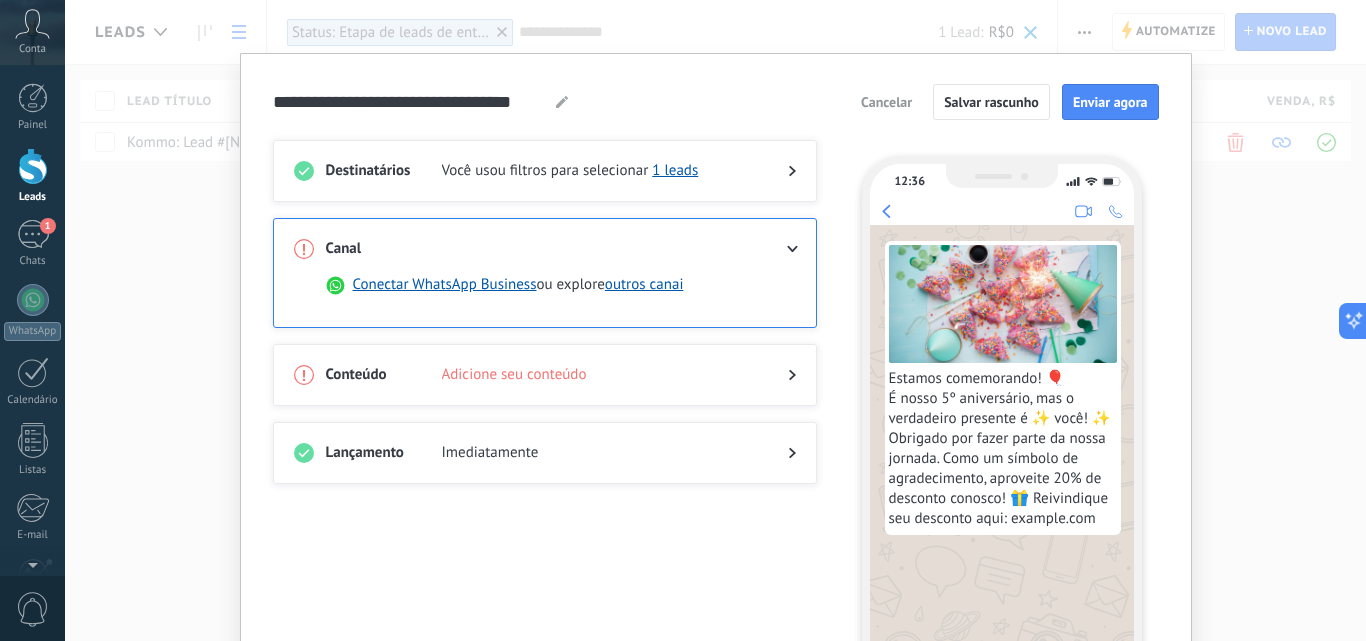 click on "Cancelar" at bounding box center (886, 102) 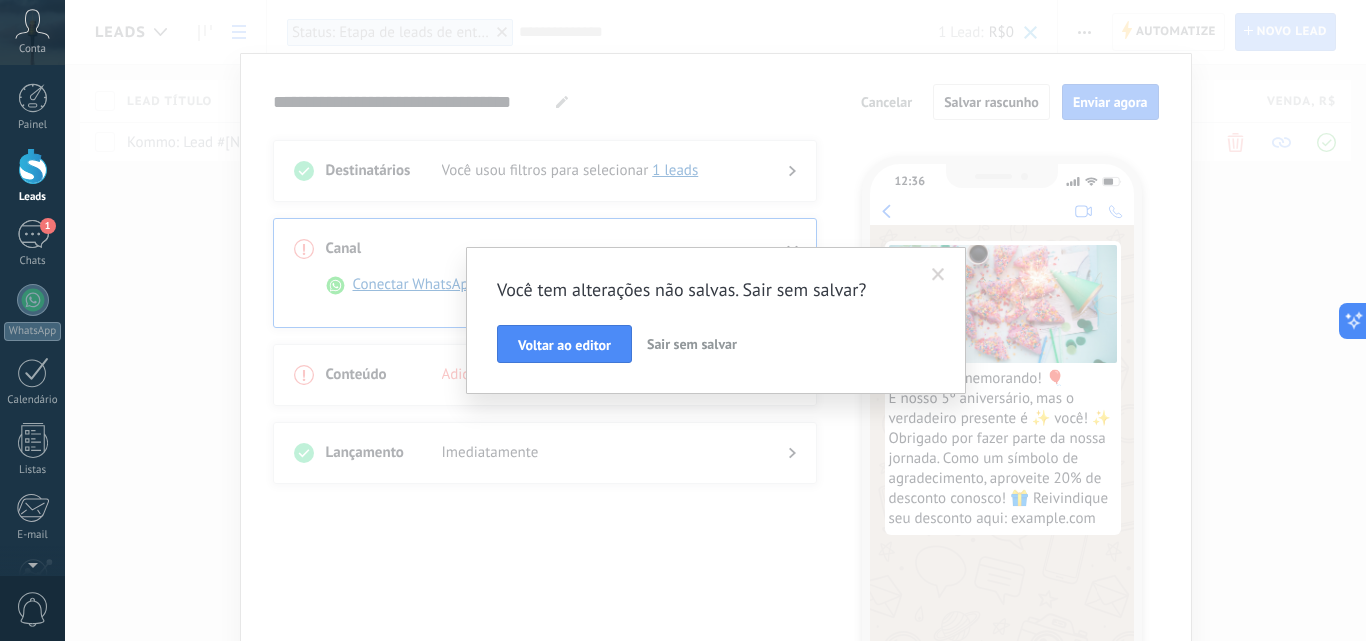 click on "Sair sem salvar" at bounding box center (692, 344) 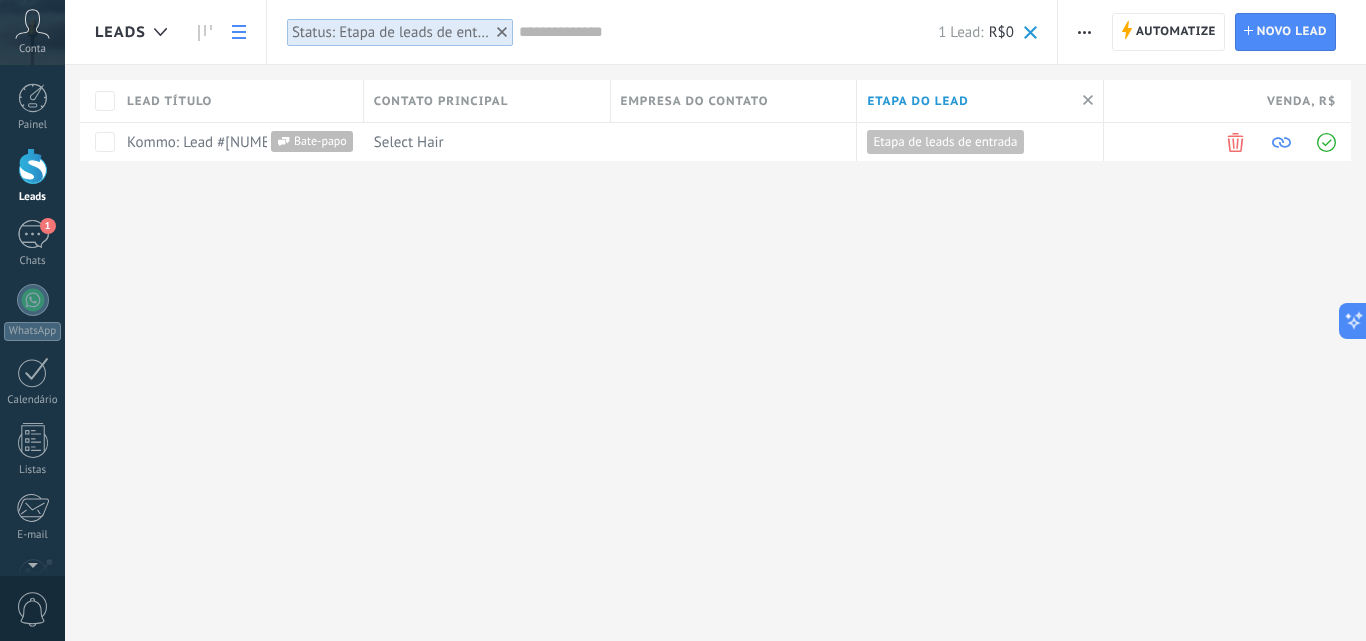 scroll, scrollTop: 0, scrollLeft: 0, axis: both 